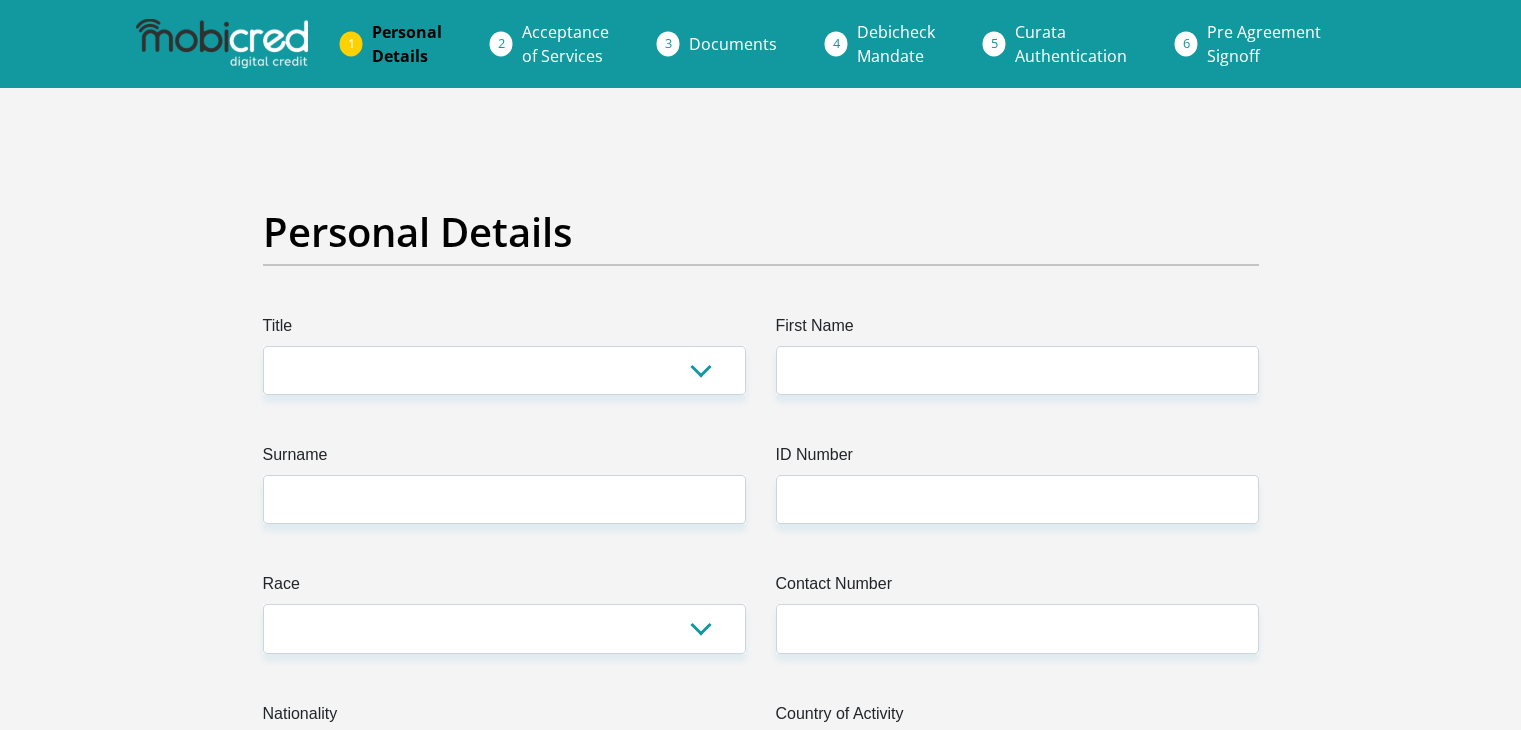 scroll, scrollTop: 0, scrollLeft: 0, axis: both 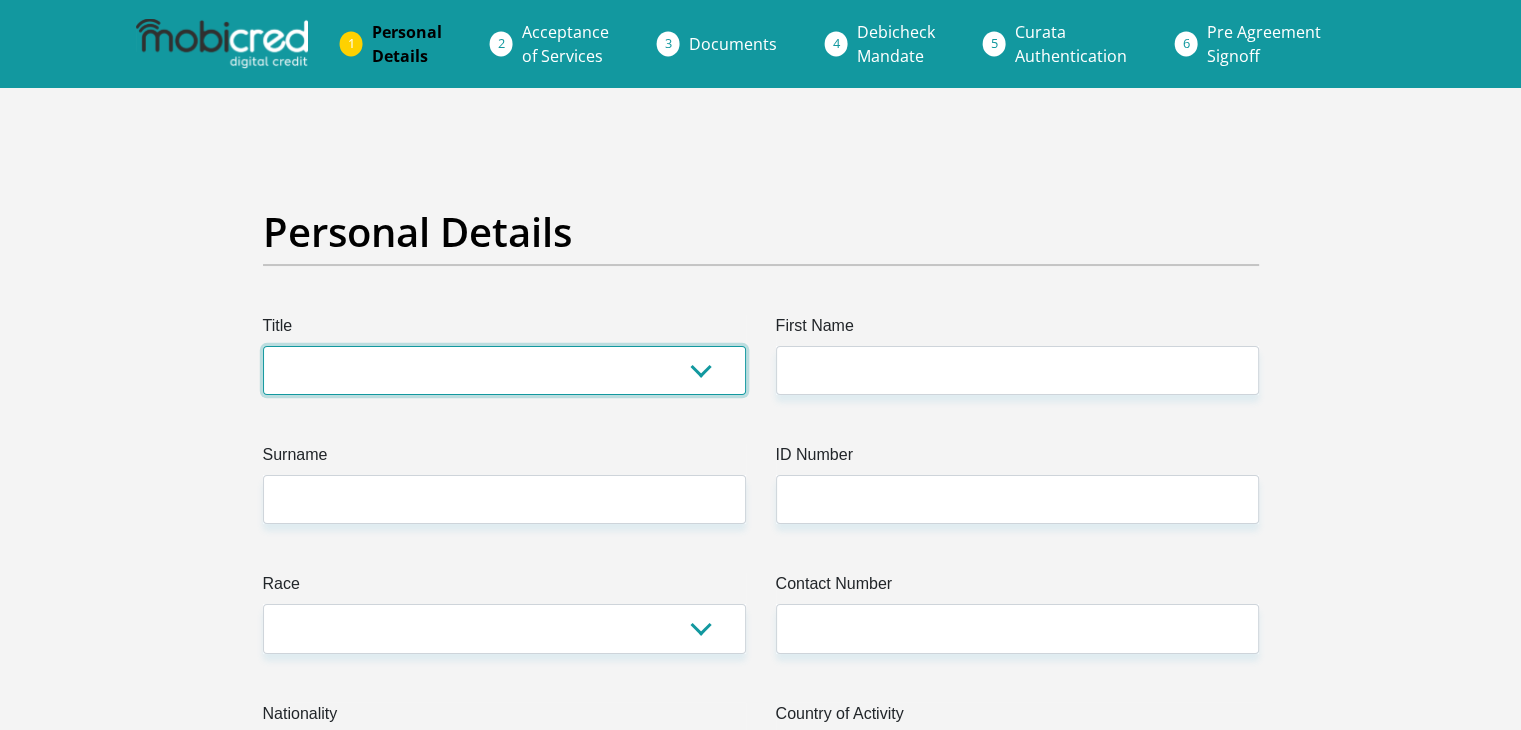 click on "Mr
Ms
Mrs
Dr
Other" at bounding box center [504, 370] 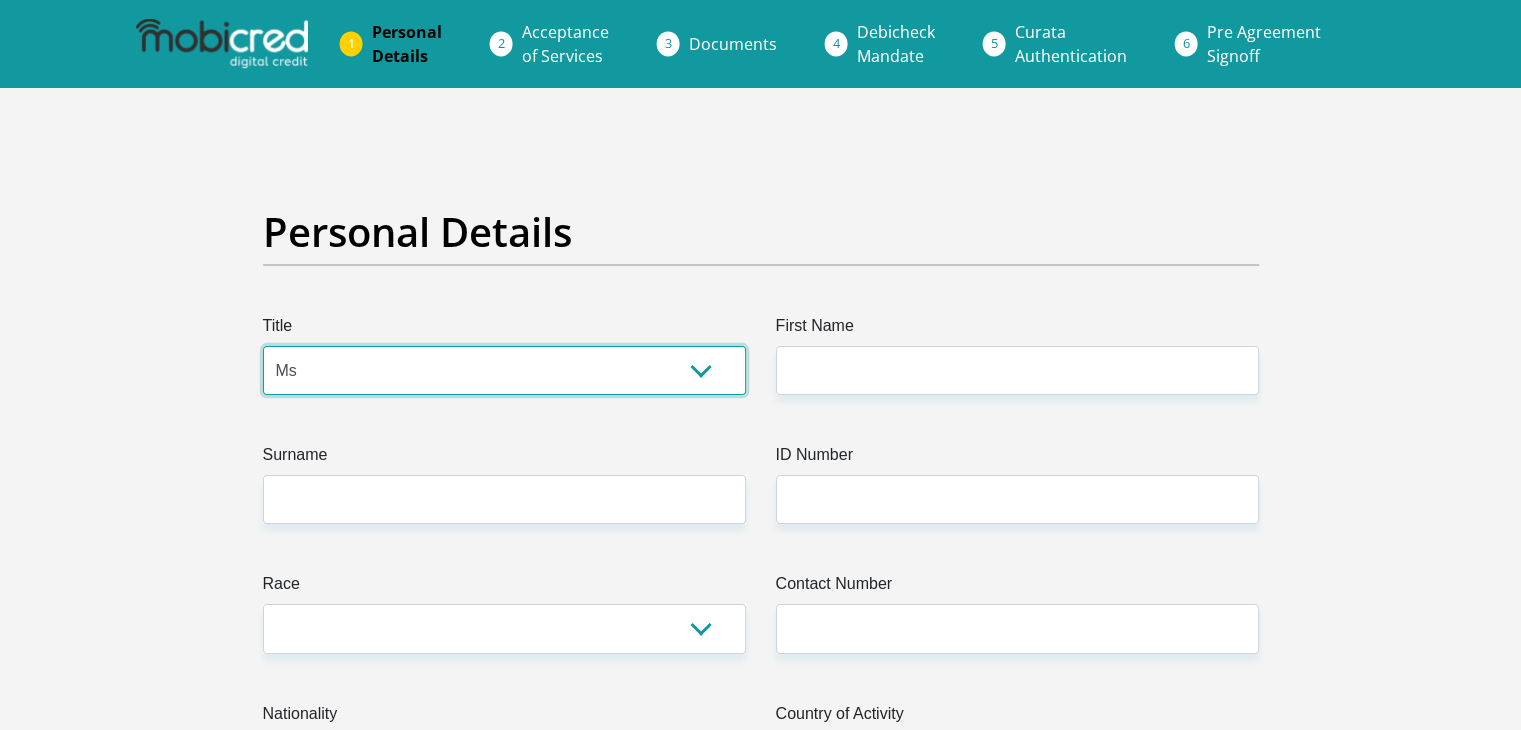 click on "Mr
Ms
Mrs
Dr
Other" at bounding box center [504, 370] 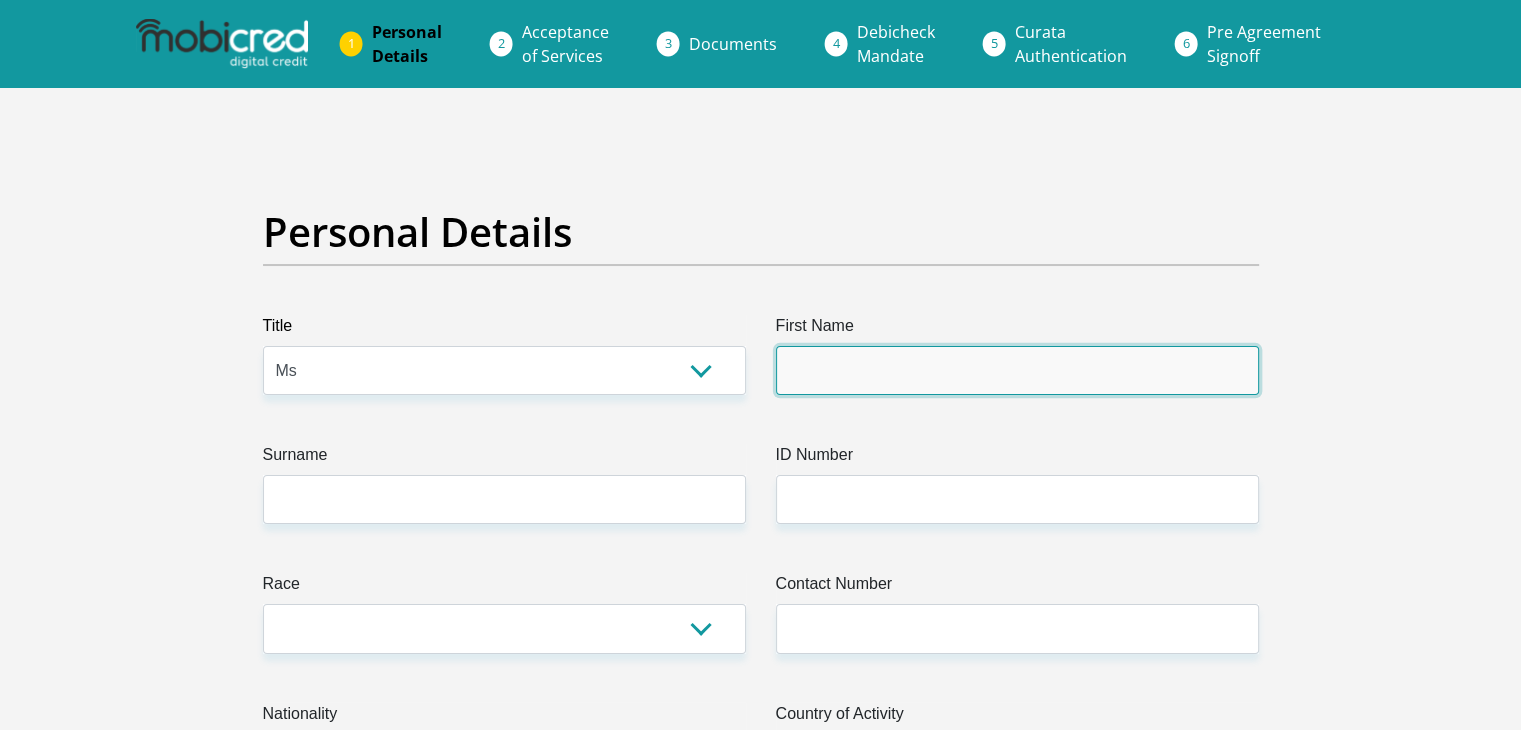 click on "First Name" at bounding box center [1017, 370] 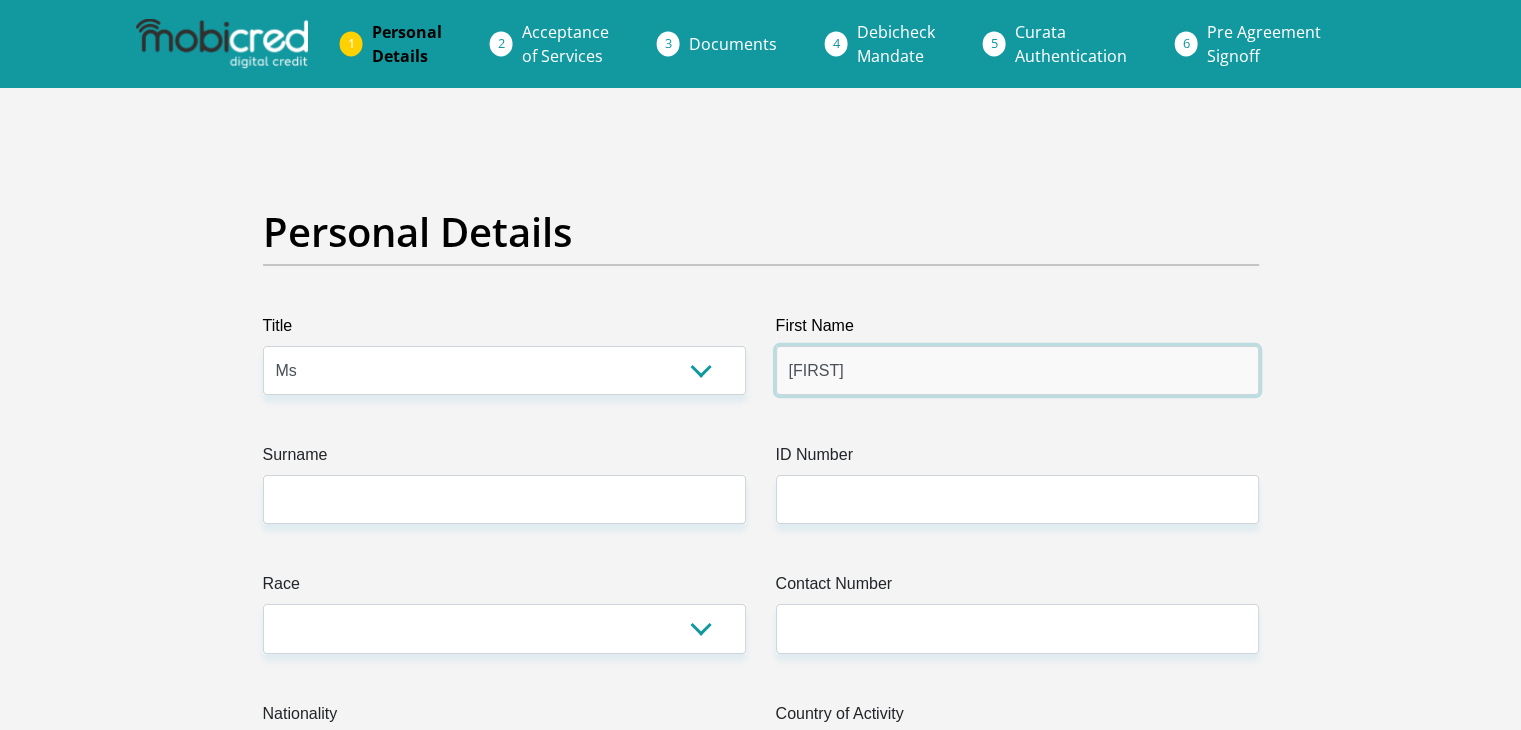 type on "[FIRST]" 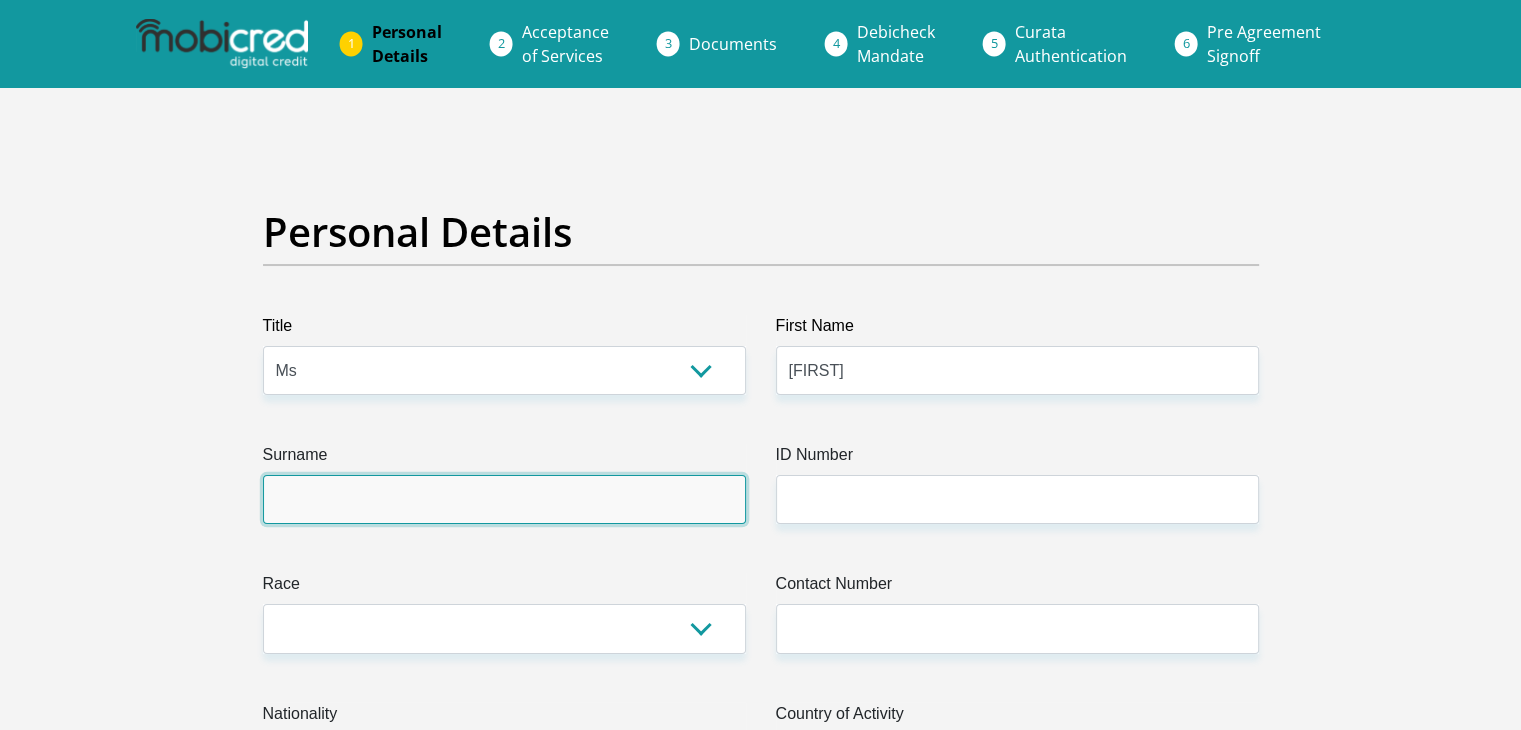 click on "Surname" at bounding box center (504, 499) 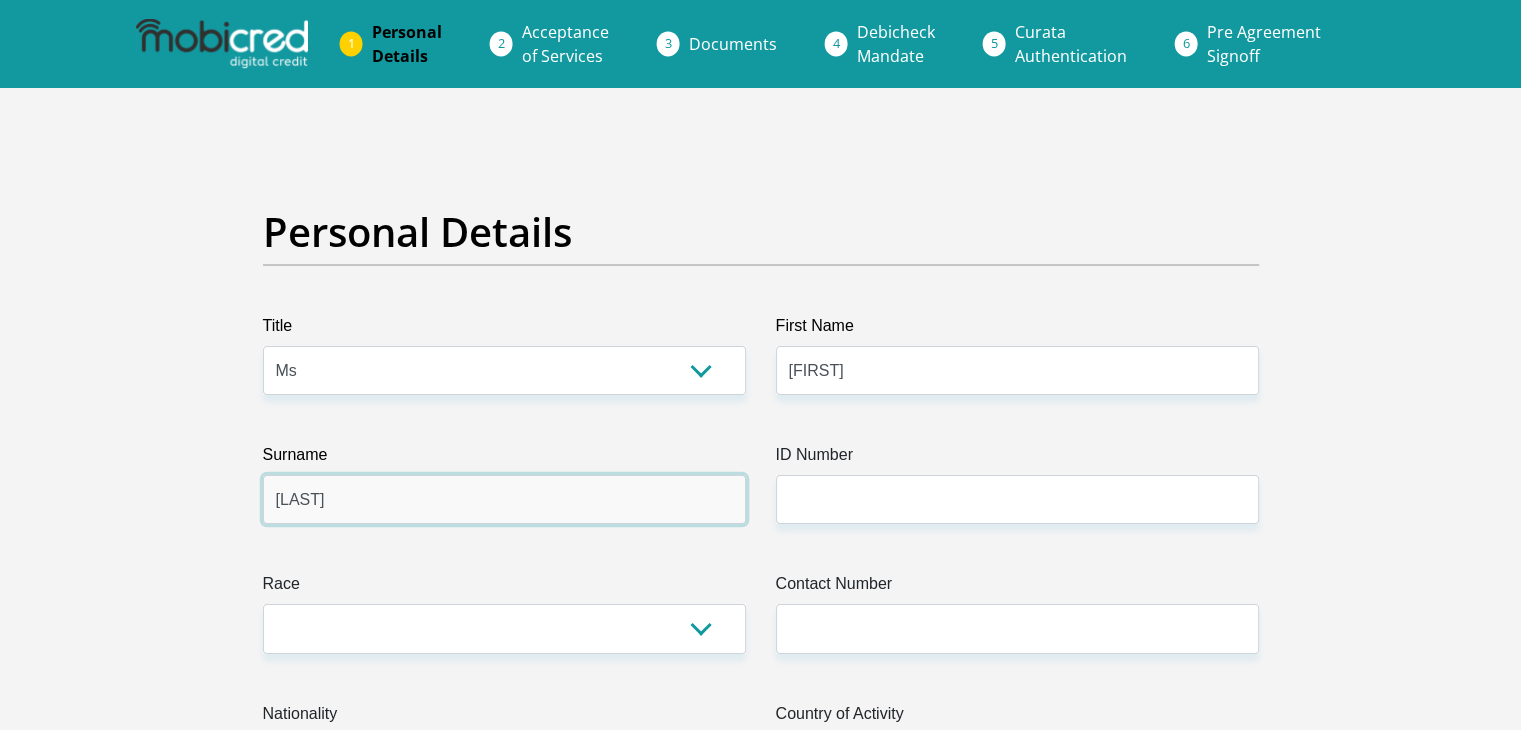 type on "[LAST]" 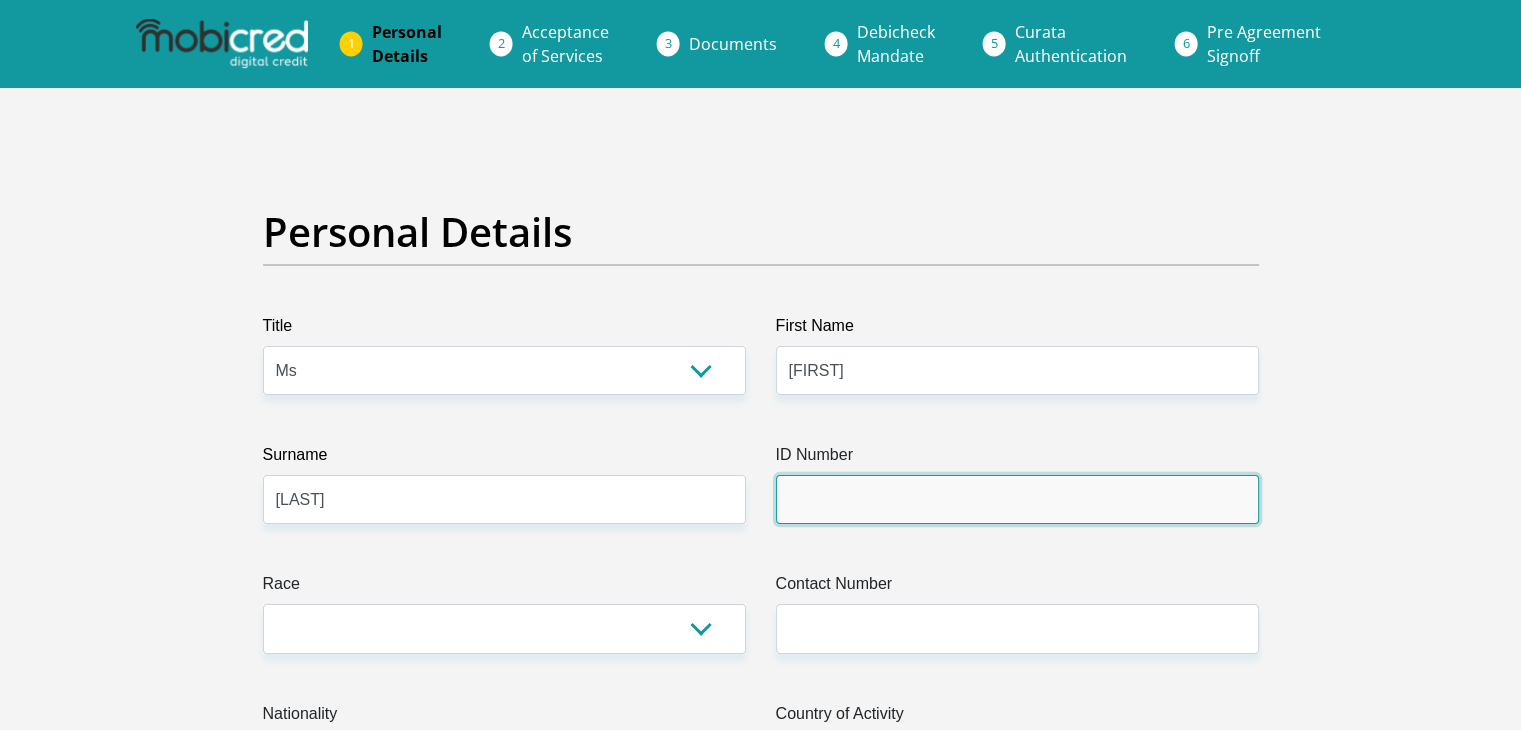 click on "ID Number" at bounding box center (1017, 499) 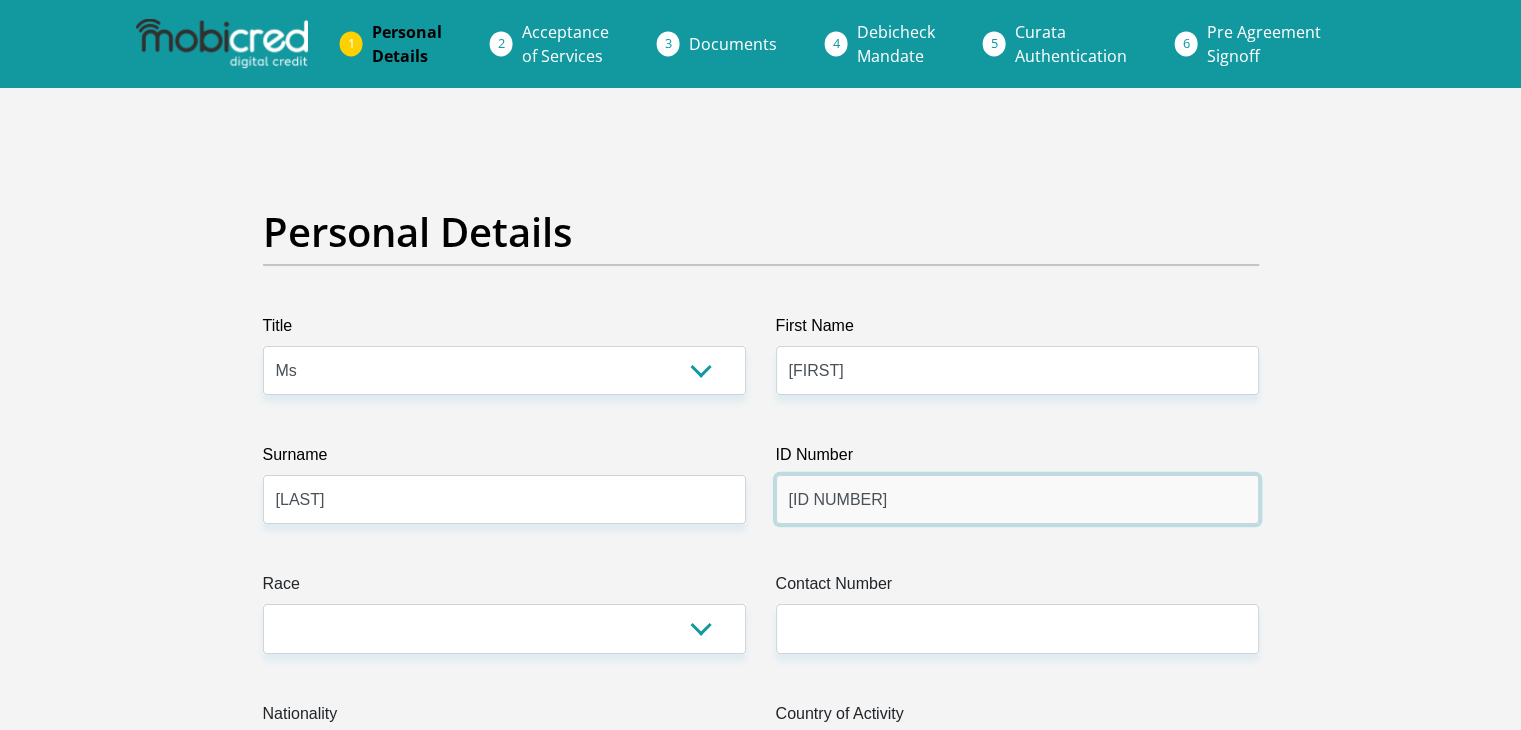 type on "[ID NUMBER]" 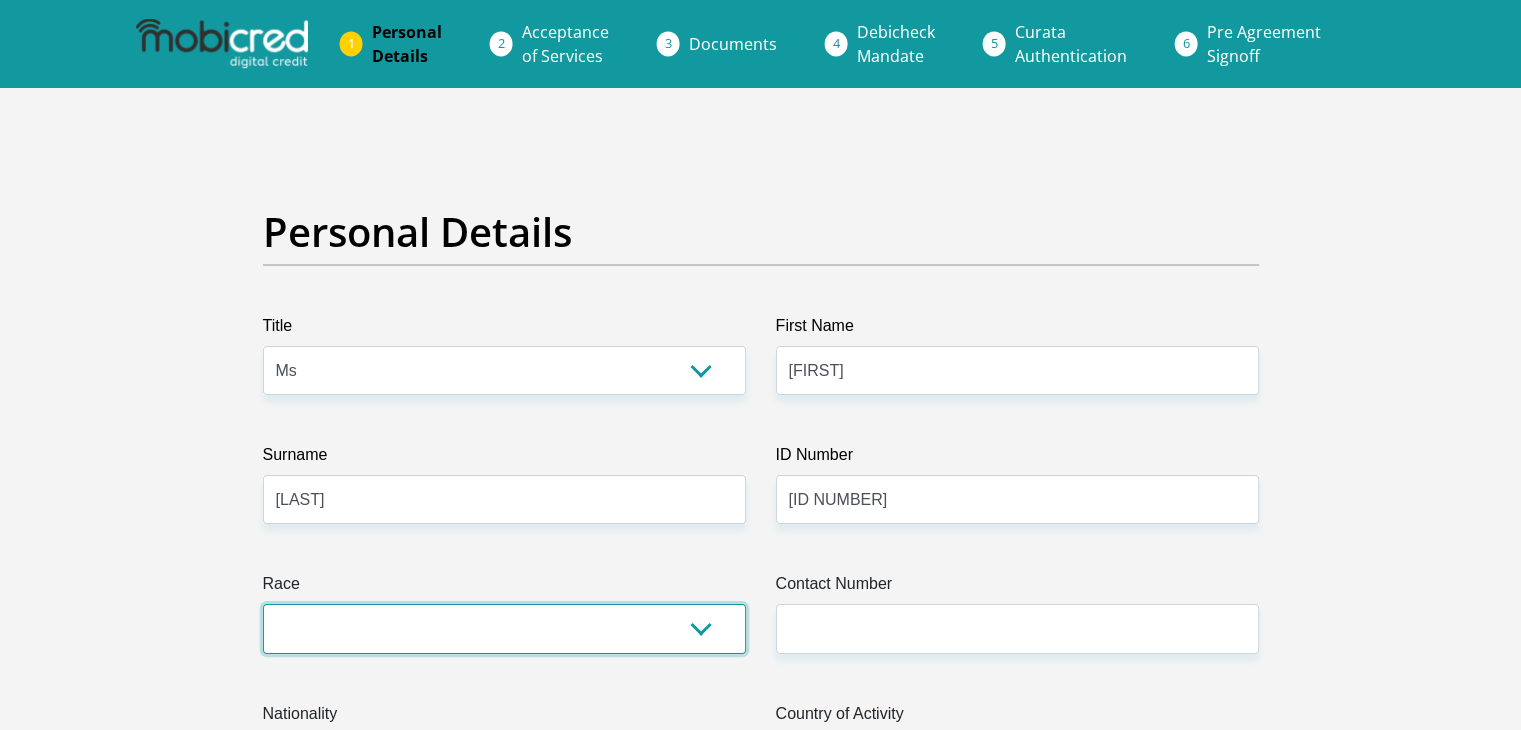 click on "Black
Coloured
Indian
White
Other" at bounding box center (504, 628) 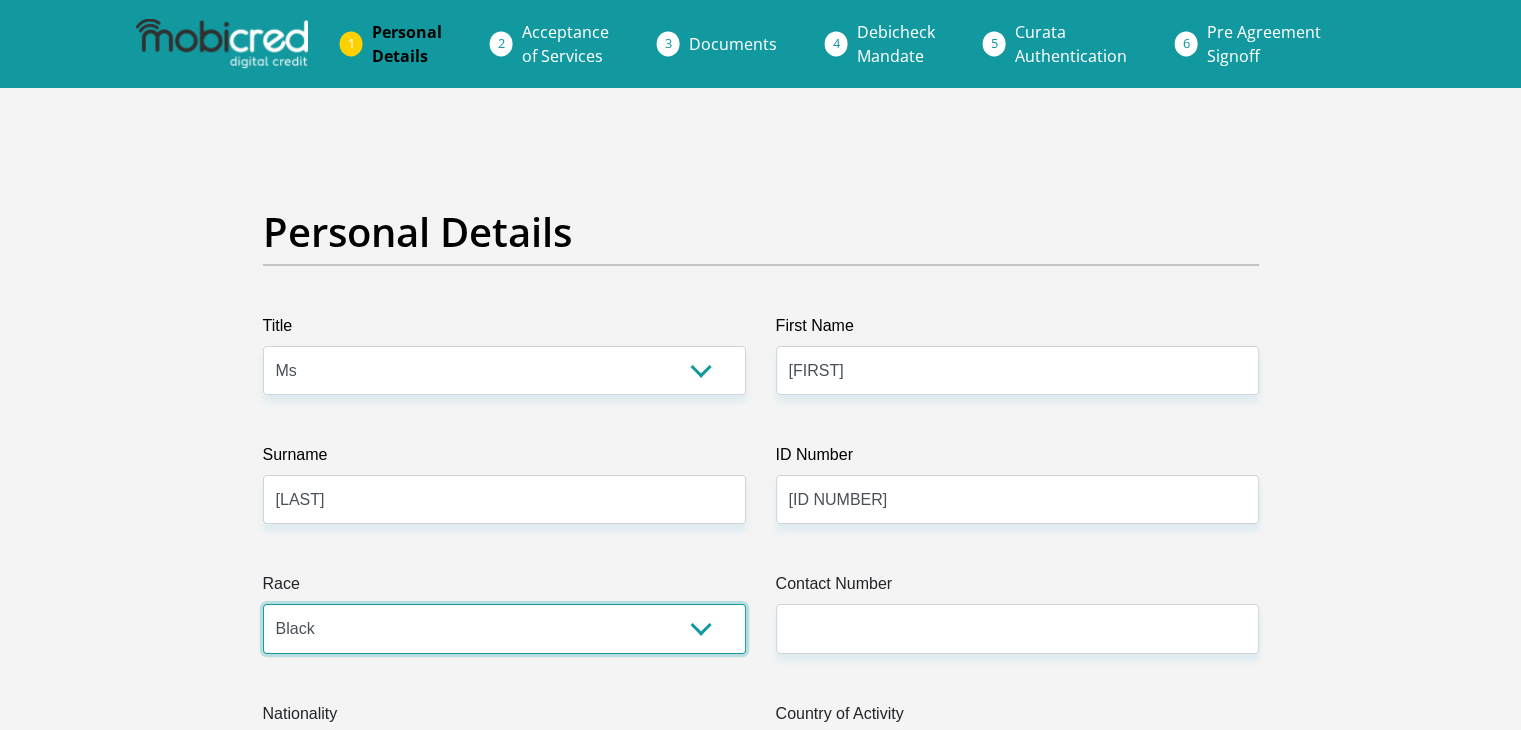 click on "Black
Coloured
Indian
White
Other" at bounding box center [504, 628] 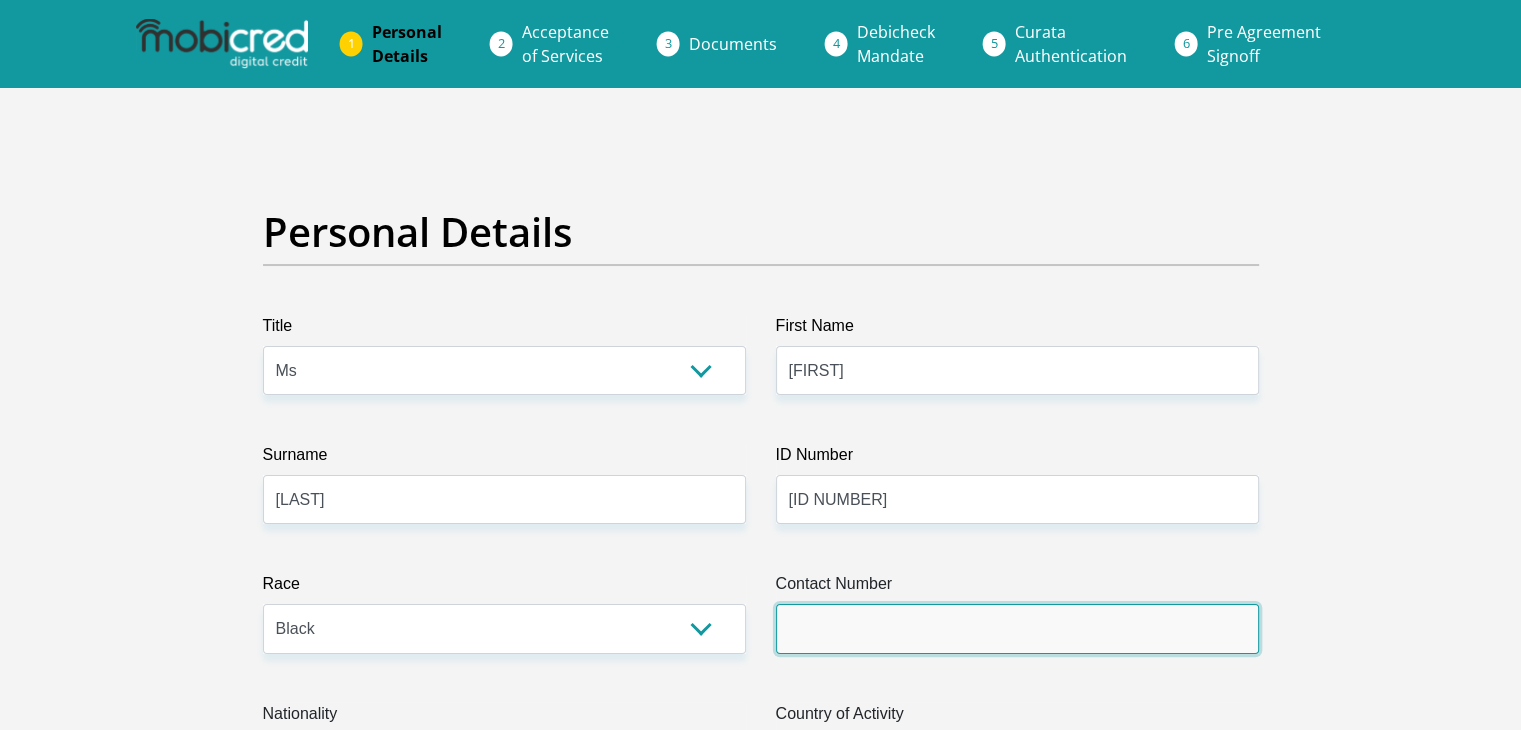 click on "Contact Number" at bounding box center (1017, 628) 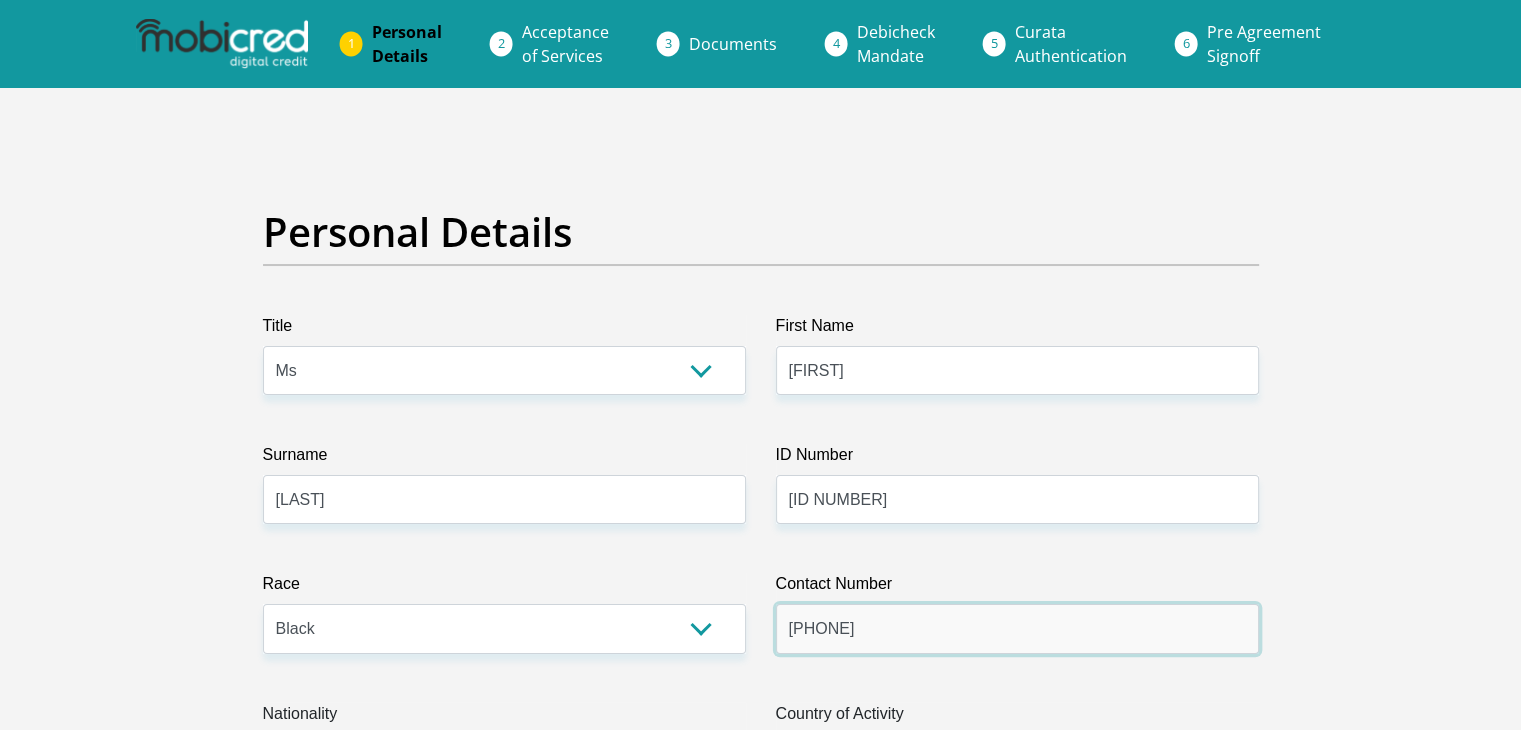 type on "[PHONE]" 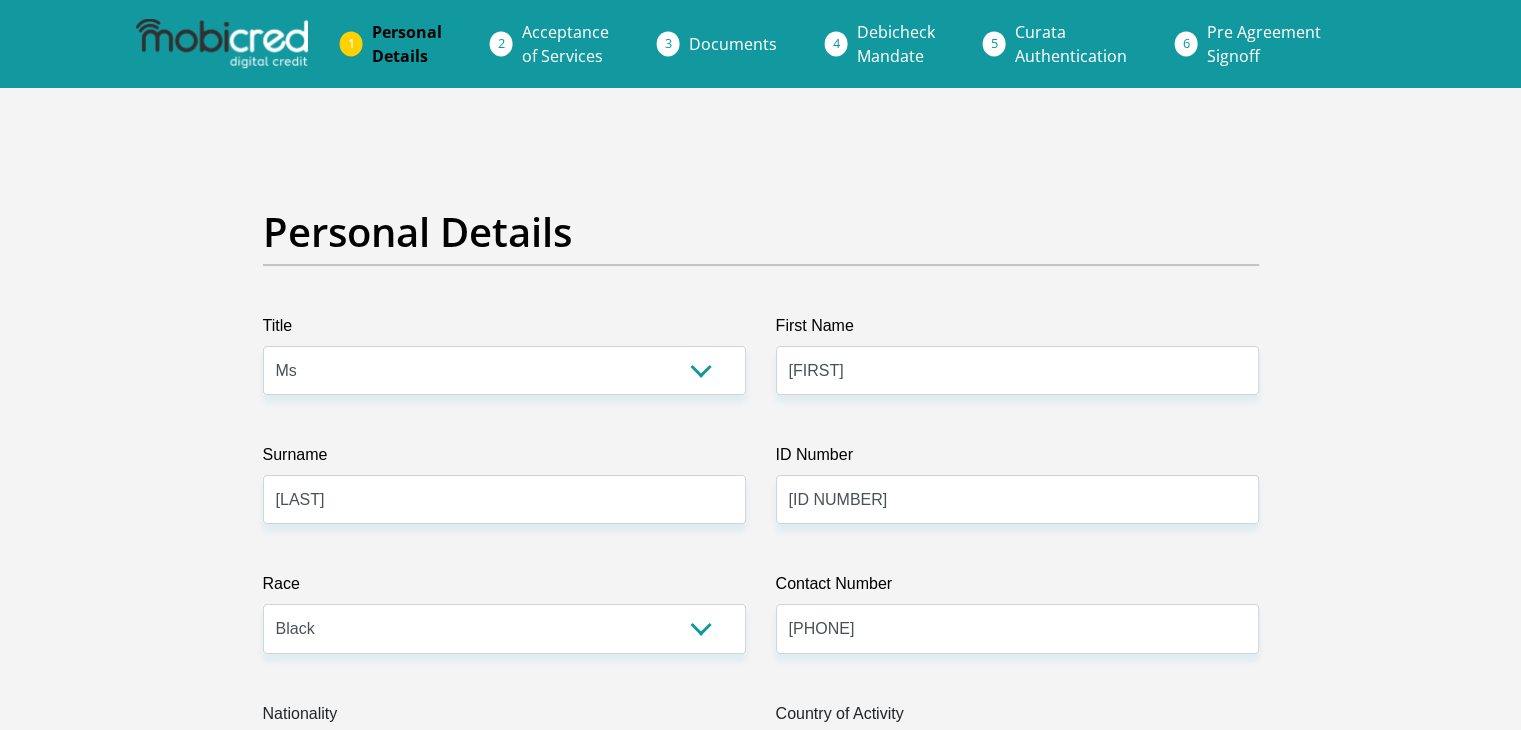 click on "Title
Mr
Ms
Mrs
Dr
Other
First Name
[FIRST]
Surname
[LAST]
ID Number
[ID NUMBER]
Please input valid ID number
Race
Black
Coloured
Indian
White
Other
Contact Number
[PHONE]
Please input valid contact number
Nationality
[COUNTRY]
[COUNTRY]
[COUNTRY]  [COUNTRY]  [COUNTRY]" at bounding box center (761, 3567) 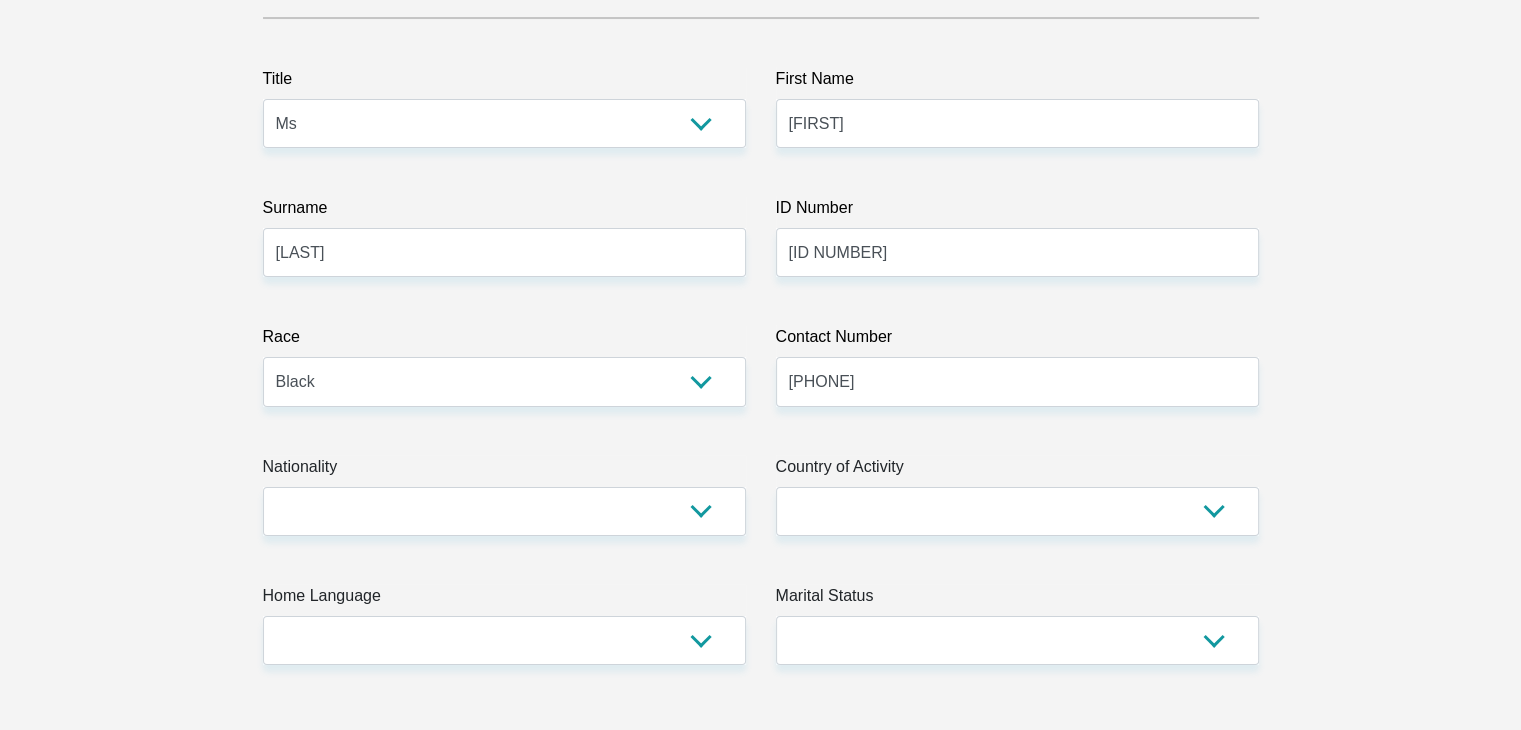 scroll, scrollTop: 280, scrollLeft: 0, axis: vertical 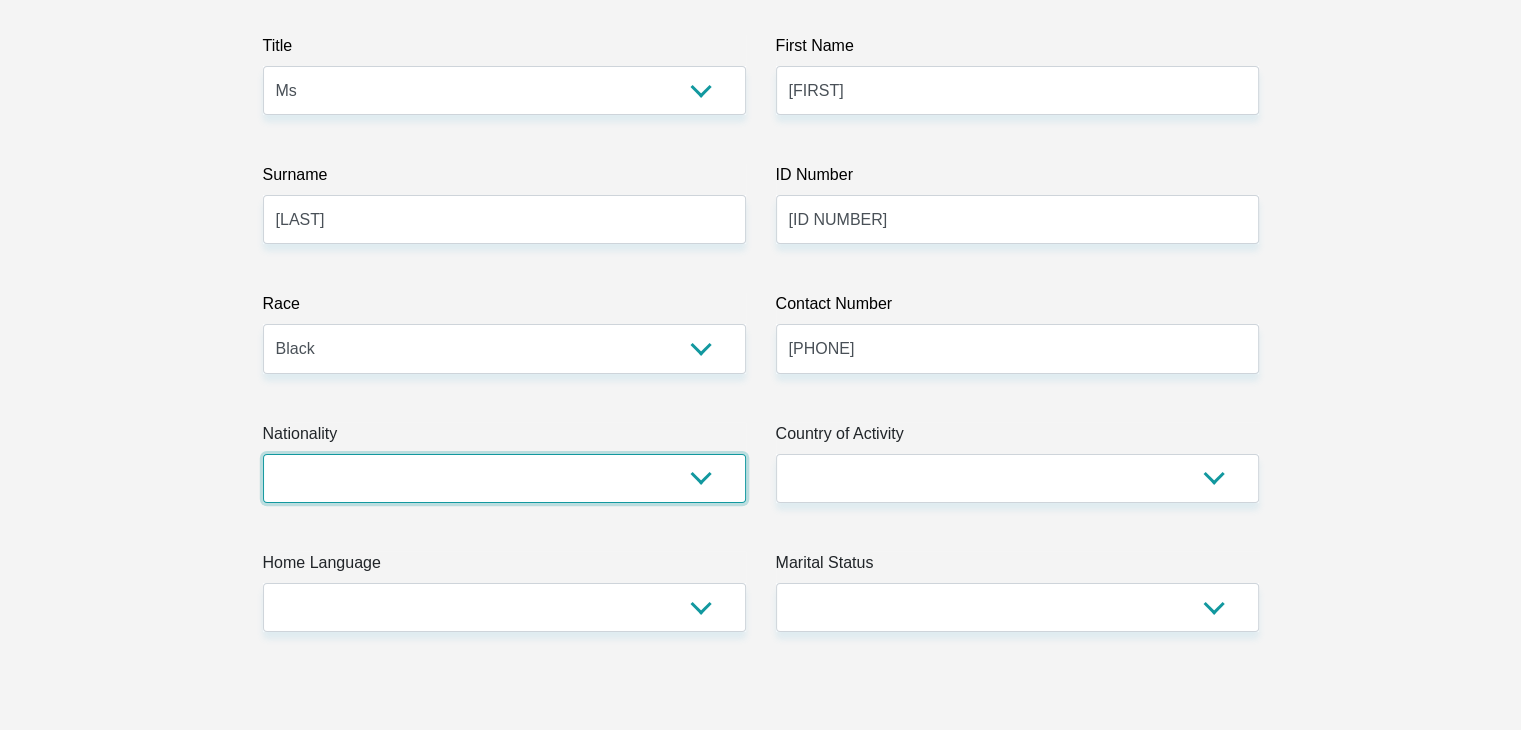 click on "South Africa
Afghanistan
Aland Islands
Albania
Algeria
America Samoa
American Virgin Islands
Andorra
Angola
Anguilla
Antarctica
Antigua and Barbuda
Argentina
Armenia
Aruba
Ascension Island
Australia
Austria
Azerbaijan
Bahamas
Bahrain
Bangladesh
Barbados
Chad" at bounding box center (504, 478) 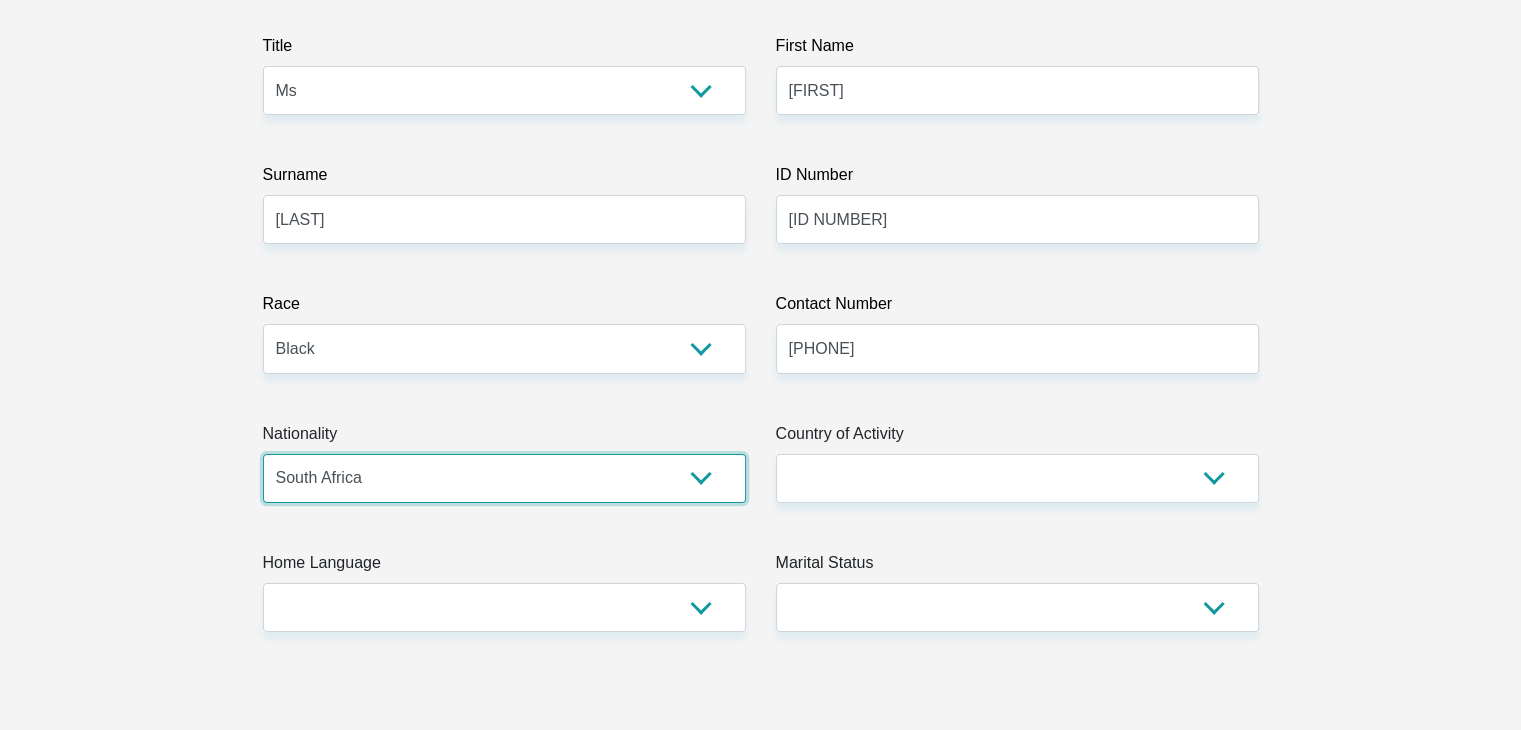 click on "South Africa
Afghanistan
Aland Islands
Albania
Algeria
America Samoa
American Virgin Islands
Andorra
Angola
Anguilla
Antarctica
Antigua and Barbuda
Argentina
Armenia
Aruba
Ascension Island
Australia
Austria
Azerbaijan
Bahamas
Bahrain
Bangladesh
Barbados
Chad" at bounding box center [504, 478] 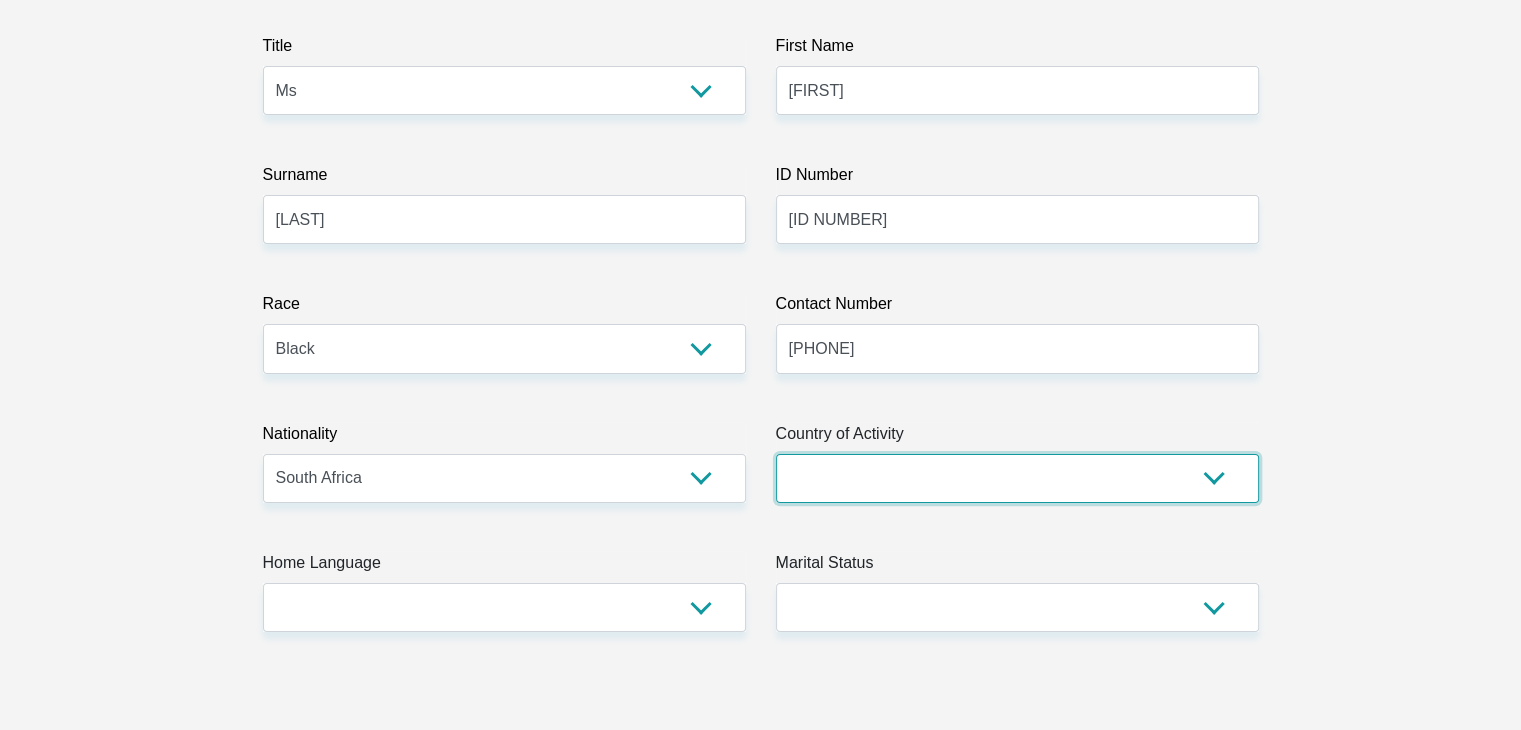 click on "South Africa
Afghanistan
Aland Islands
Albania
Algeria
America Samoa
American Virgin Islands
Andorra
Angola
Anguilla
Antarctica
Antigua and Barbuda
Argentina
Armenia
Aruba
Ascension Island
Australia
Austria
Azerbaijan
Chad" at bounding box center [1017, 478] 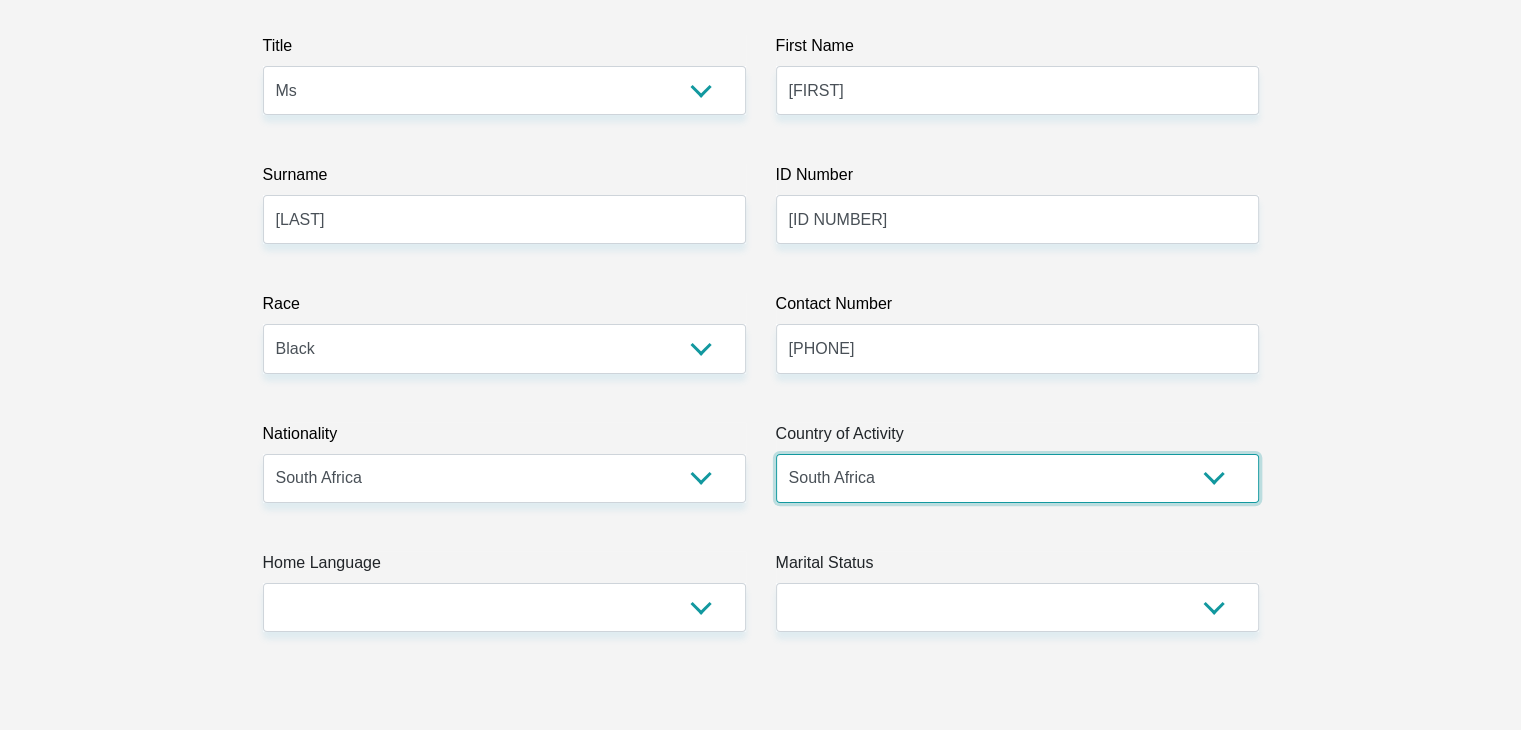 click on "South Africa
Afghanistan
Aland Islands
Albania
Algeria
America Samoa
American Virgin Islands
Andorra
Angola
Anguilla
Antarctica
Antigua and Barbuda
Argentina
Armenia
Aruba
Ascension Island
Australia
Austria
Azerbaijan
Chad" at bounding box center (1017, 478) 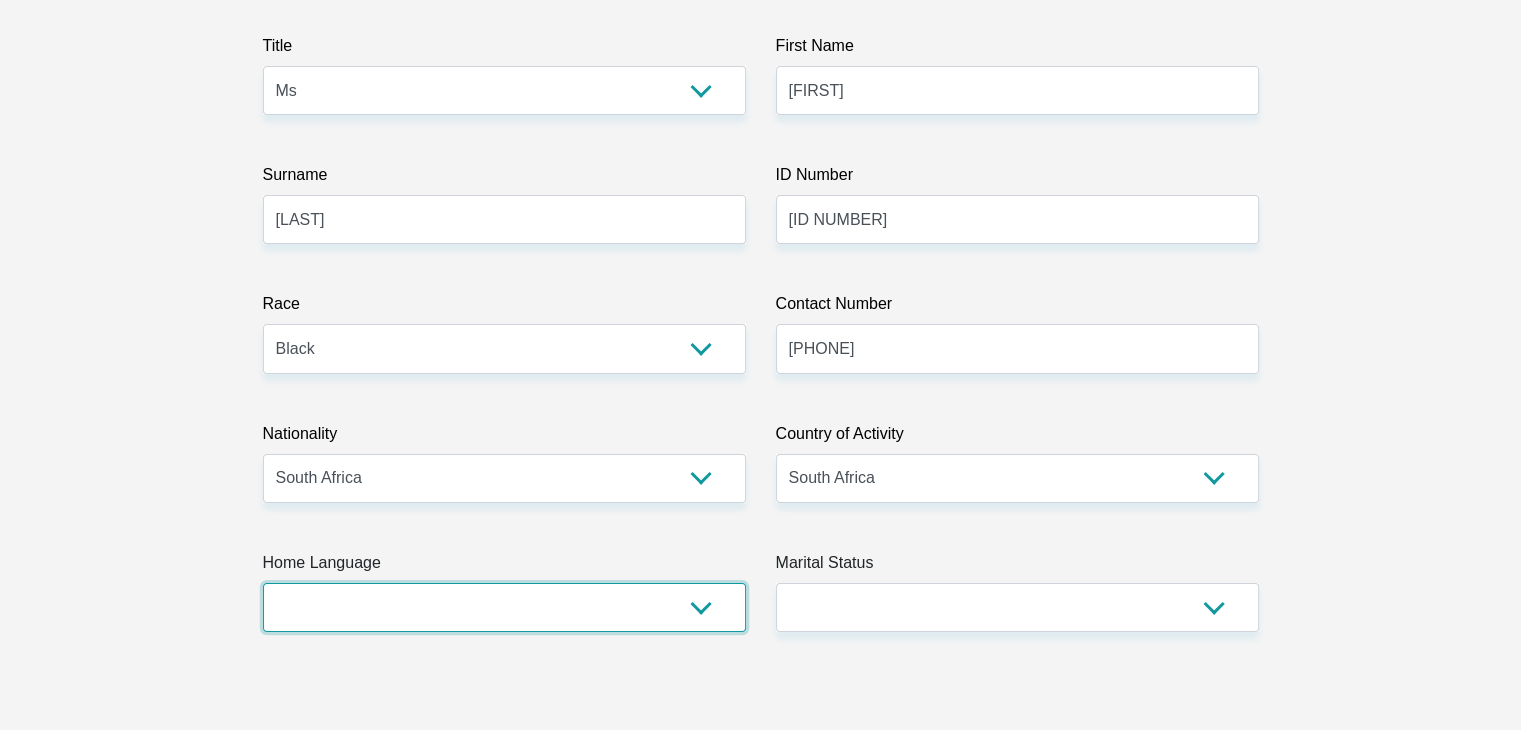 click on "Afrikaans
English
Sepedi
South Ndebele
Southern Sotho
Swati
Tsonga
Tswana
Venda
Xhosa
Zulu
Other" at bounding box center [504, 607] 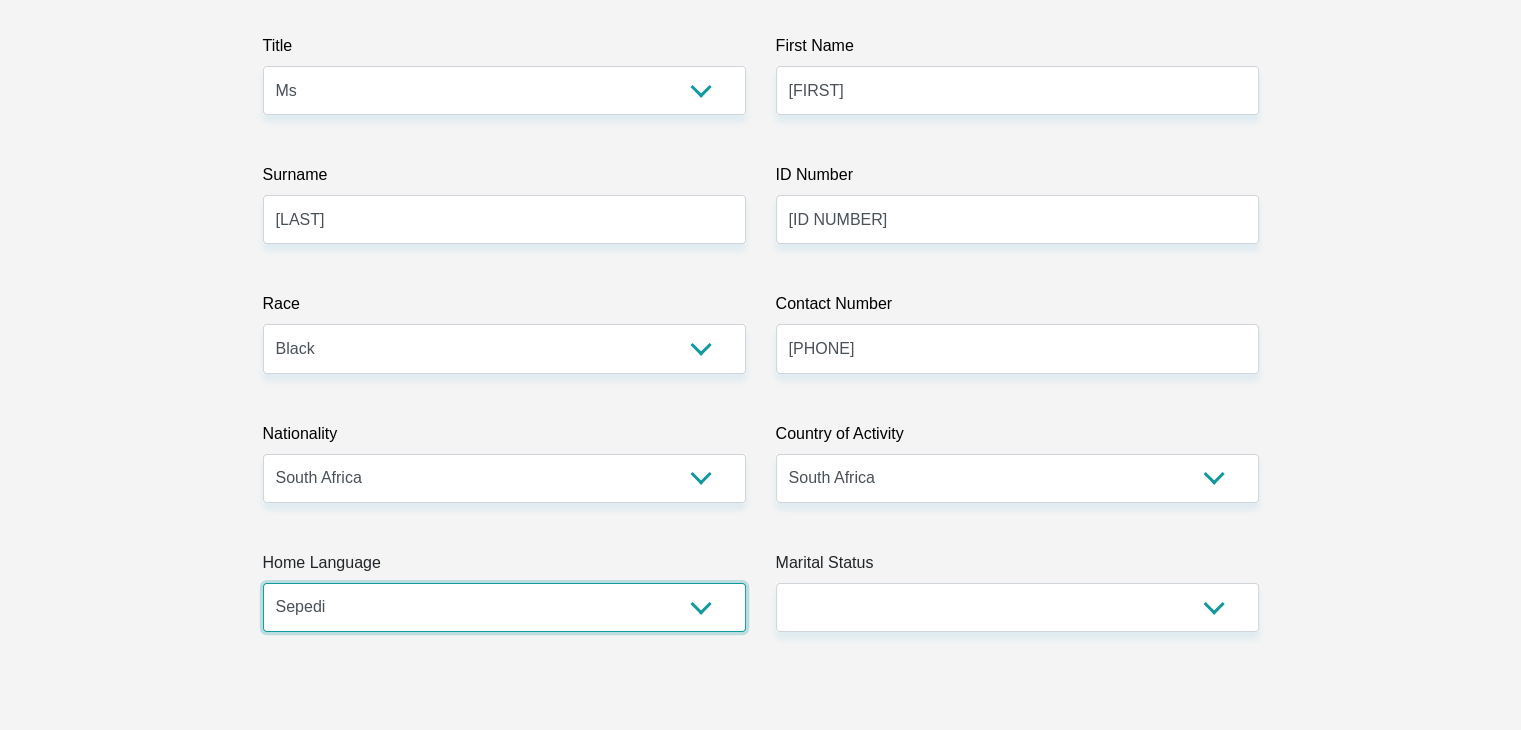 click on "Afrikaans
English
Sepedi
South Ndebele
Southern Sotho
Swati
Tsonga
Tswana
Venda
Xhosa
Zulu
Other" at bounding box center [504, 607] 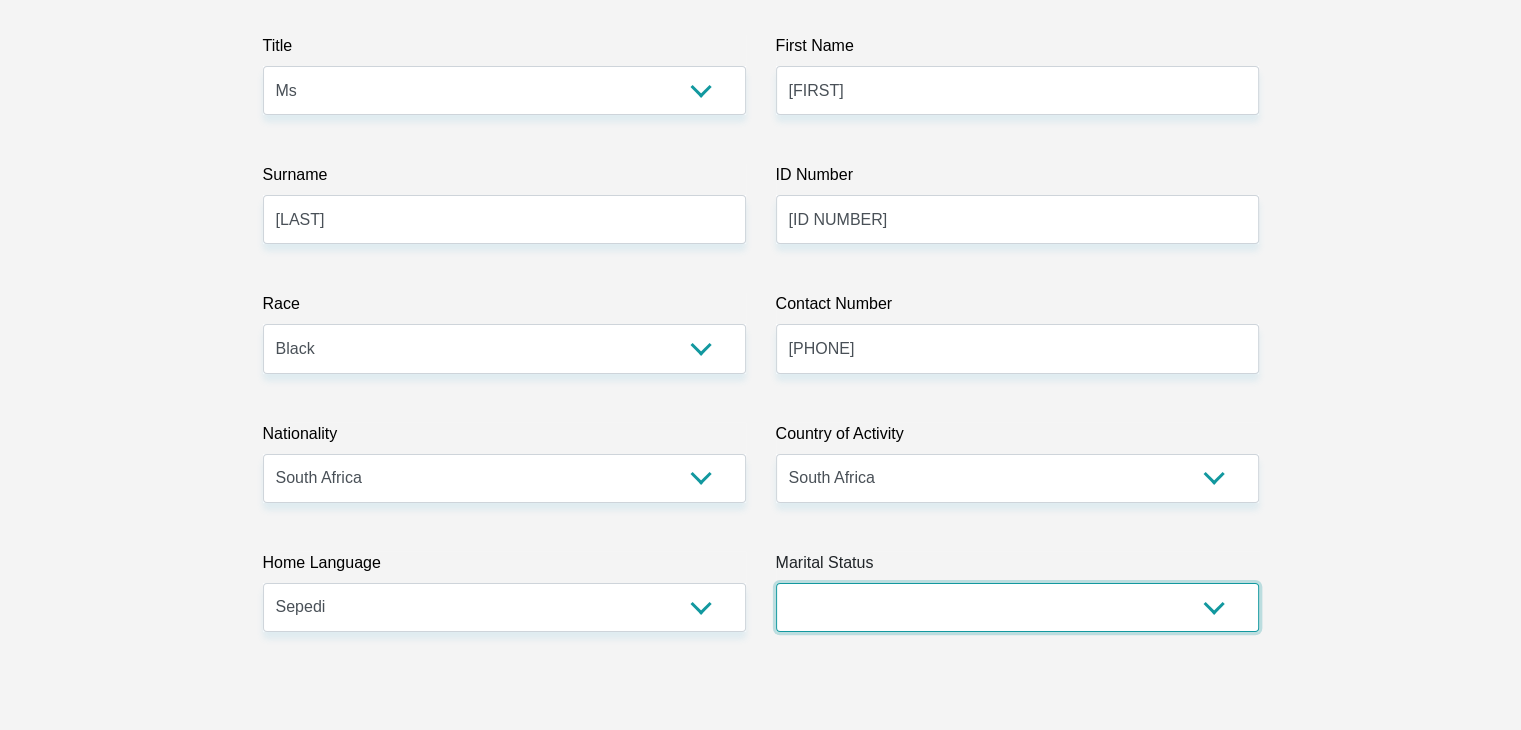 click on "Married ANC
Single
Divorced
Widowed
Married COP or Customary Law" at bounding box center (1017, 607) 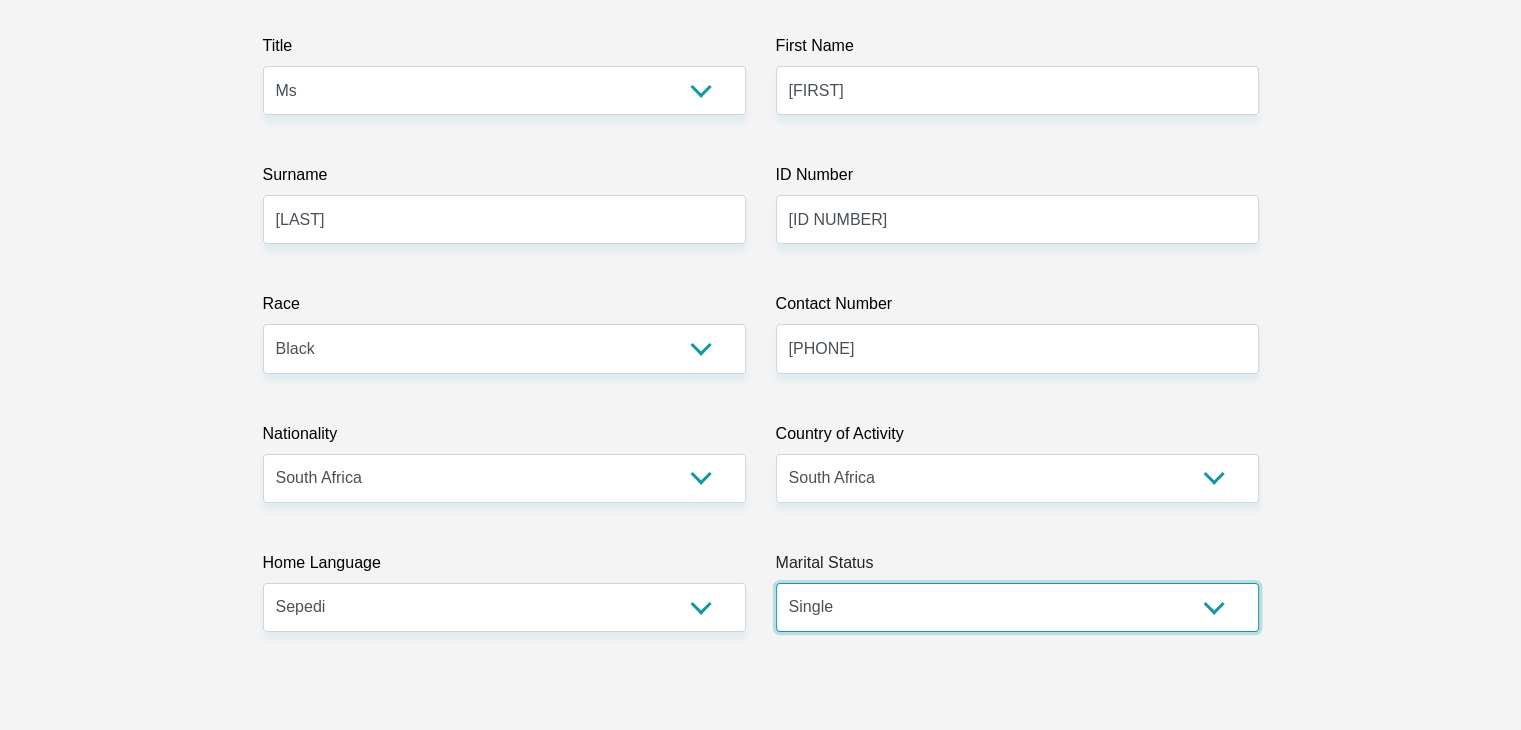 click on "Married ANC
Single
Divorced
Widowed
Married COP or Customary Law" at bounding box center [1017, 607] 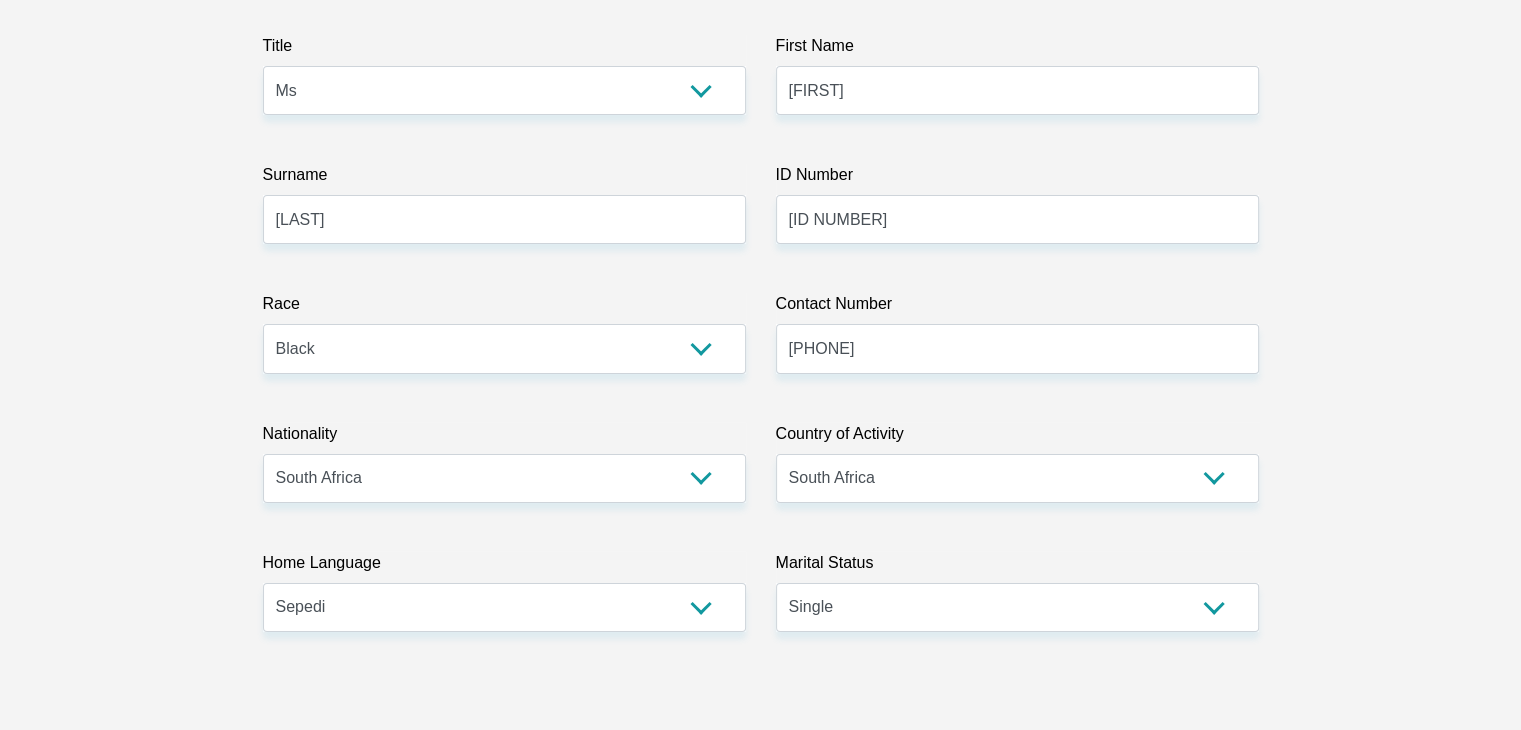 click on "Title
Mr
Ms
Mrs
Dr
Other
First Name
[FIRST]
Surname
[LAST]
ID Number
[ID NUMBER]
Please input valid ID number
Race
Black
Coloured
Indian
White
Other
Contact Number
[PHONE]
Please input valid contact number
Nationality
[COUNTRY]
[COUNTRY]
[COUNTRY]  [COUNTRY]  [COUNTRY]" at bounding box center (761, 3287) 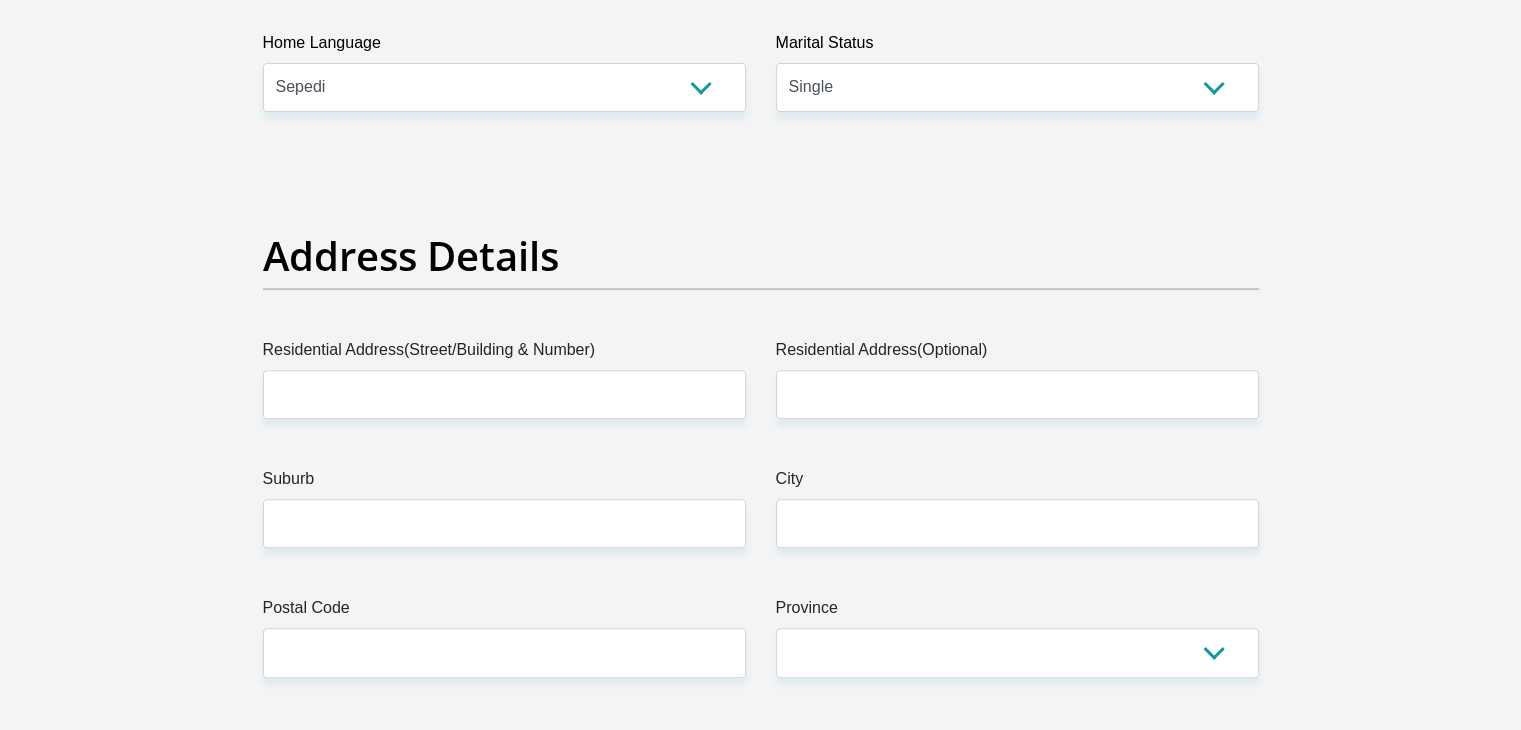 scroll, scrollTop: 840, scrollLeft: 0, axis: vertical 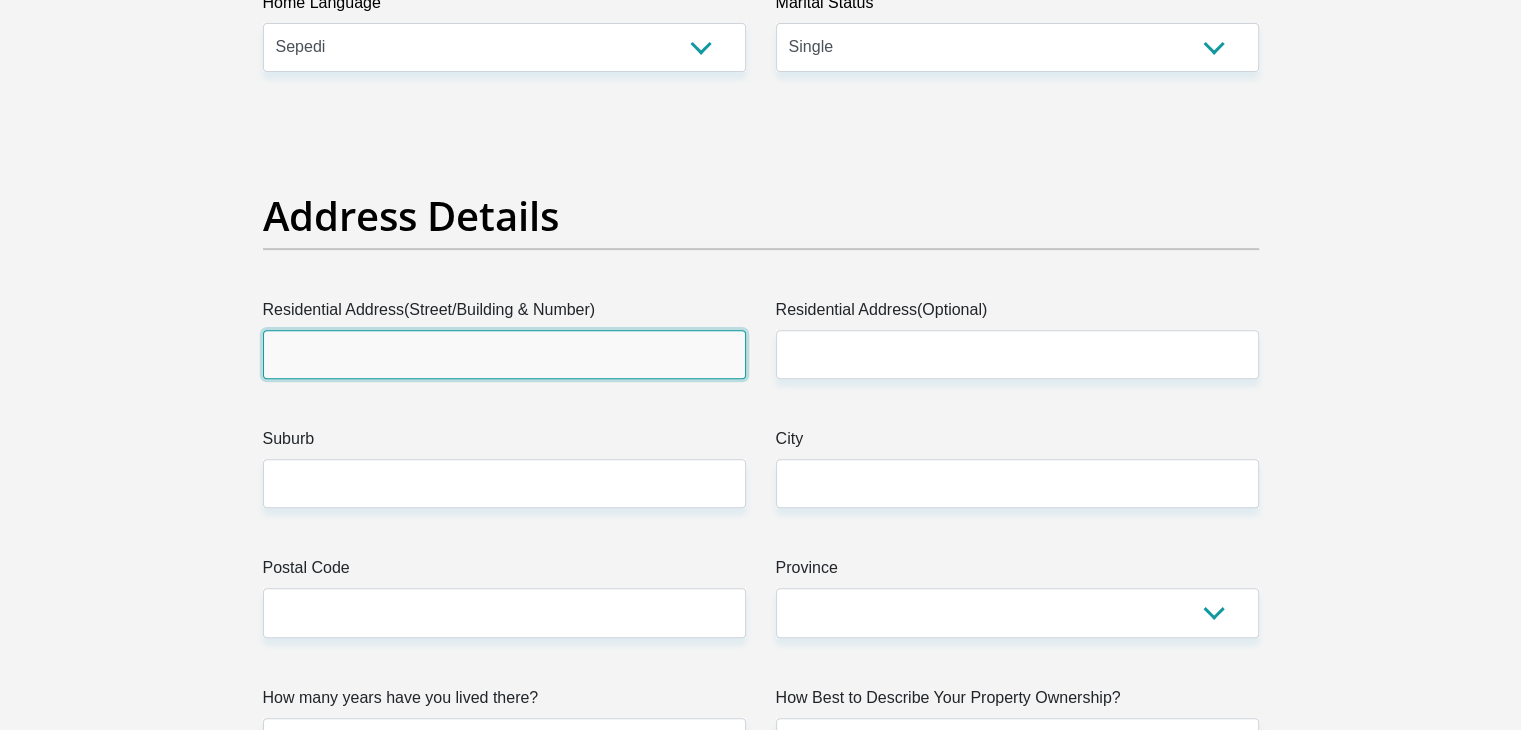 click on "Residential Address(Street/Building & Number)" at bounding box center [504, 354] 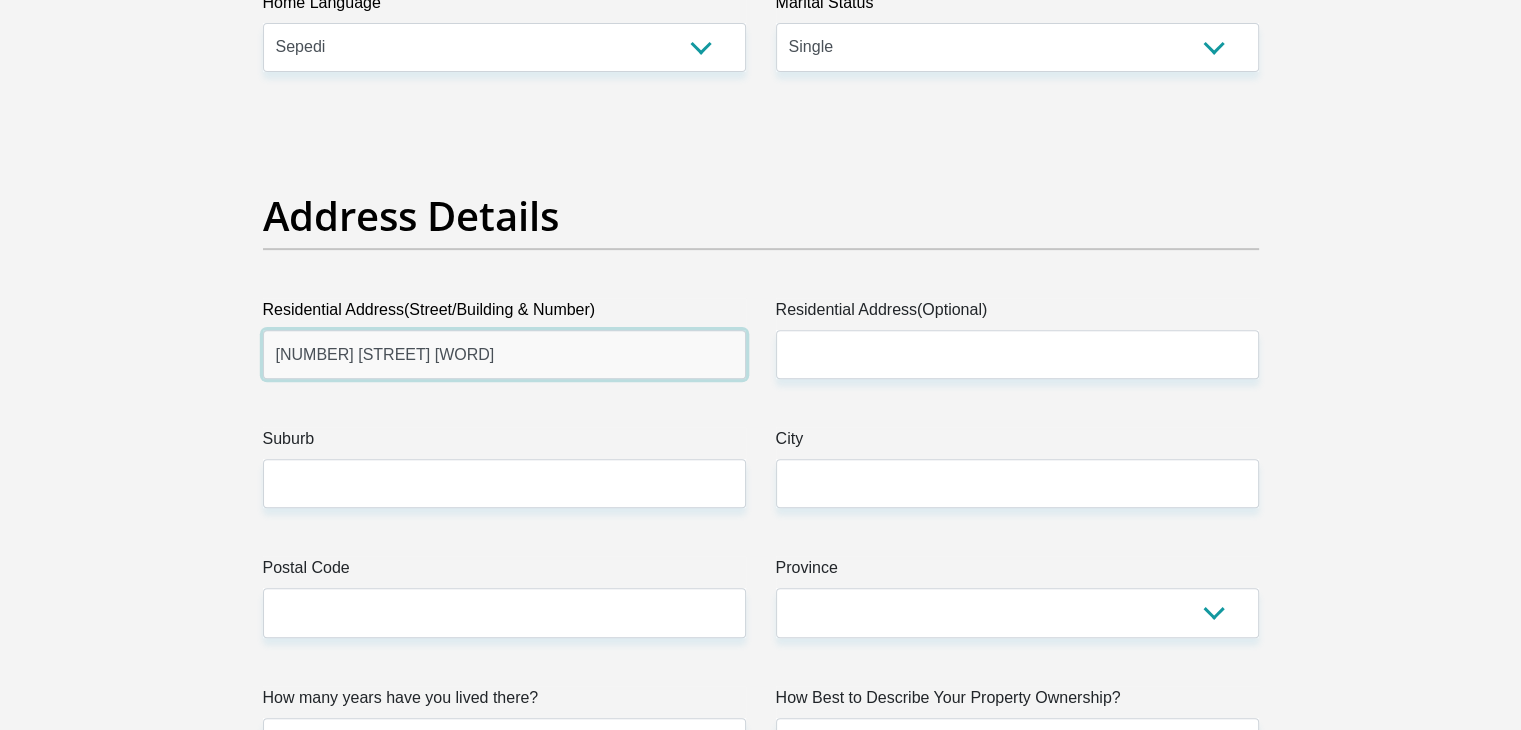 type on "[NUMBER] [STREET] [WORD]" 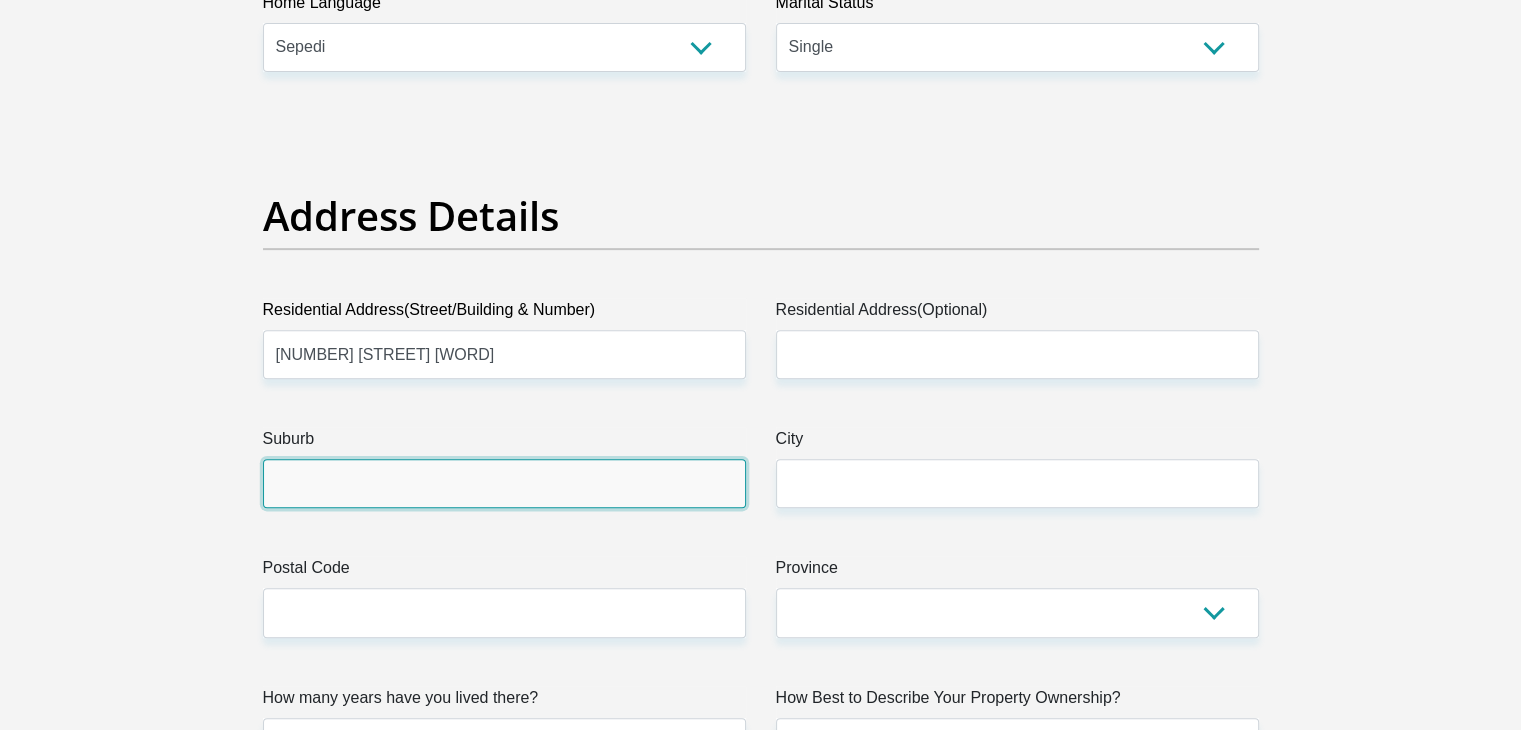 click on "Suburb" at bounding box center (504, 483) 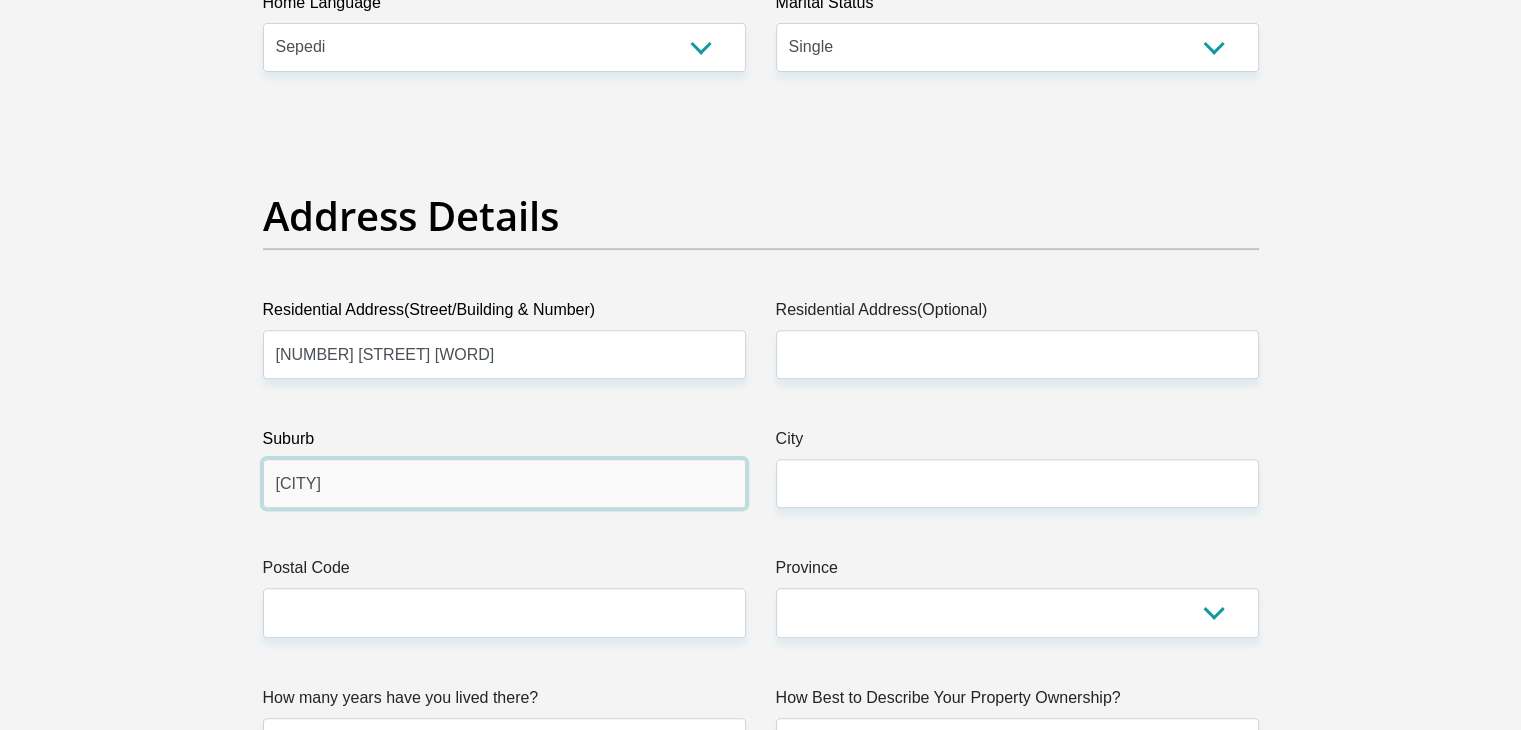 type on "[CITY]" 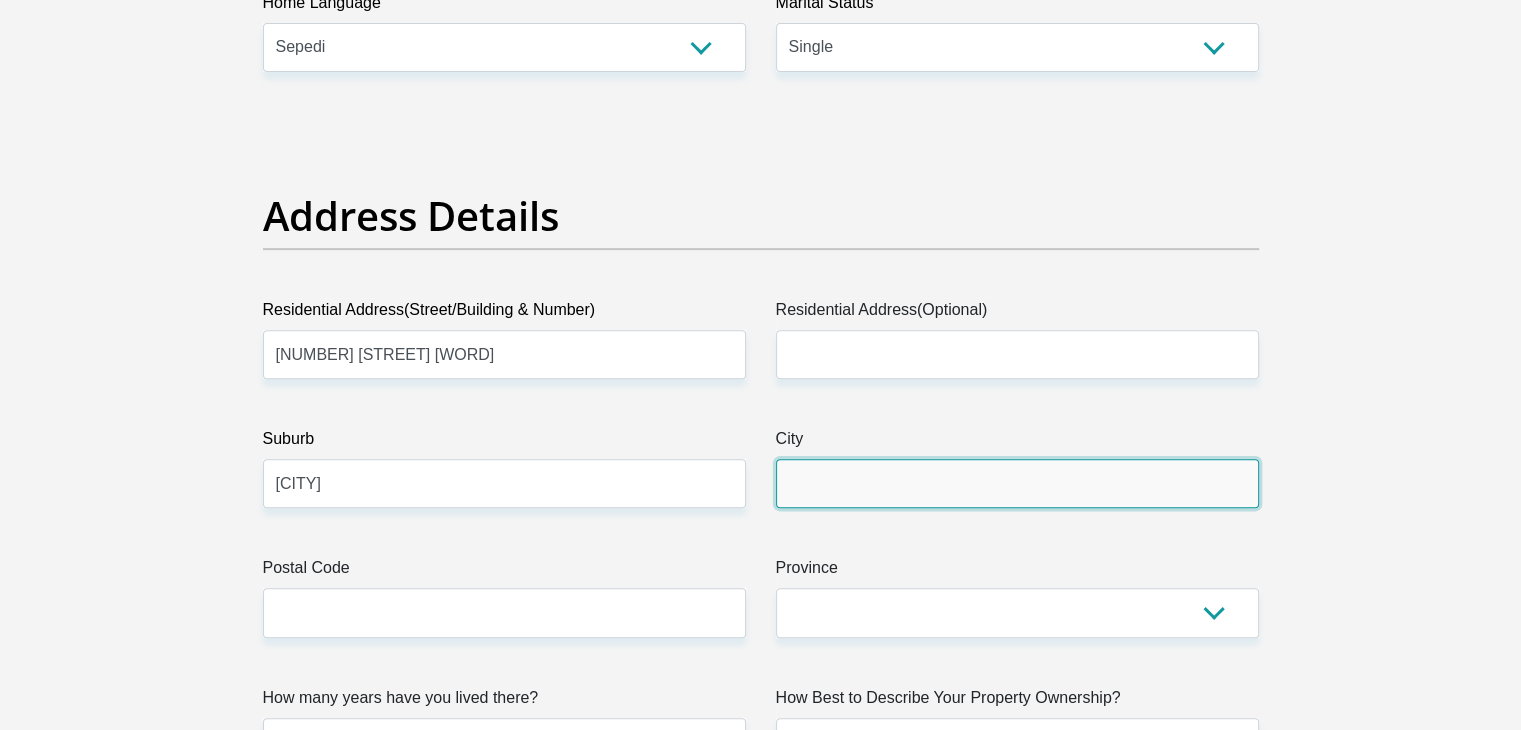 click on "City" at bounding box center [1017, 483] 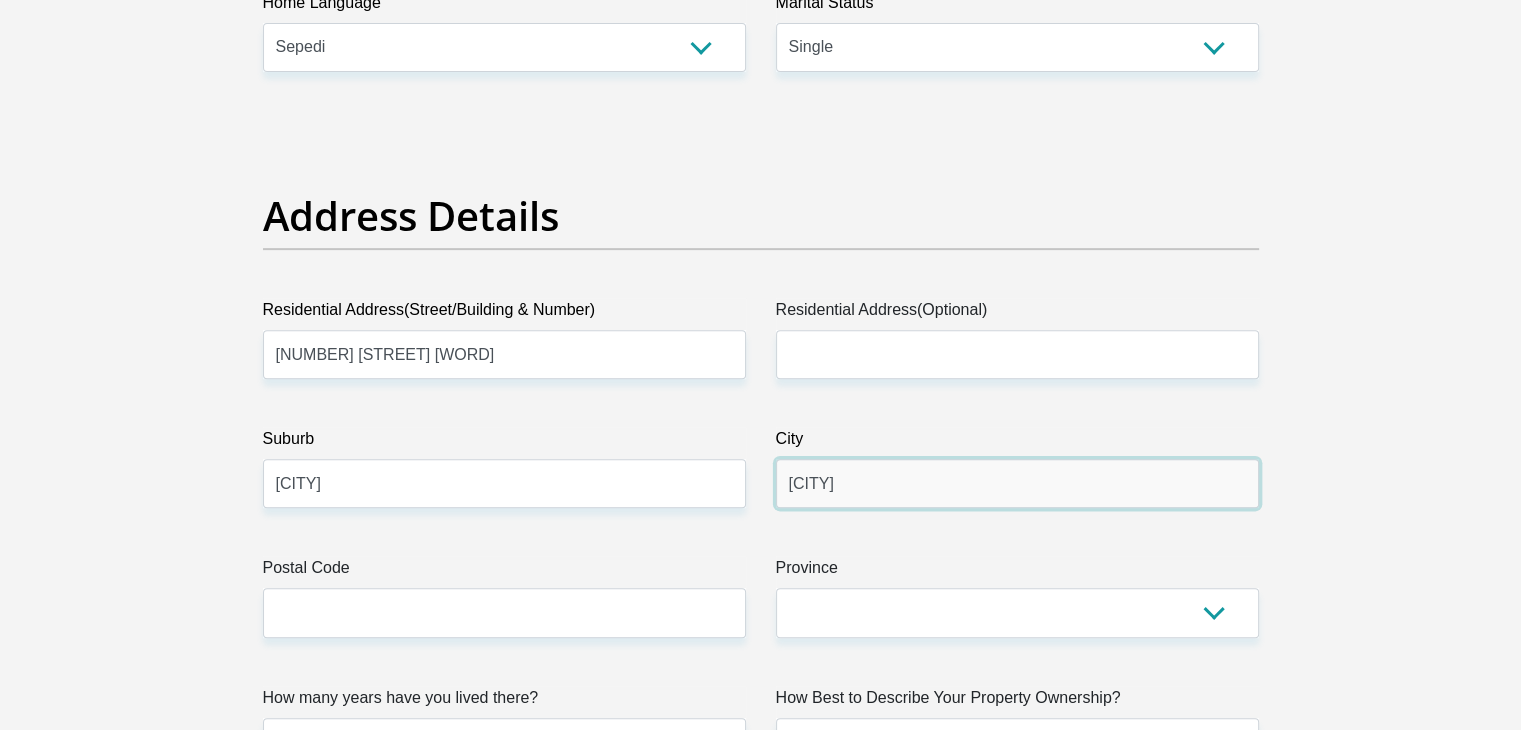 type on "[CITY]" 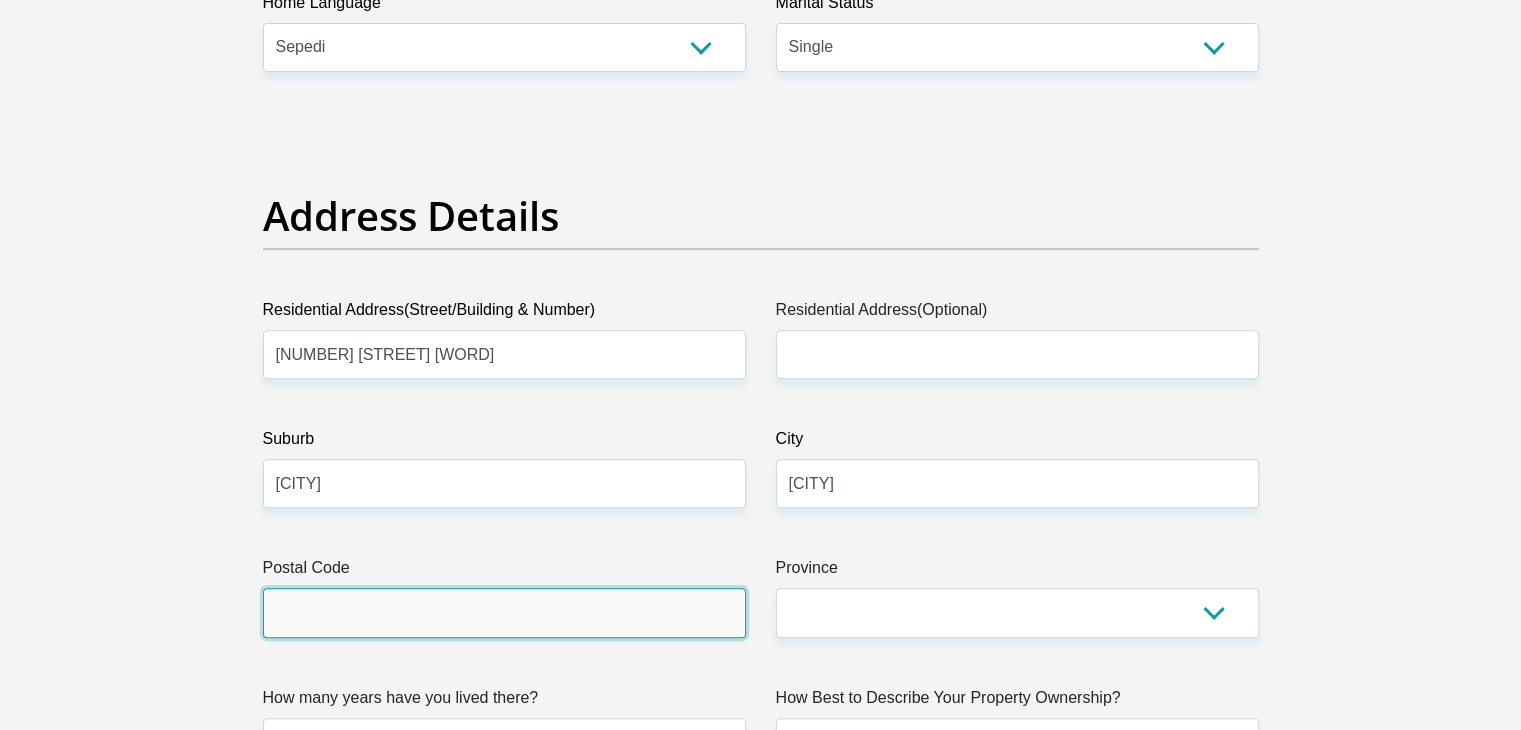 click on "Postal Code" at bounding box center [504, 612] 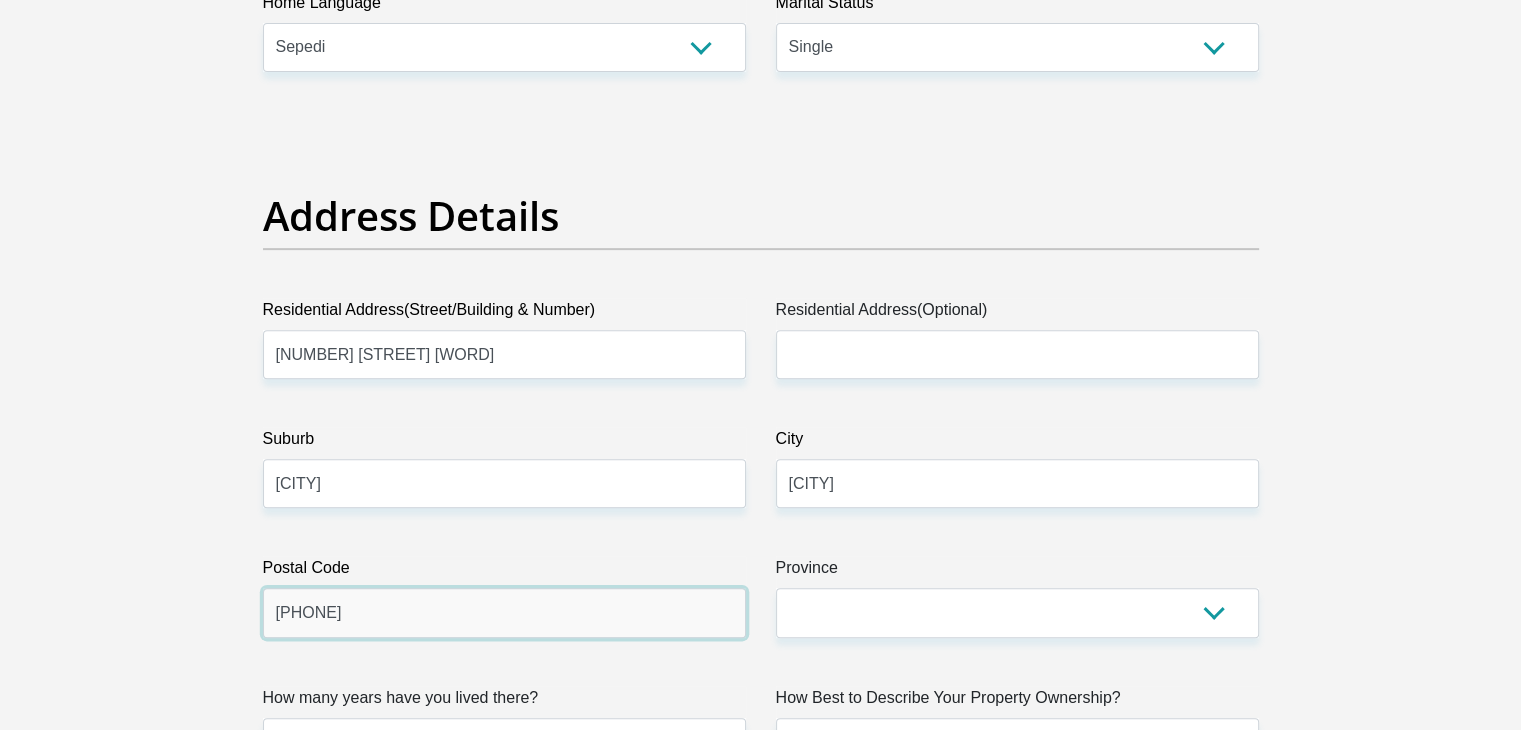 type on "[PHONE]" 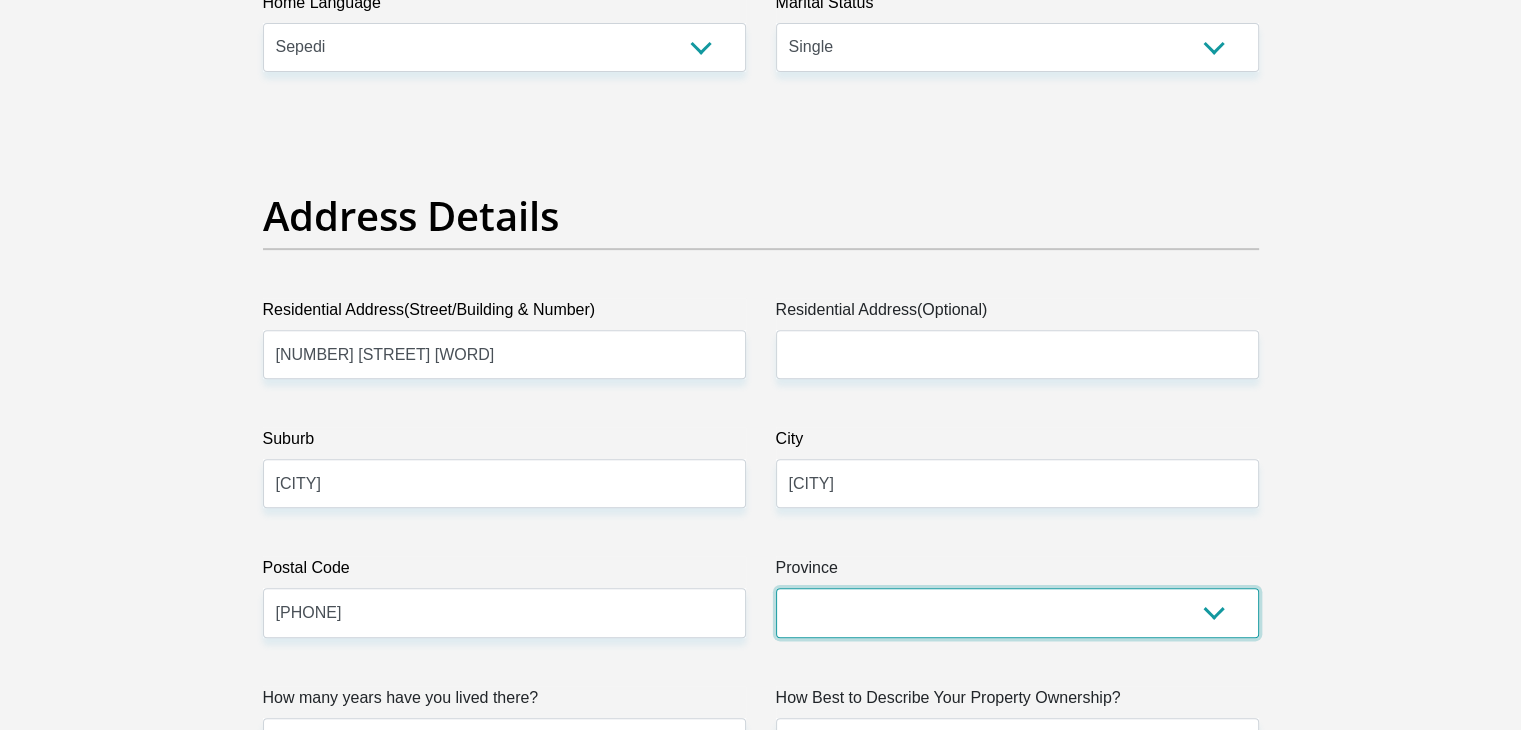 click on "Eastern Cape
Free State
Gauteng
KwaZulu-Natal
Limpopo
Mpumalanga
Northern Cape
North West
Western Cape" at bounding box center (1017, 612) 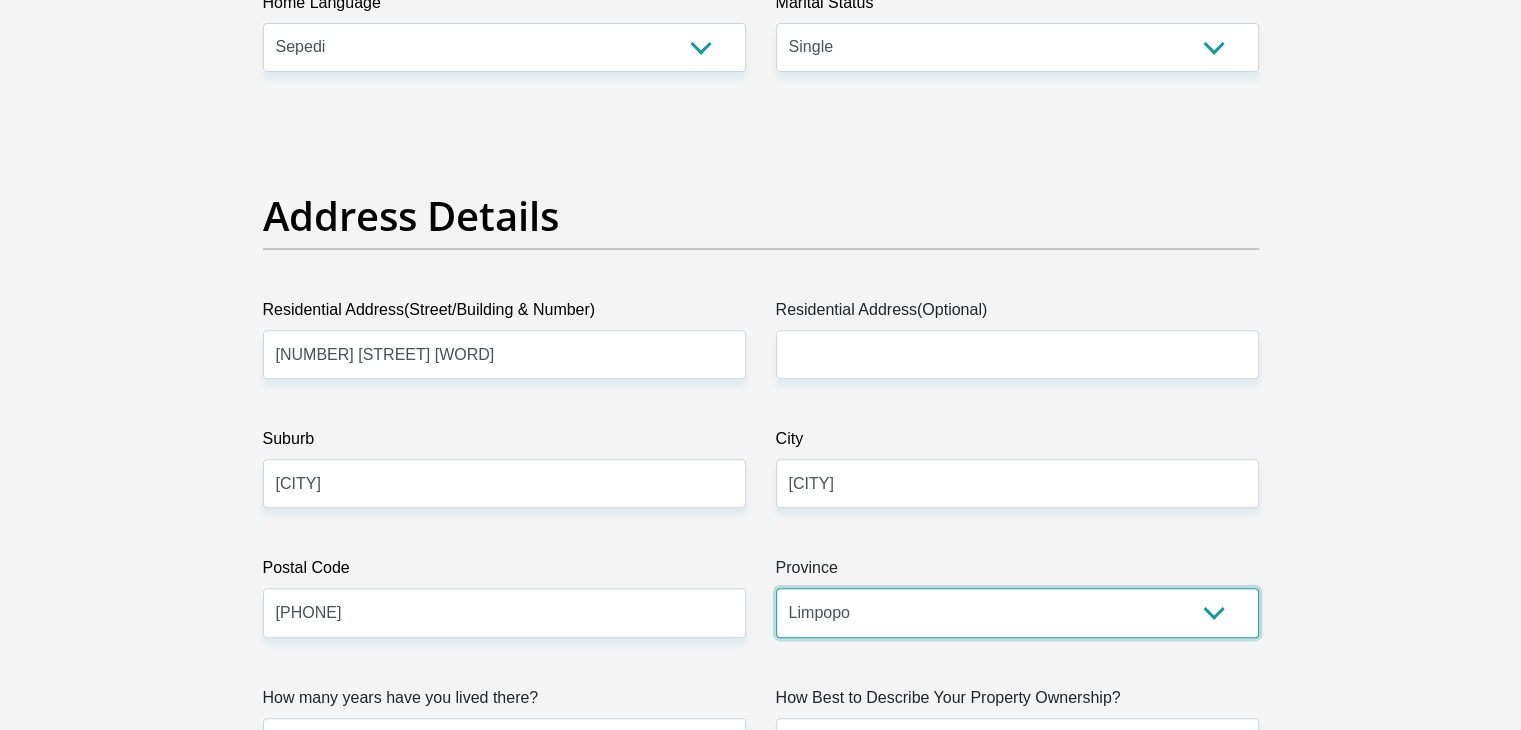 click on "Eastern Cape
Free State
Gauteng
KwaZulu-Natal
Limpopo
Mpumalanga
Northern Cape
North West
Western Cape" at bounding box center [1017, 612] 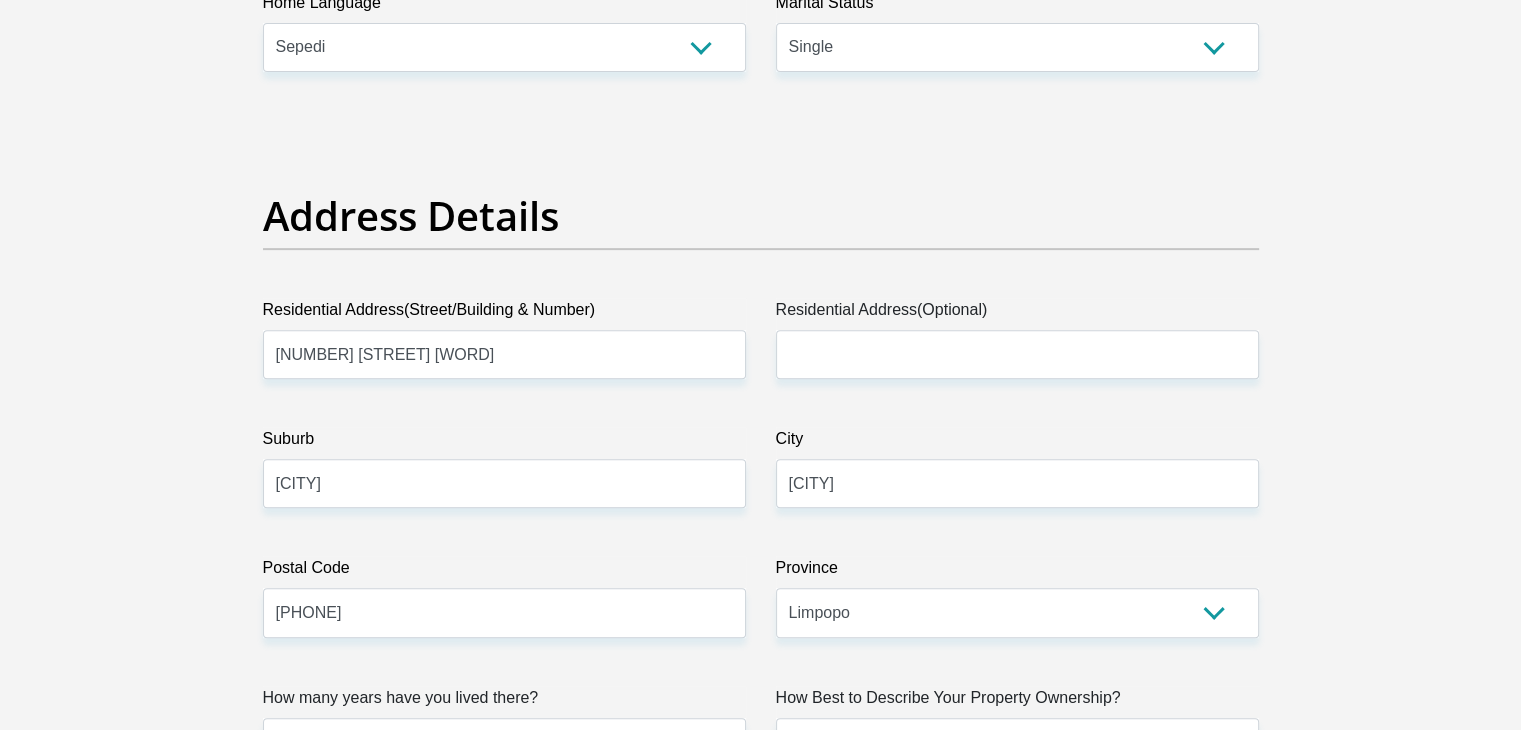 click on "Personal Details
Title
Mr
Ms
Mrs
Dr
Other
First Name
[FIRST]
Surname
[LAST]
ID Number
[ID NUMBER]
Please input valid ID number
Race
Black
Coloured
Indian
White
Other
Contact Number
[PHONE]
Please input valid contact number" at bounding box center [760, 2733] 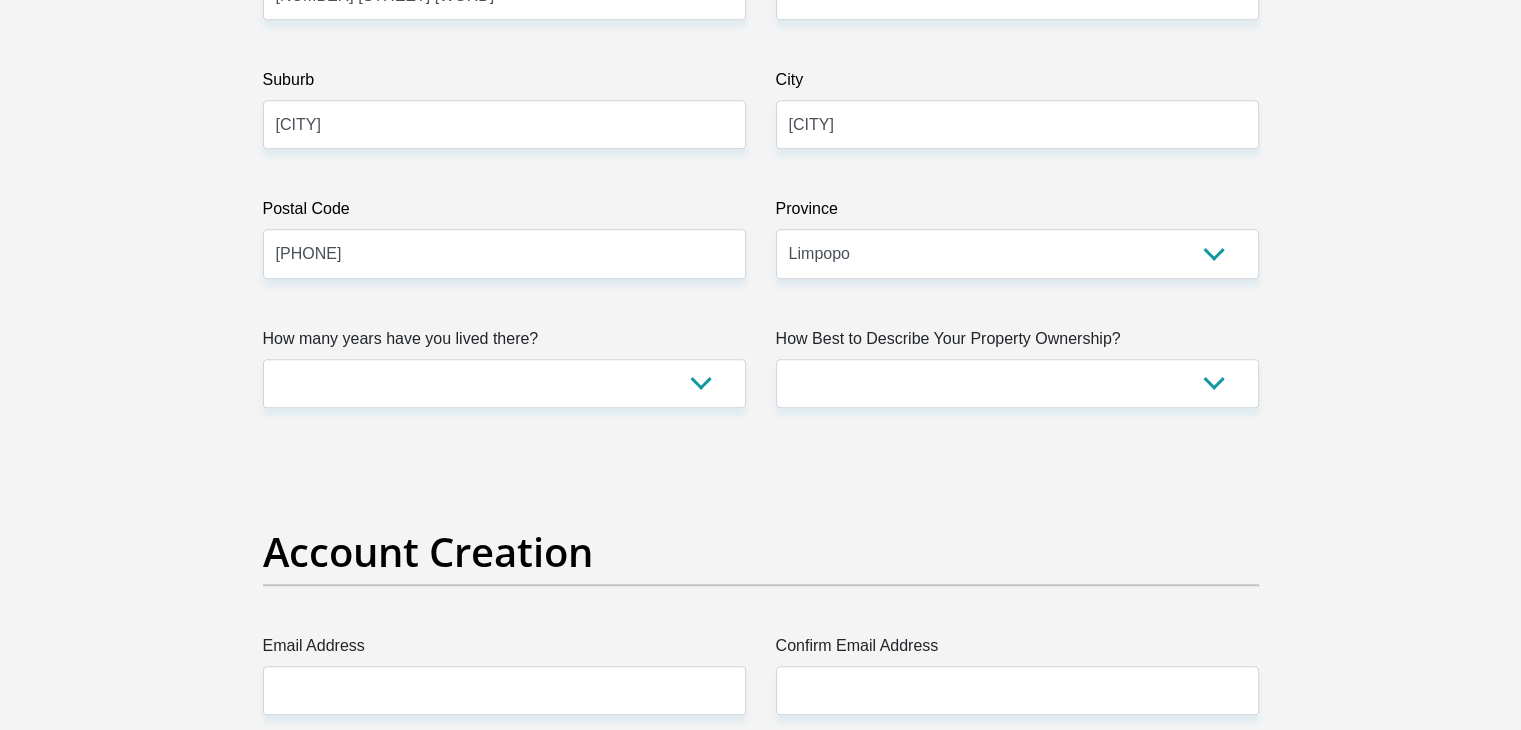 scroll, scrollTop: 1200, scrollLeft: 0, axis: vertical 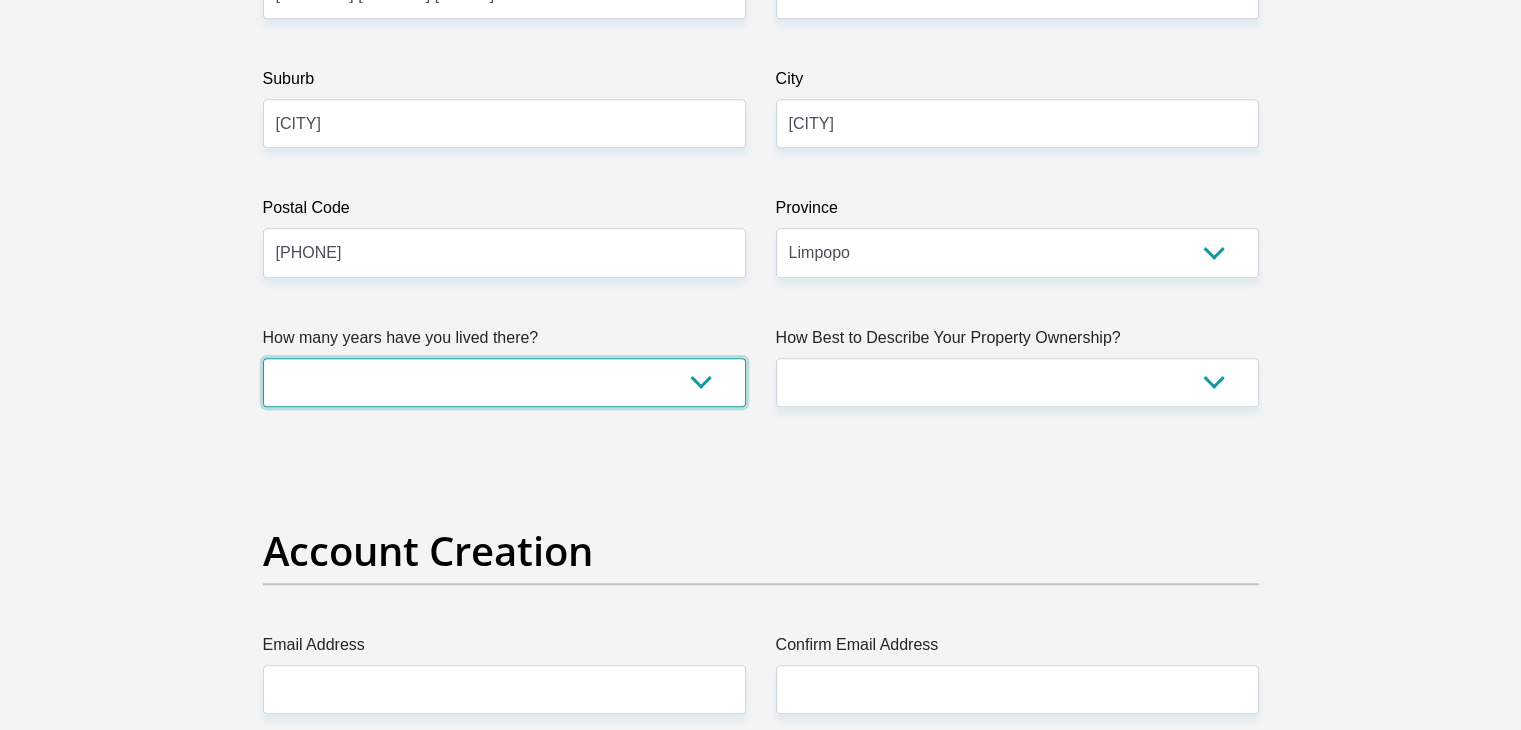 click on "less than 1 year
1-3 years
3-5 years
5+ years" at bounding box center [504, 382] 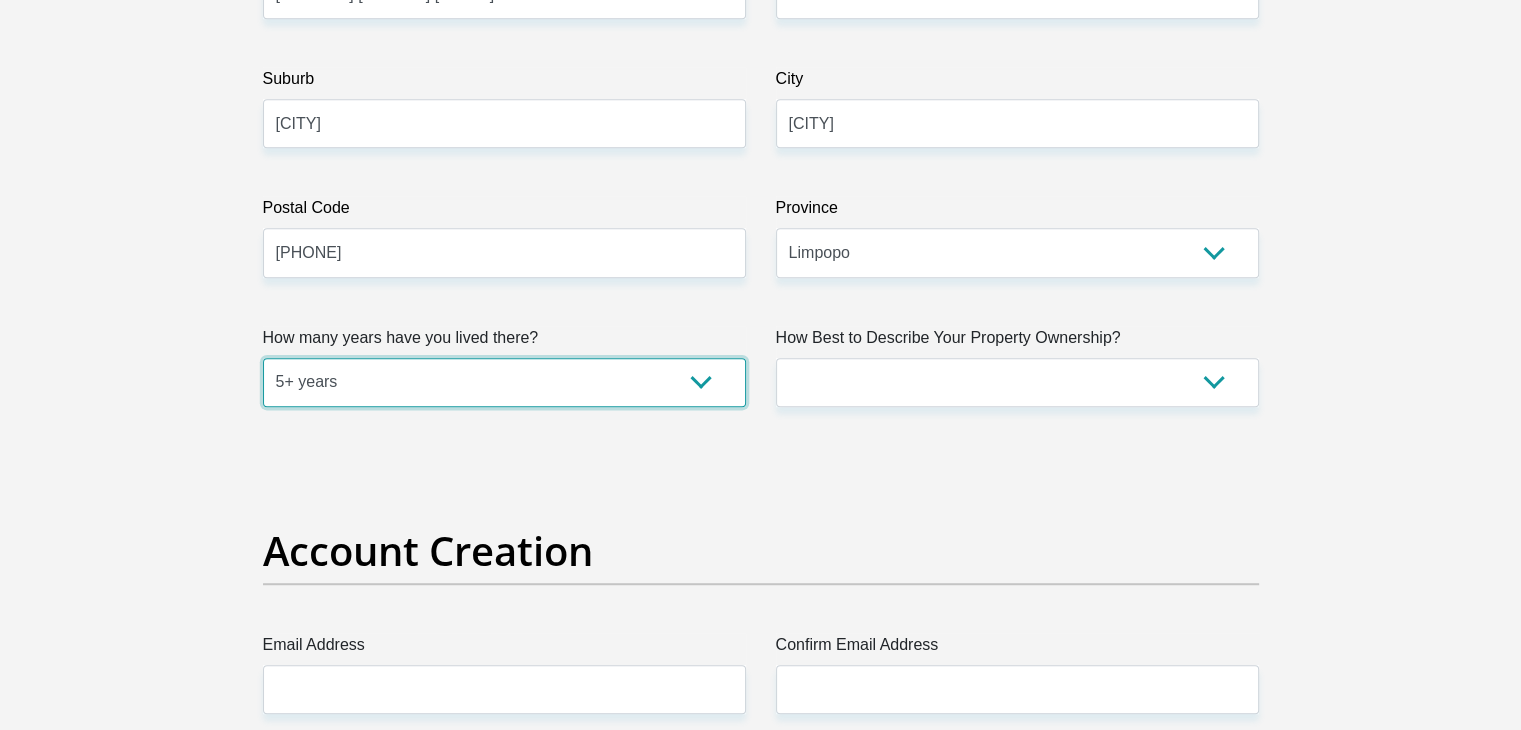 click on "less than 1 year
1-3 years
3-5 years
5+ years" at bounding box center [504, 382] 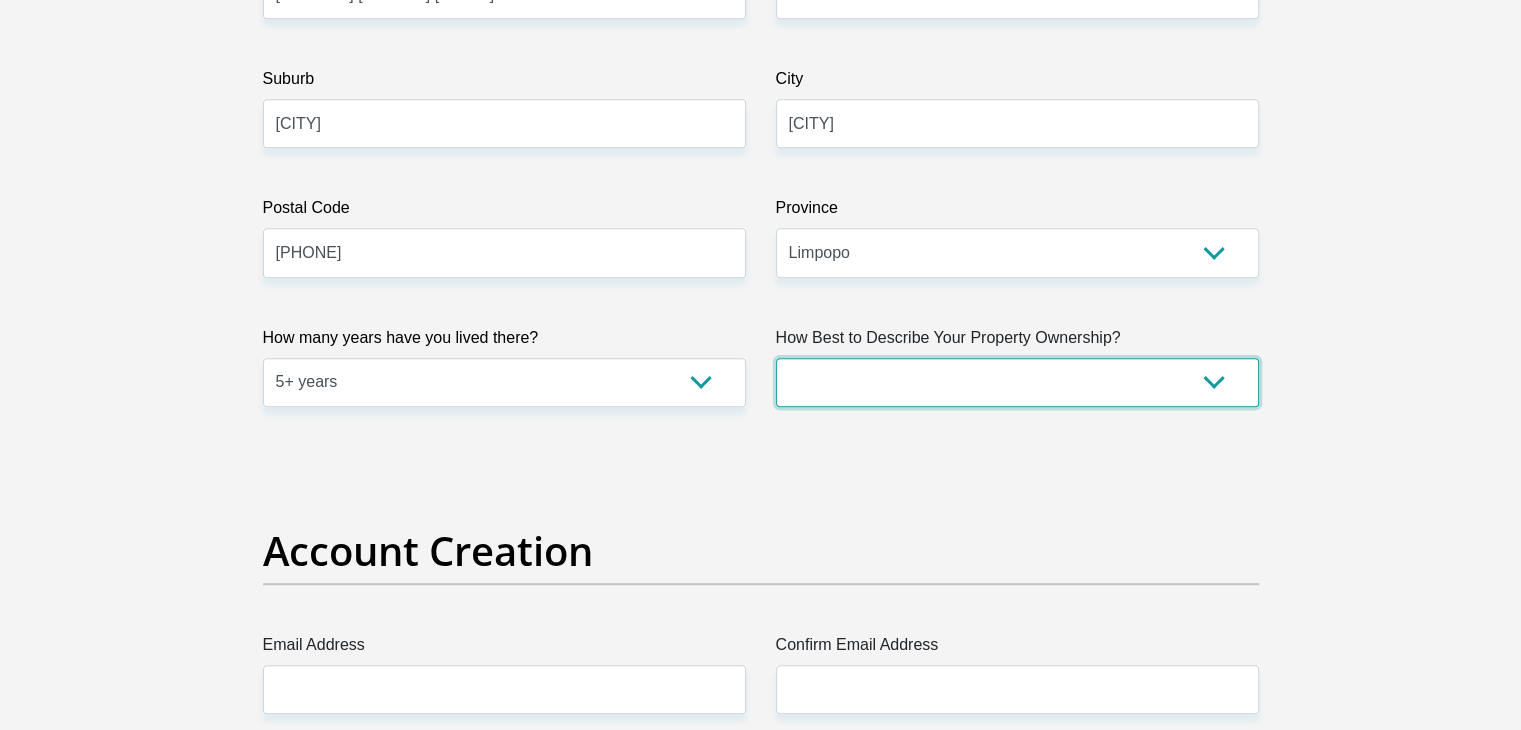 click on "Owned
Rented
Family Owned
Company Dwelling" at bounding box center [1017, 382] 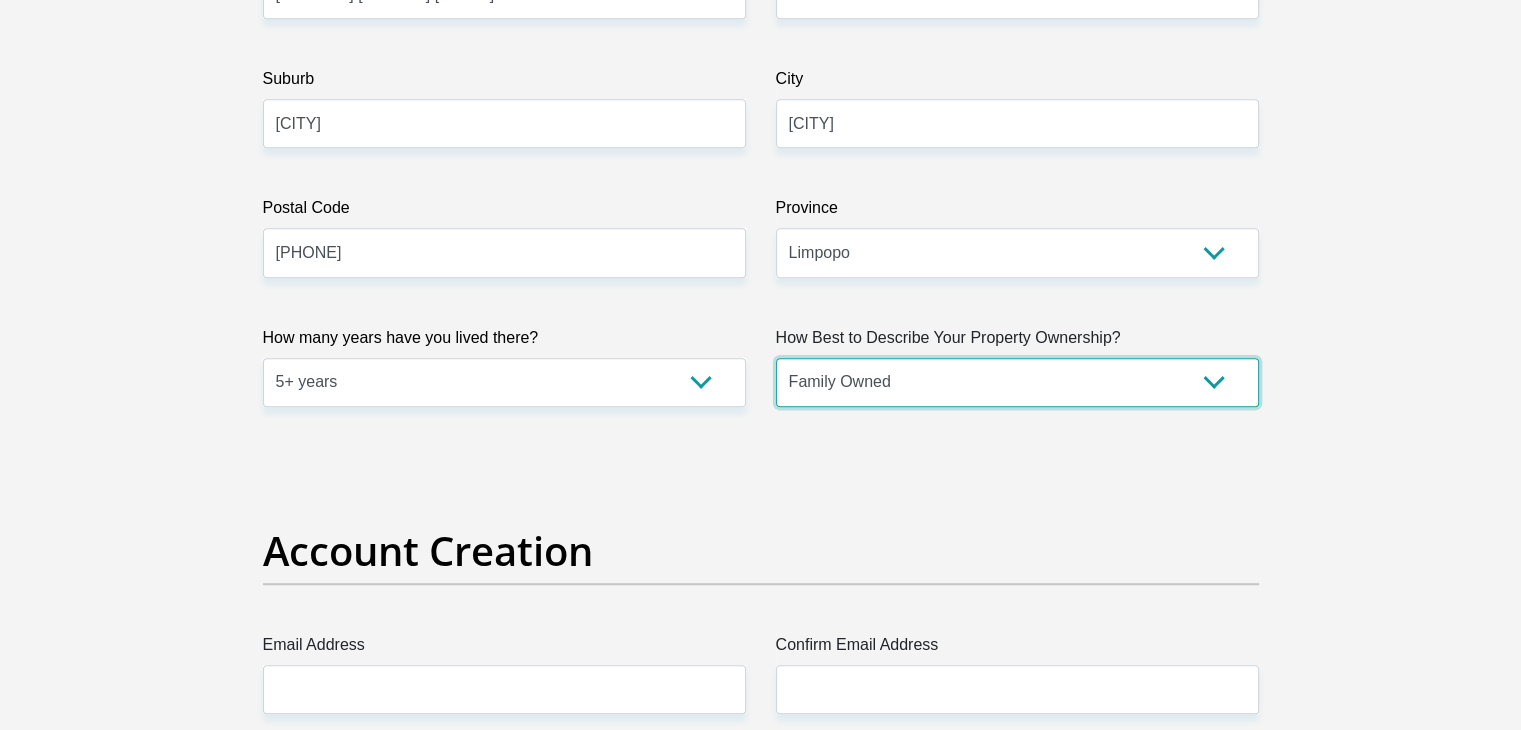 click on "Owned
Rented
Family Owned
Company Dwelling" at bounding box center (1017, 382) 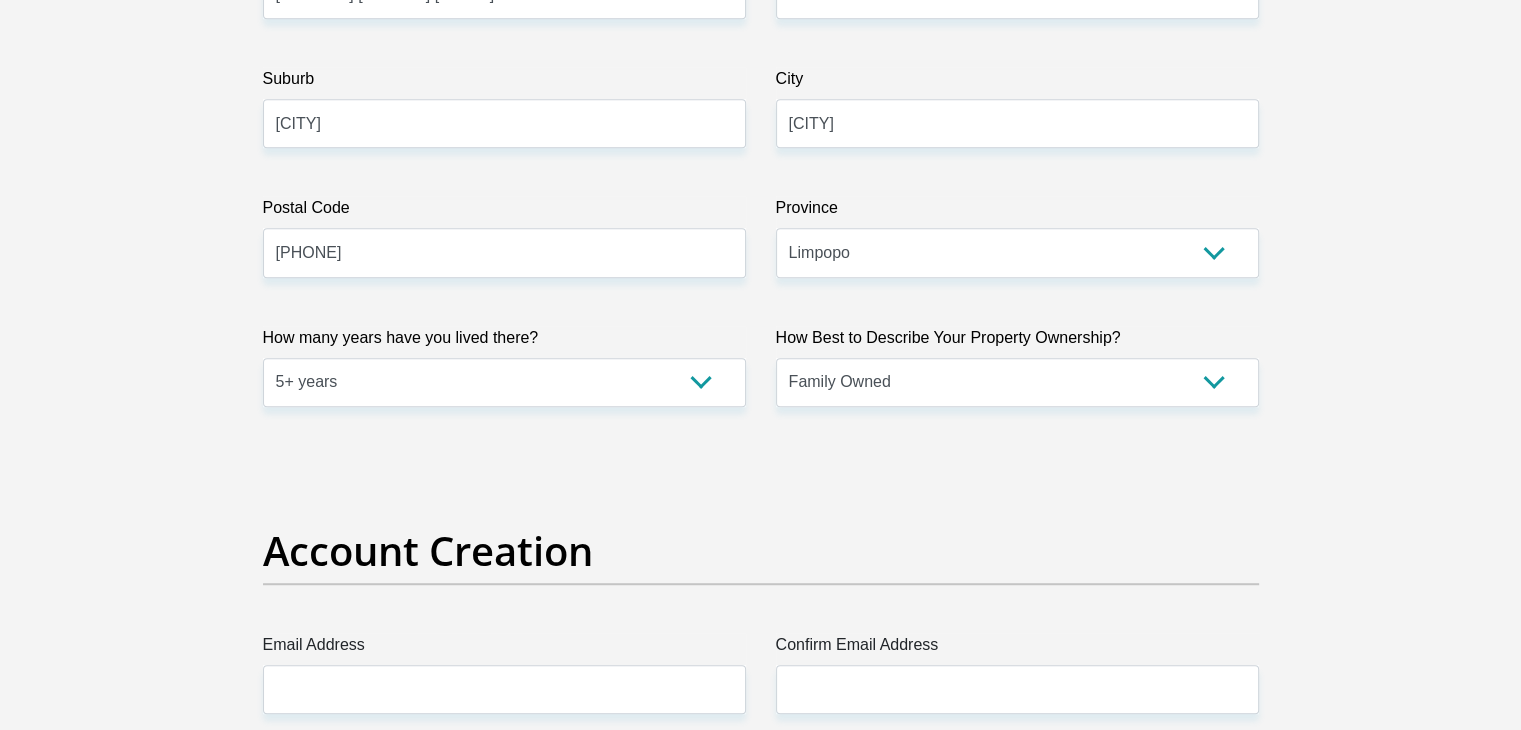 click on "Personal Details
Title
Mr
Ms
Mrs
Dr
Other
First Name
[FIRST]
Surname
[LAST]
ID Number
[ID NUMBER]
Please input valid ID number
Race
Black
Coloured
Indian
White
Other
Contact Number
[PHONE]
Please input valid contact number" at bounding box center (760, 2373) 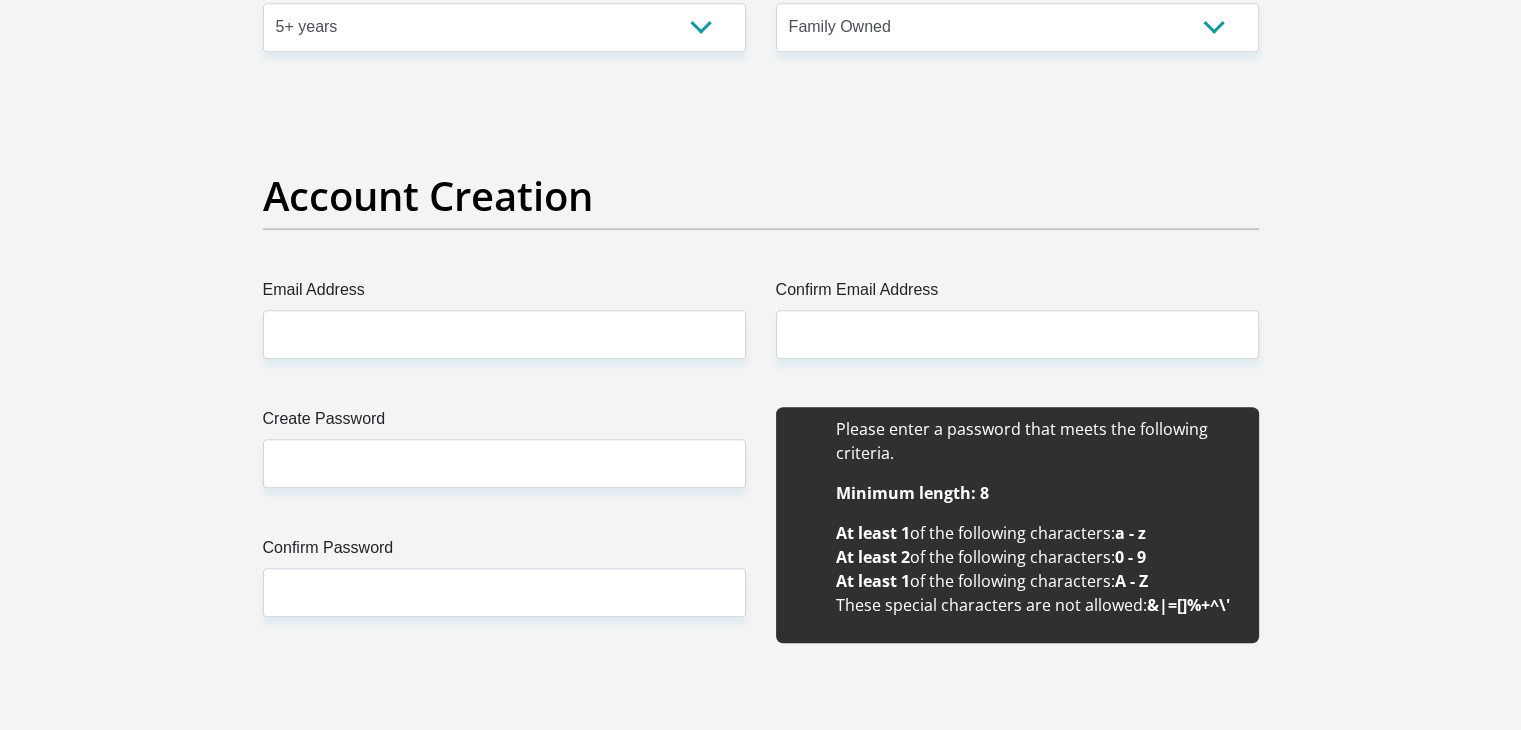 scroll, scrollTop: 1560, scrollLeft: 0, axis: vertical 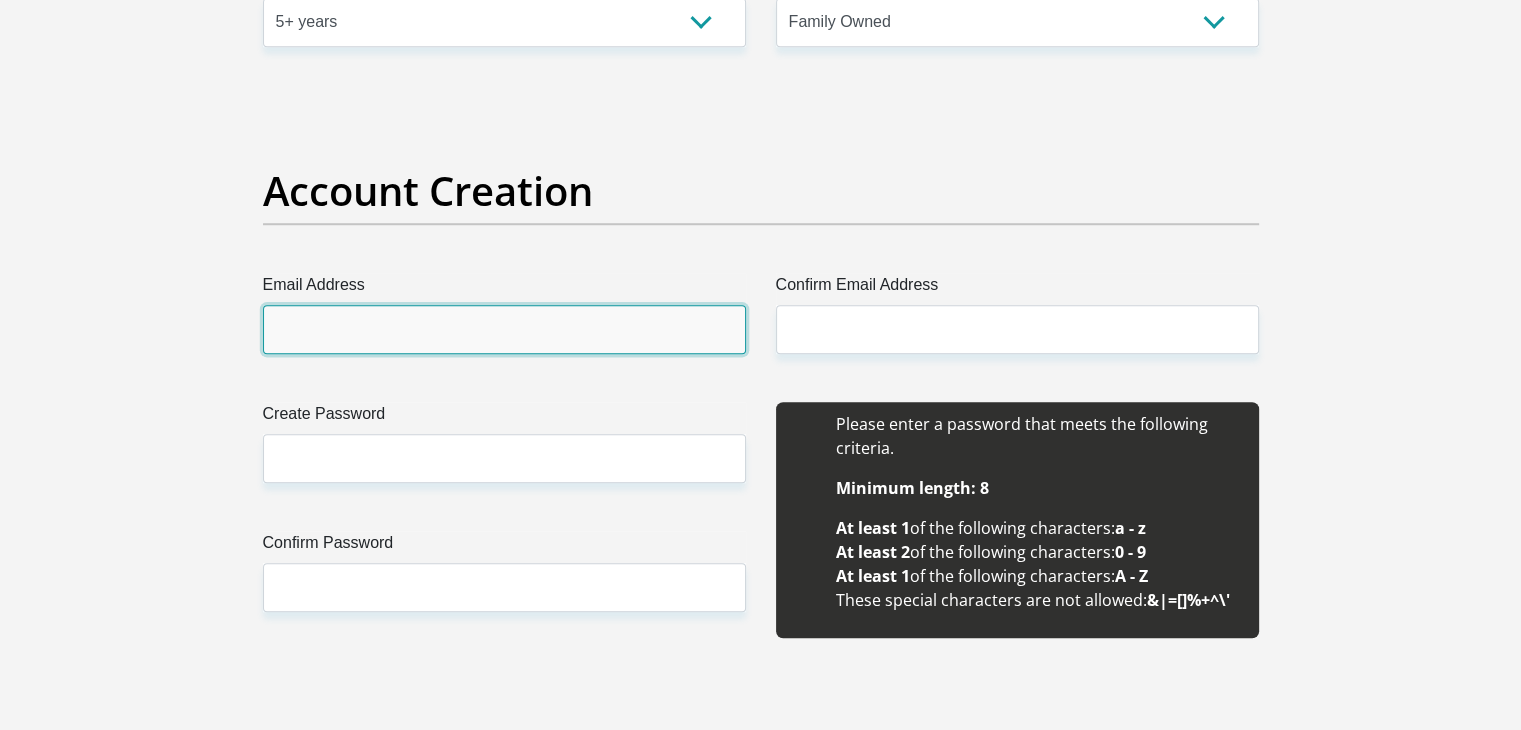 click on "Email Address" at bounding box center [504, 329] 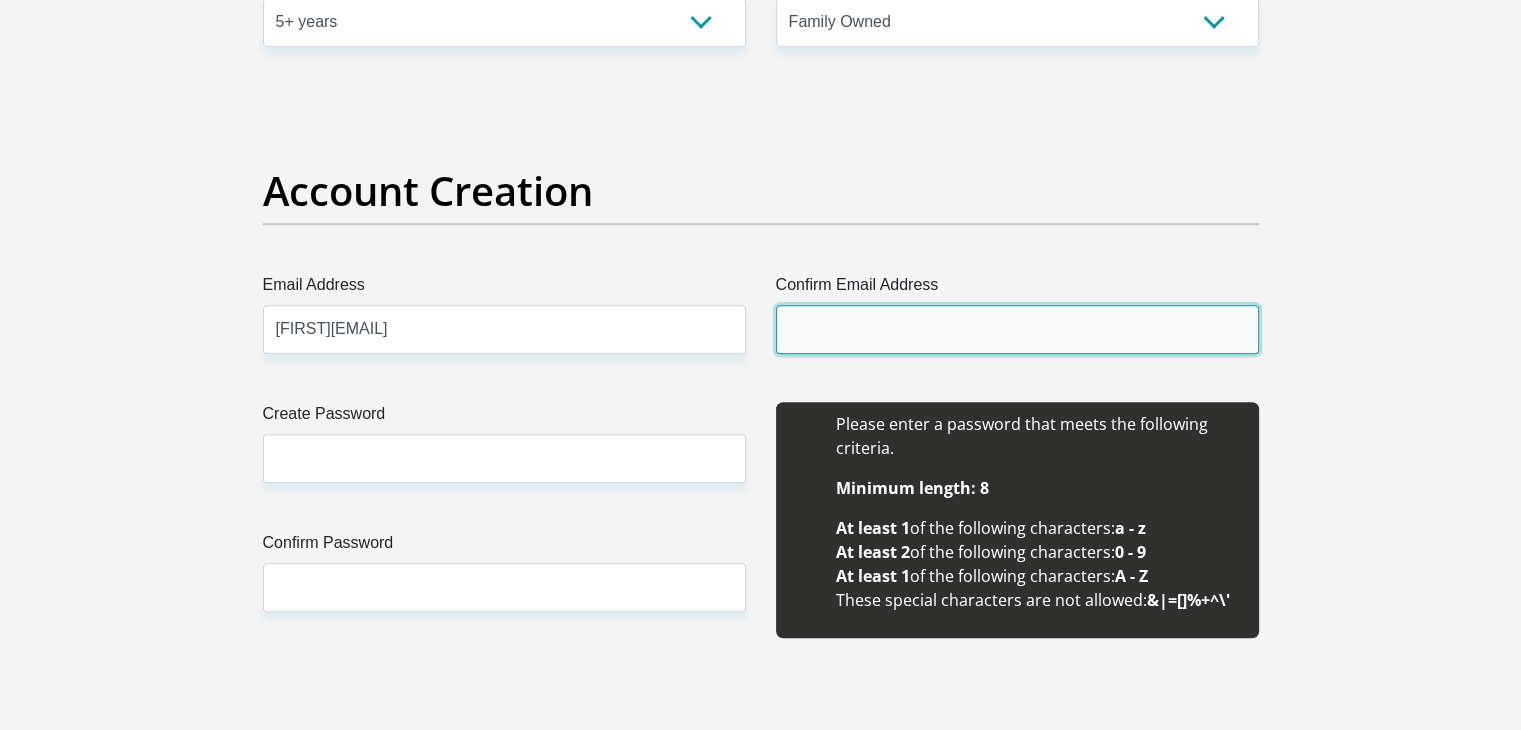 type on "[FIRST][EMAIL]" 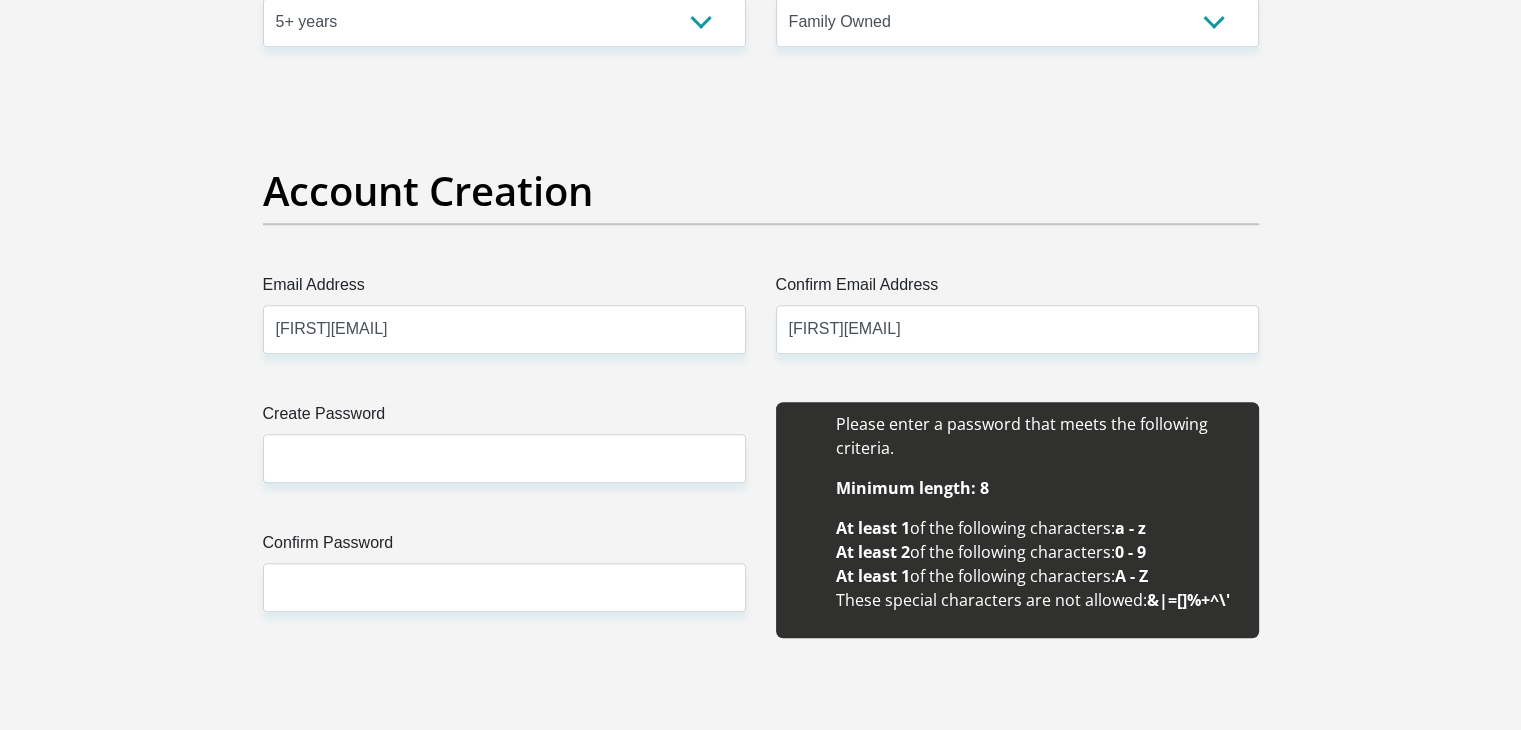 type 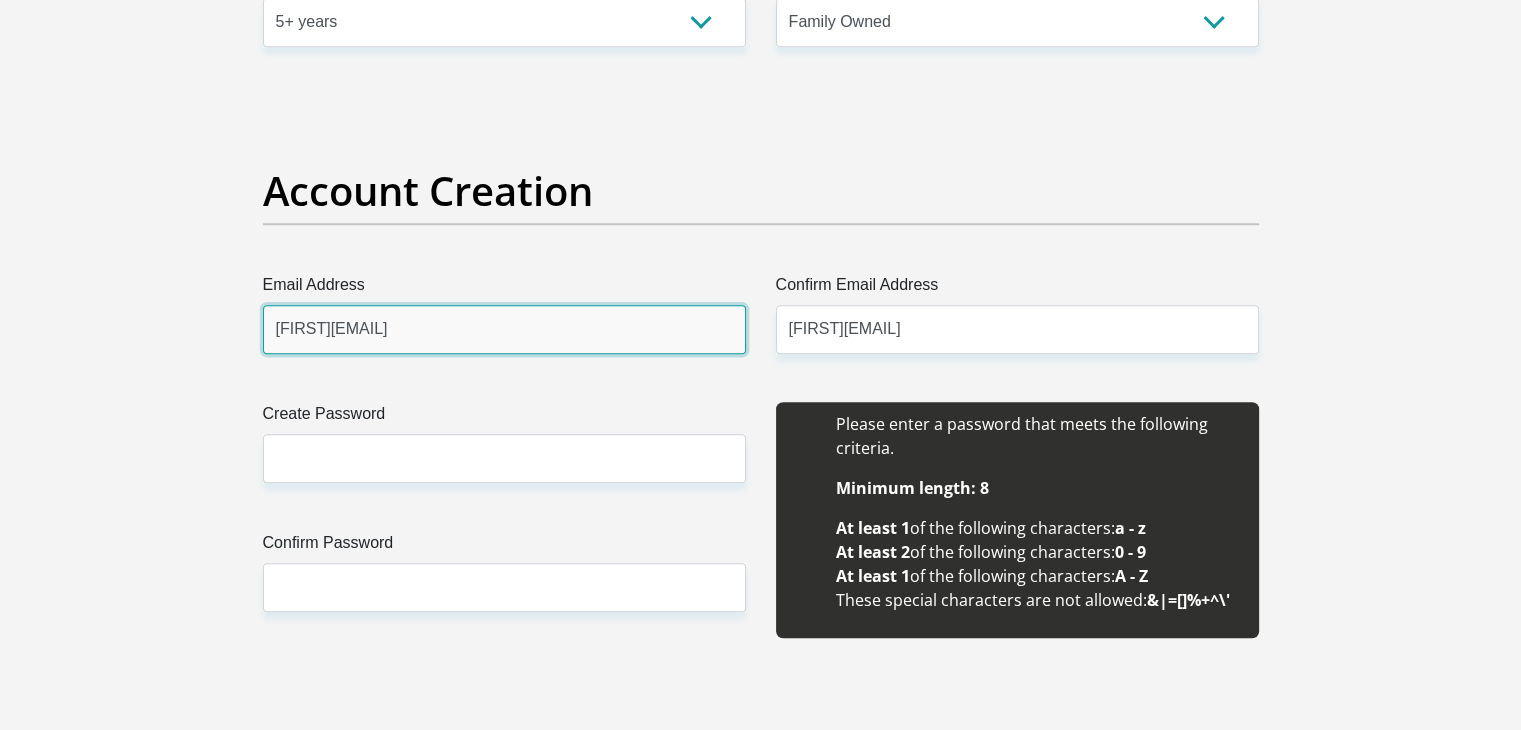 type 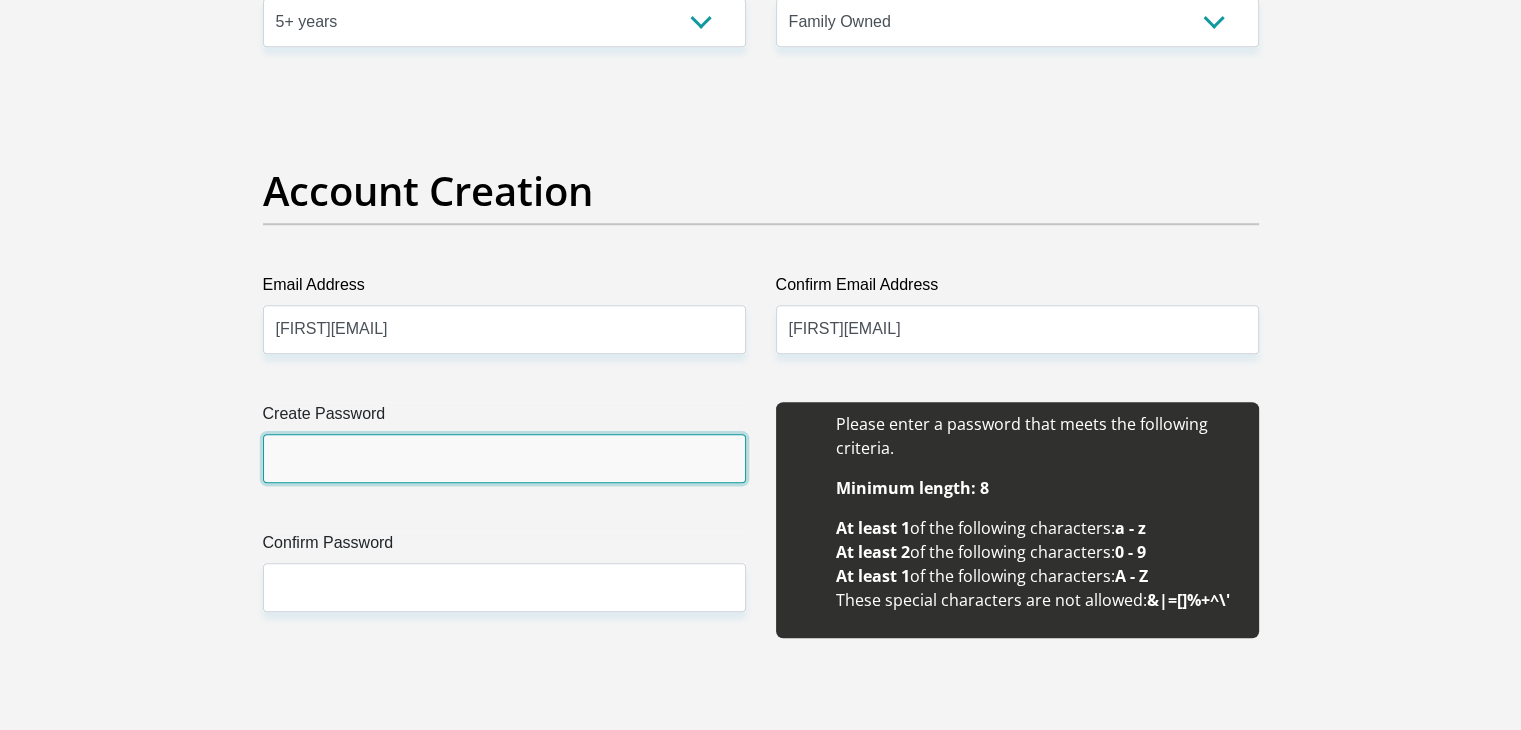 click on "Create Password" at bounding box center (504, 458) 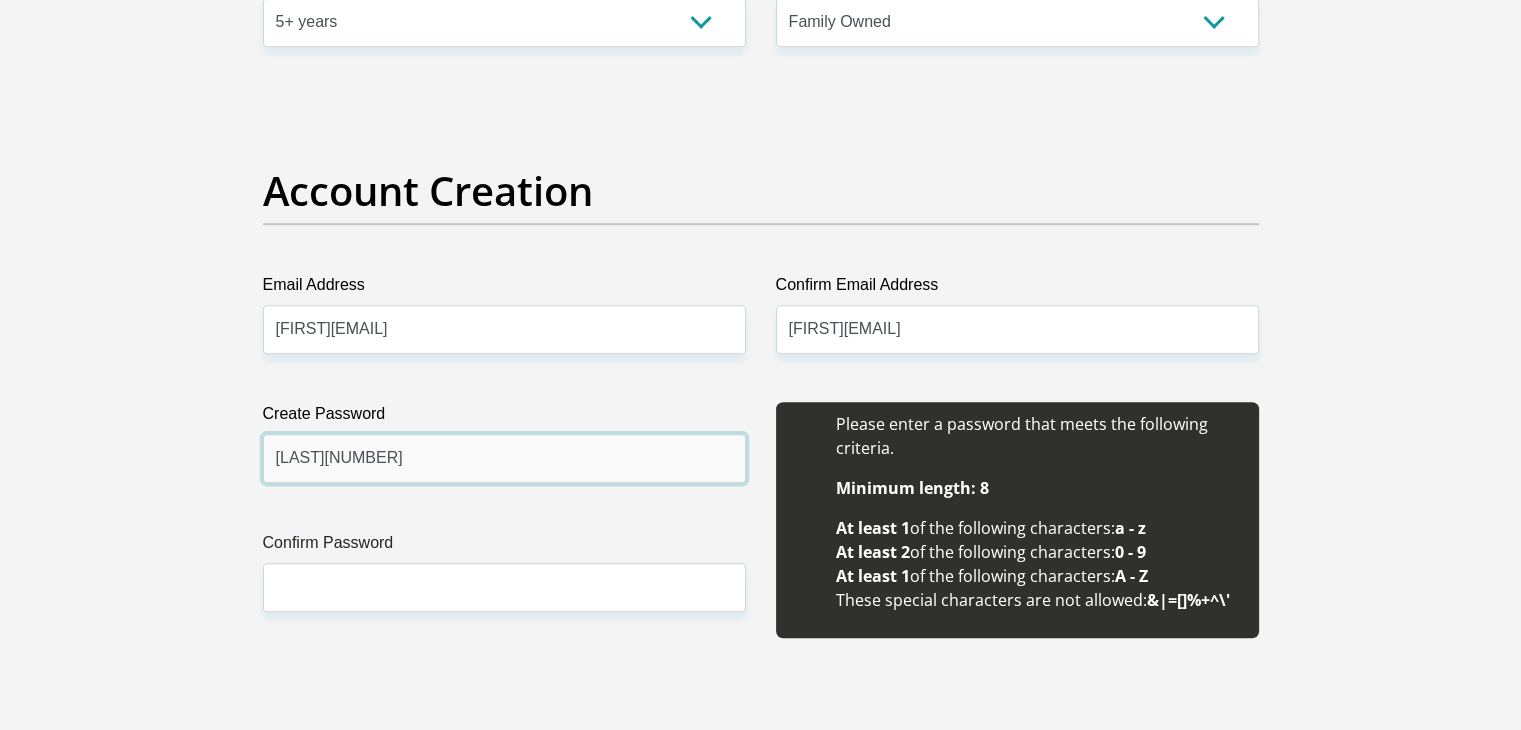 type on "[LAST][NUMBER]" 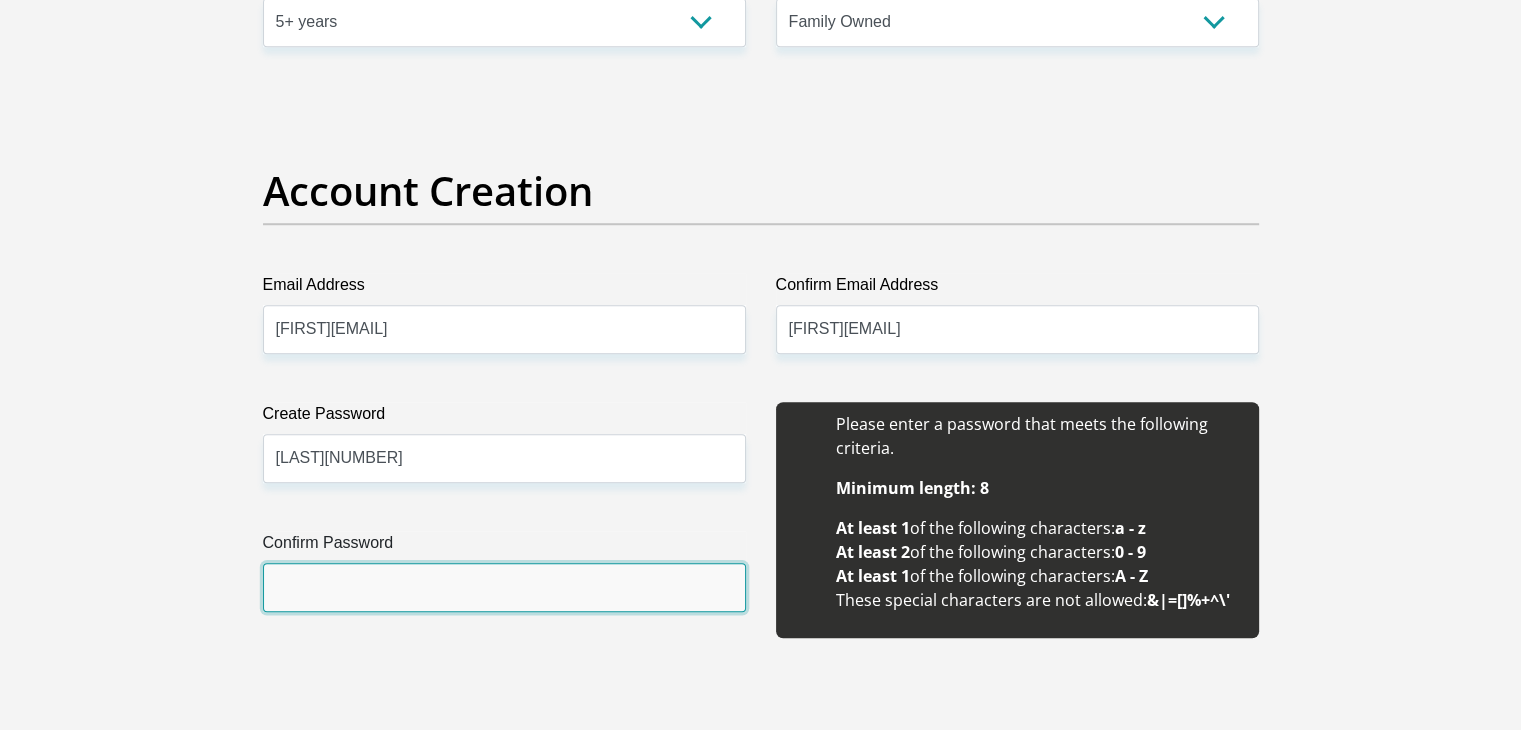 click on "Confirm Password" at bounding box center [504, 587] 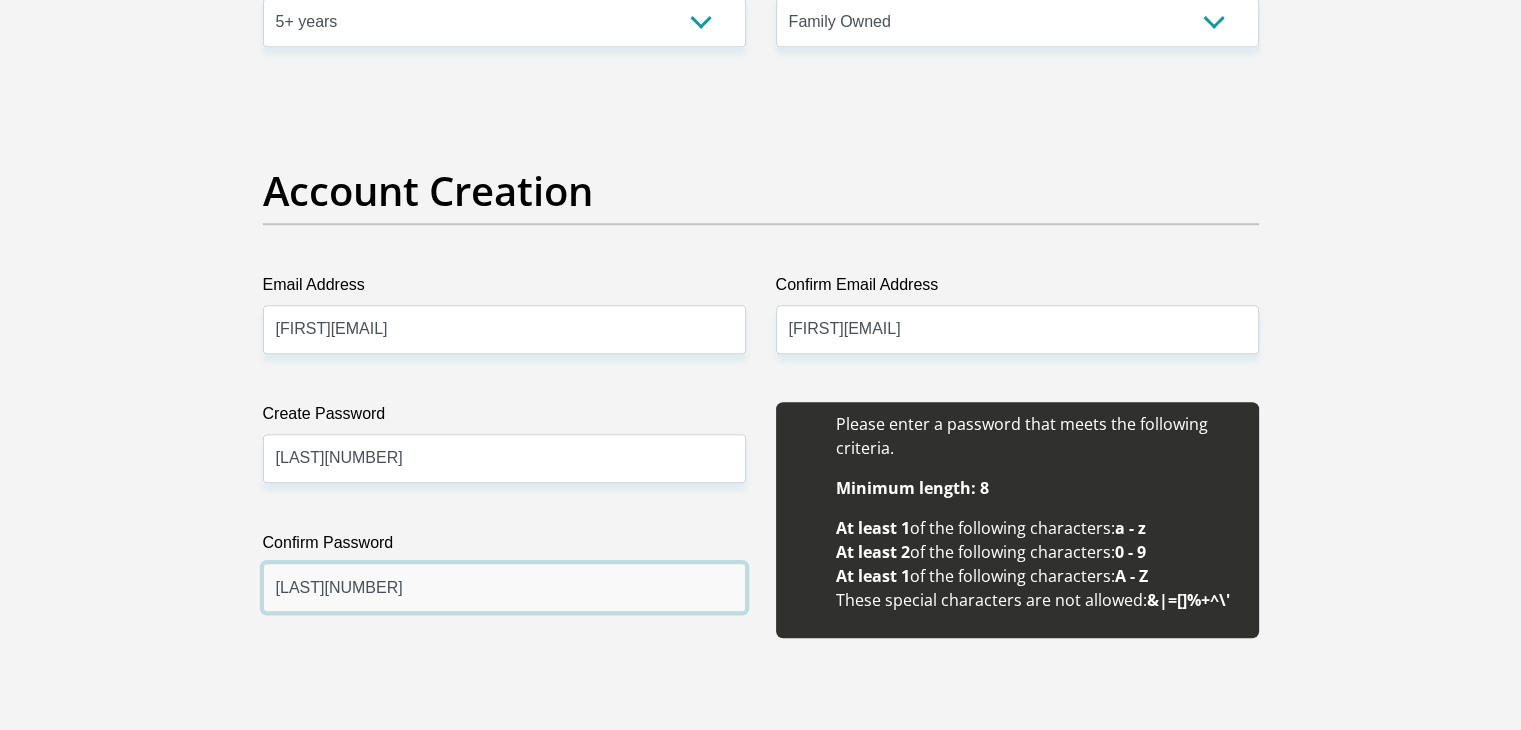 type on "[LAST][NUMBER]" 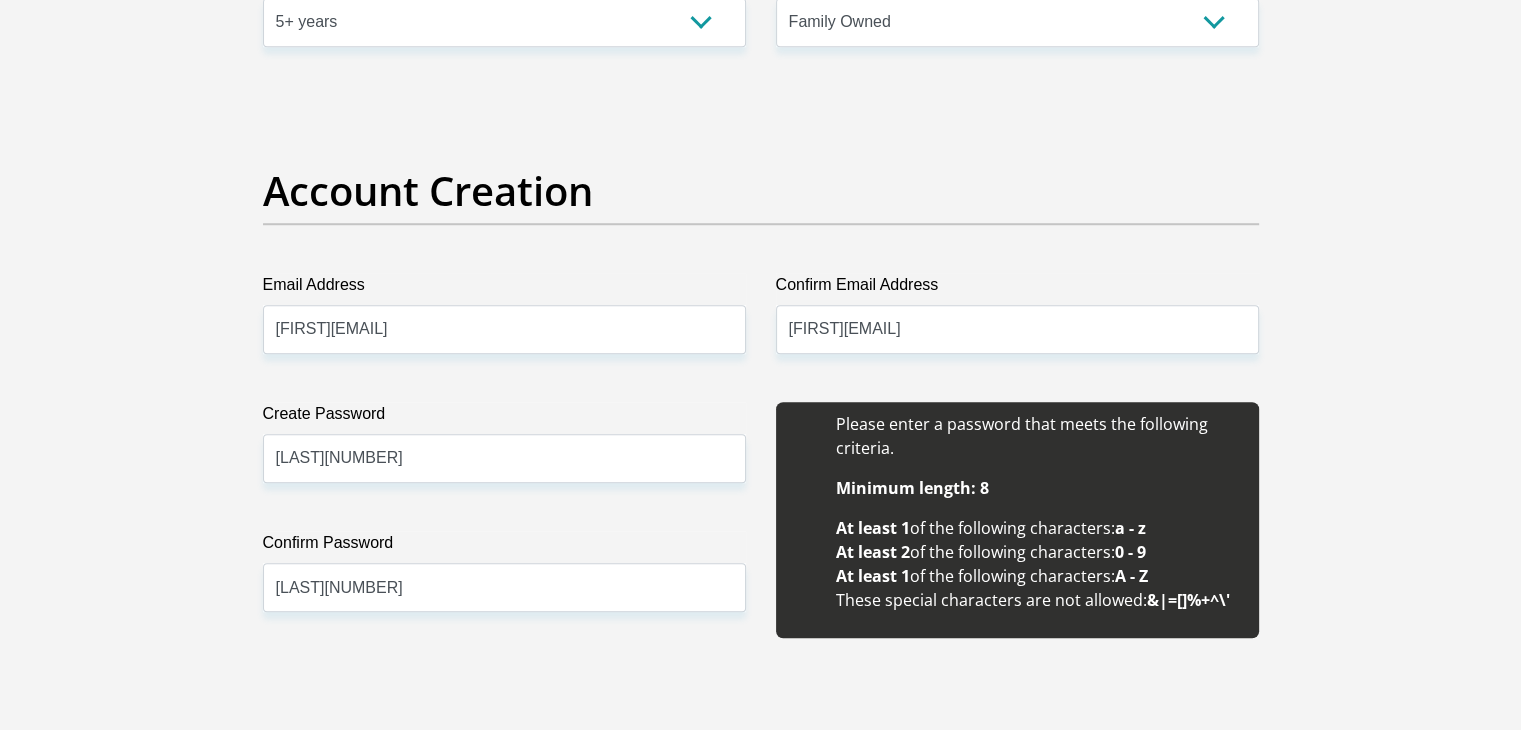 click on "Personal Details
Title
Mr
Ms
Mrs
Dr
Other
First Name
[FIRST]
Surname
[LAST]
ID Number
[ID NUMBER]
Please input valid ID number
Race
Black
Coloured
Indian
White
Other
Contact Number
[PHONE]
Please input valid contact number" at bounding box center [760, 2025] 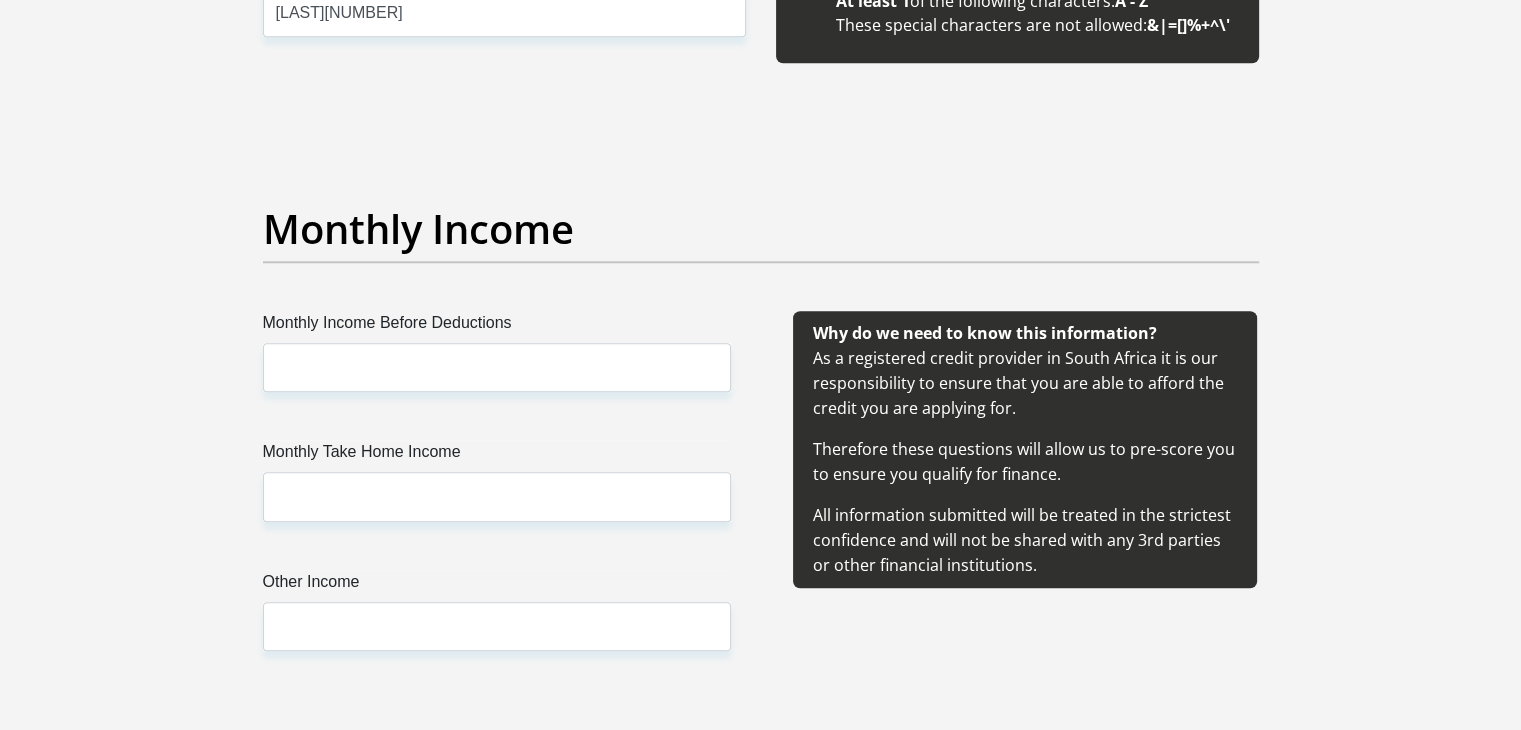 scroll, scrollTop: 2160, scrollLeft: 0, axis: vertical 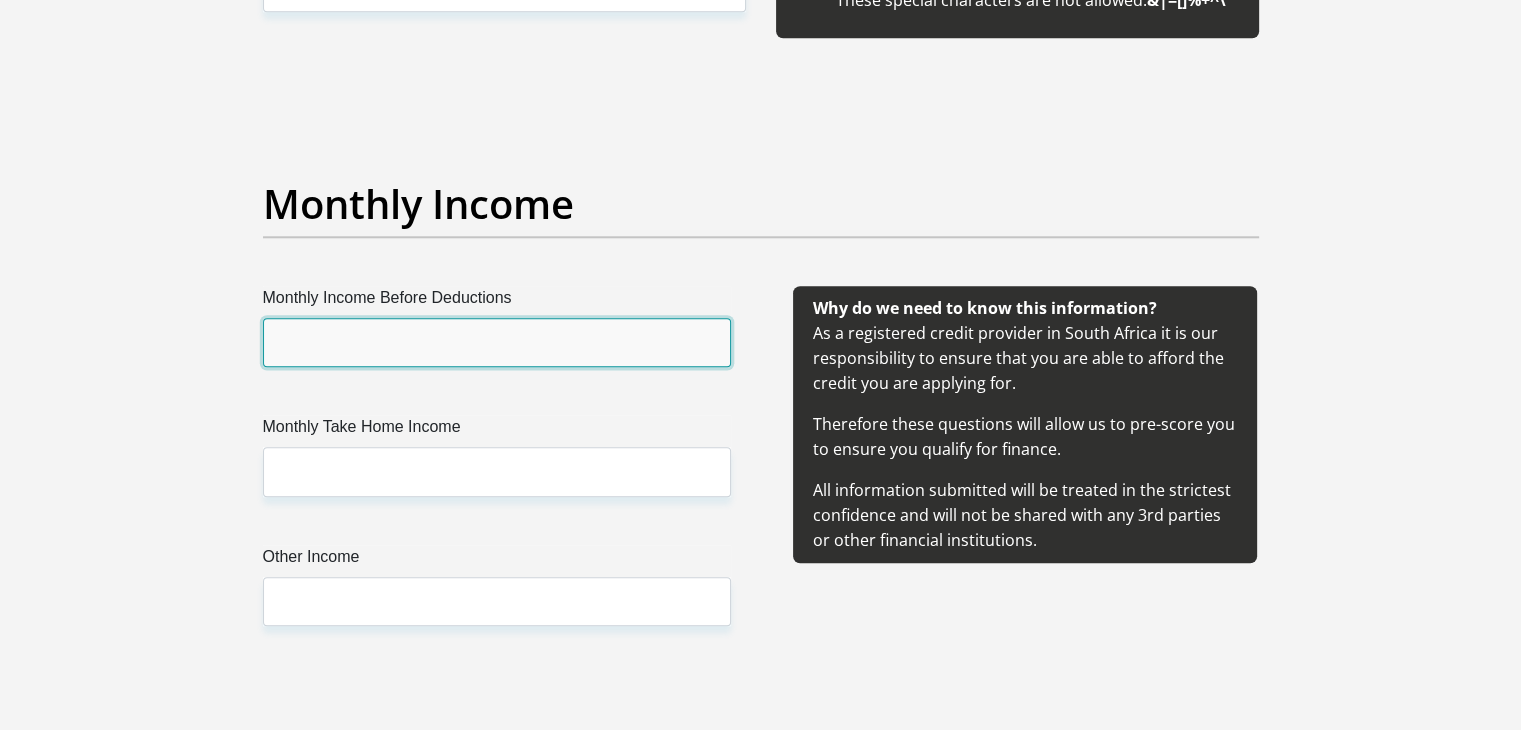 click on "Monthly Income Before Deductions" at bounding box center (497, 342) 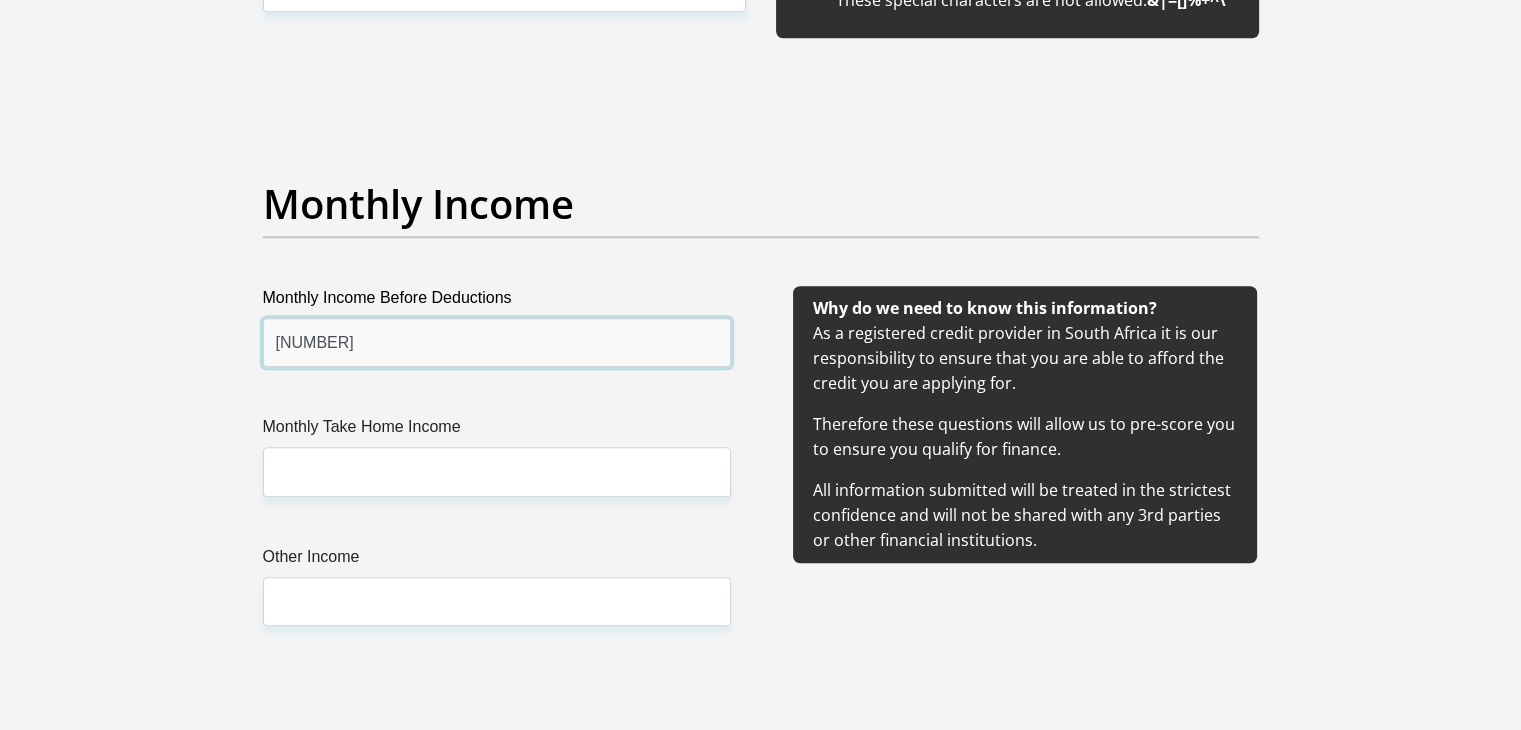 click on "[NUMBER]" at bounding box center (497, 342) 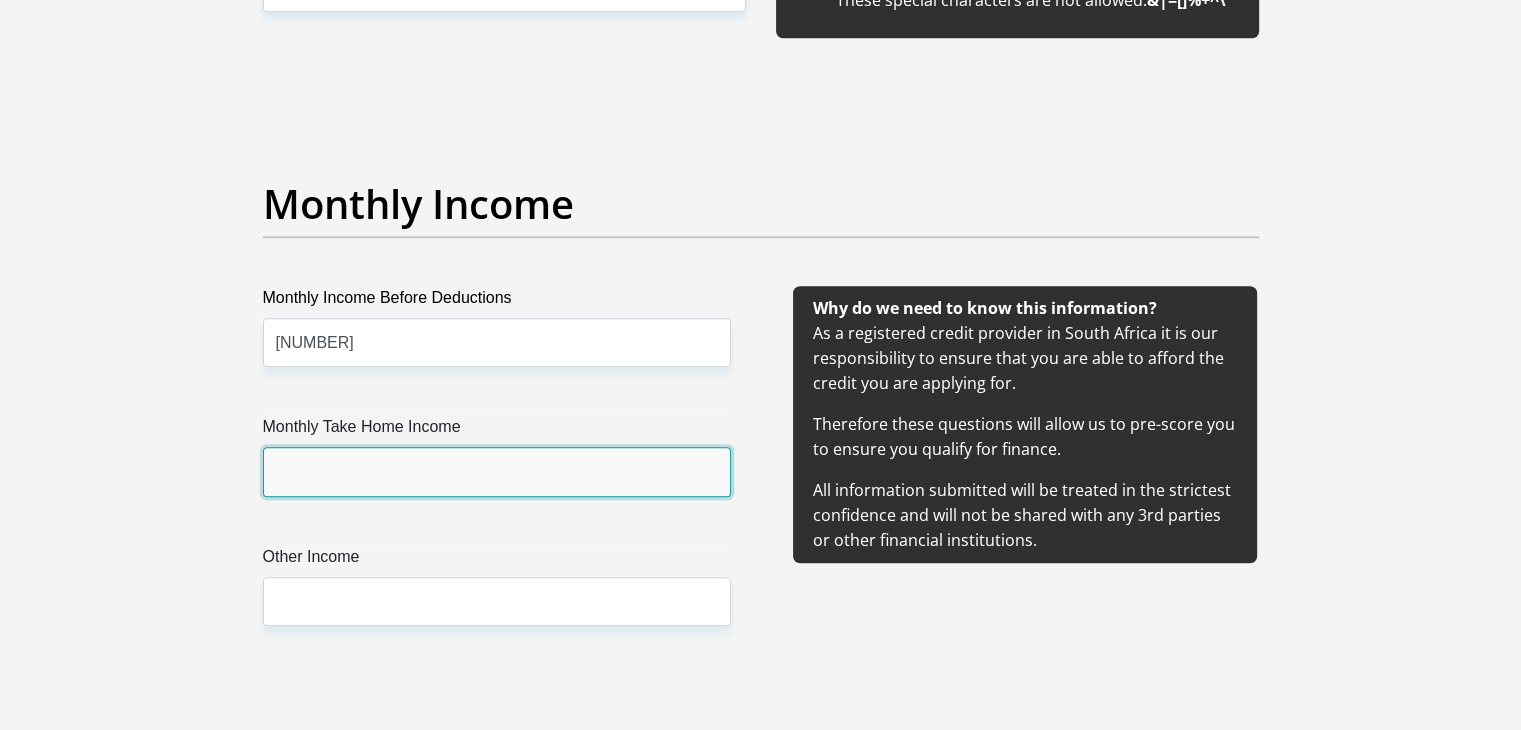 click on "Monthly Take Home Income" at bounding box center [497, 471] 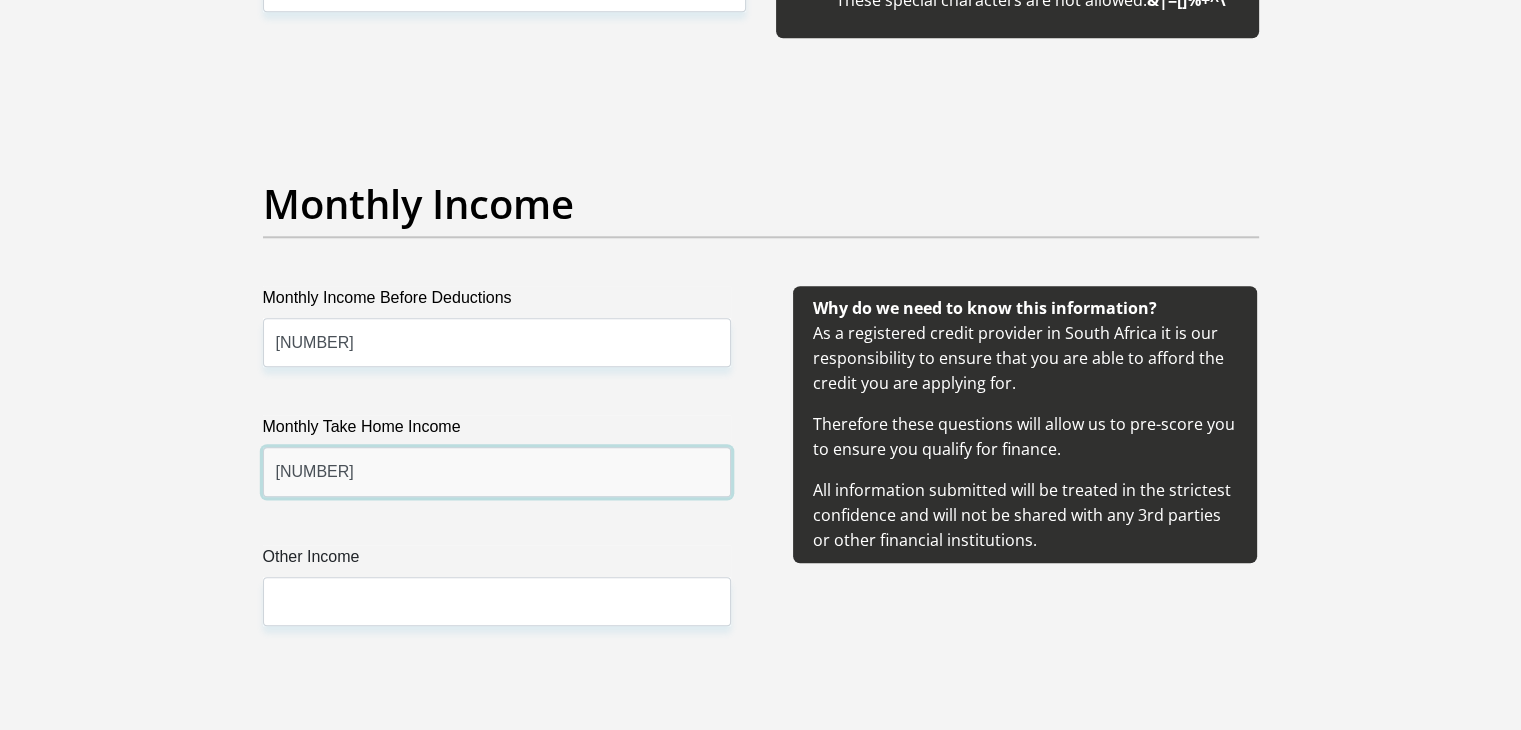 type on "[NUMBER]" 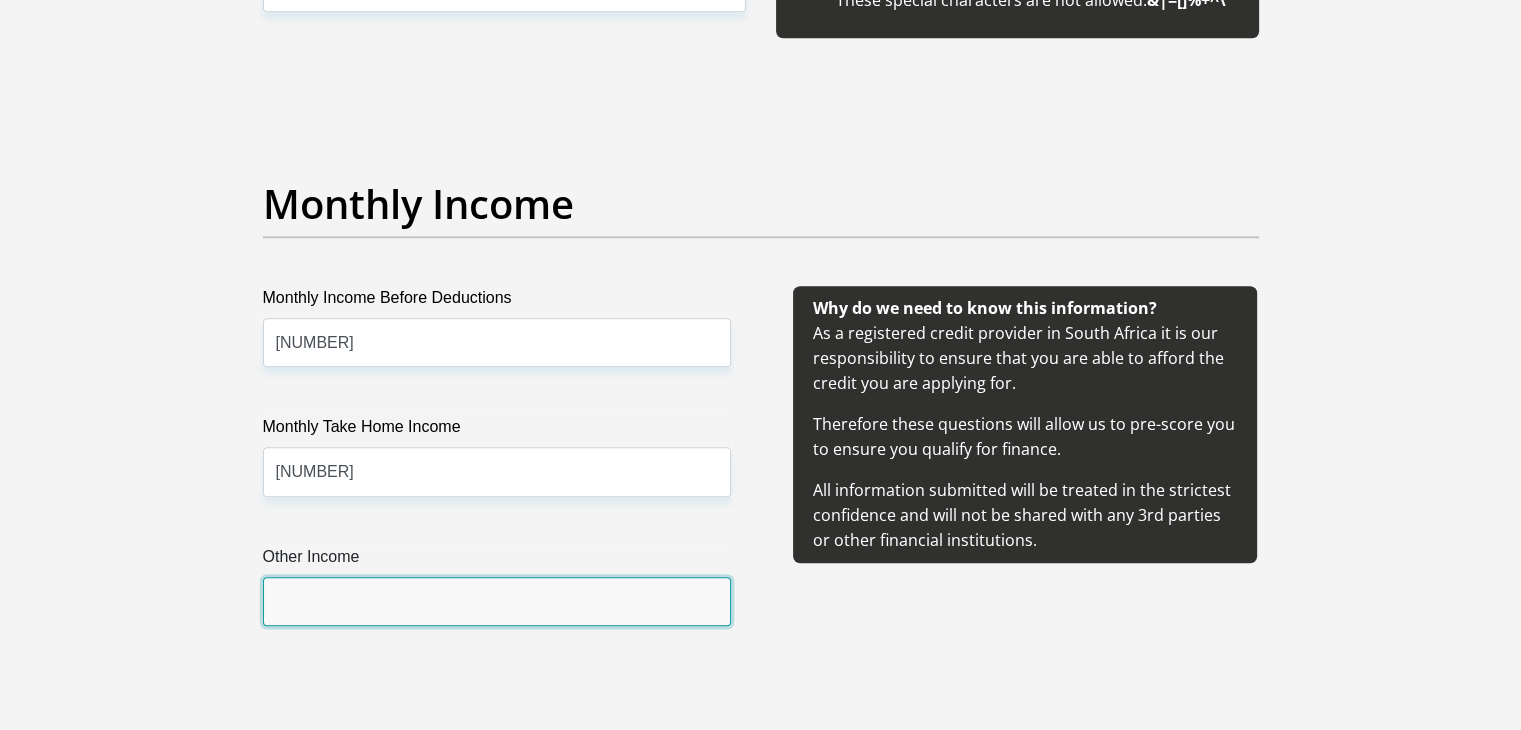 click on "Other Income" at bounding box center [497, 601] 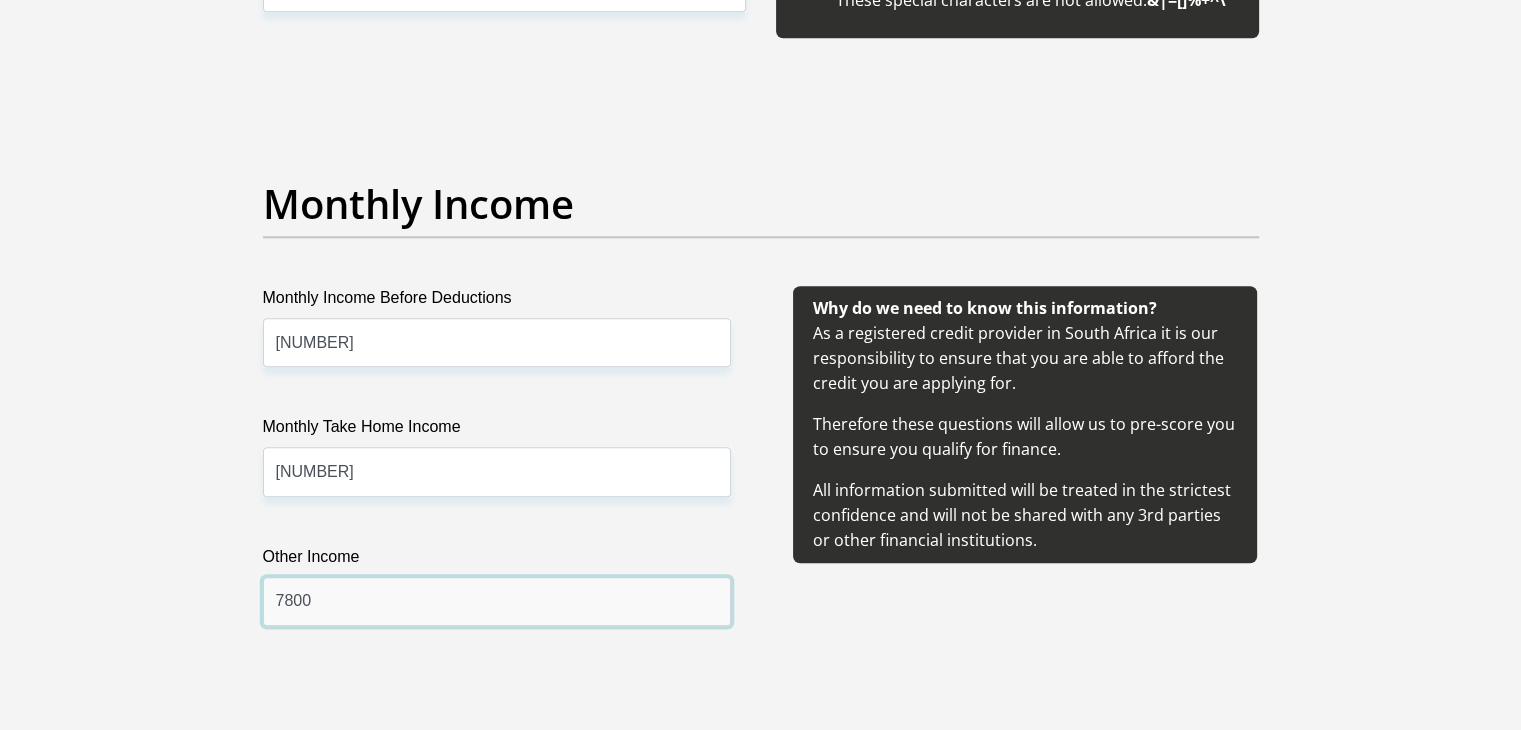 type on "7800" 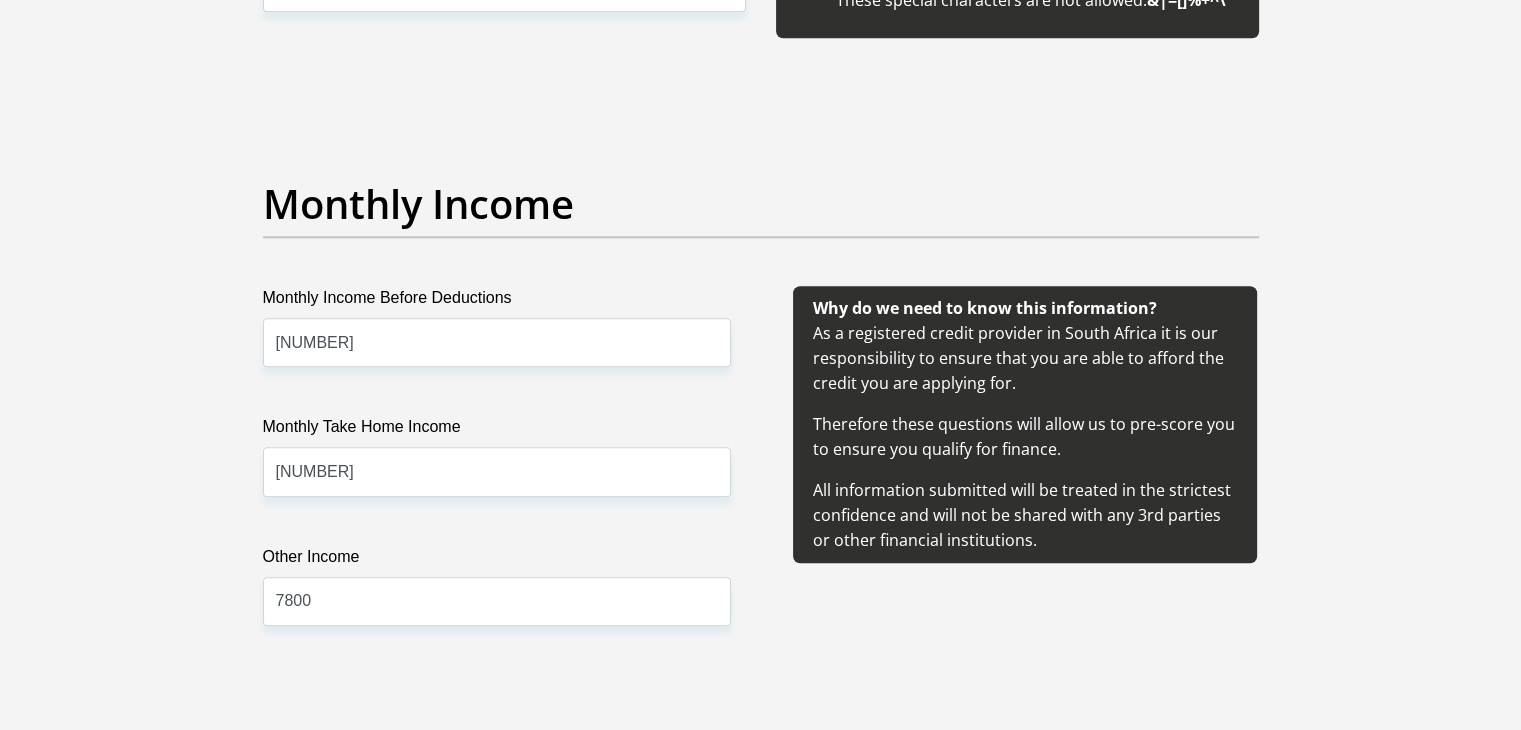 click on "Personal Details
Title
Mr
Ms
Mrs
Dr
Other
First Name
[FIRST]
Surname
[LAST]
ID Number
[ID NUMBER]
Please input valid ID number
Race
Black
Coloured
Indian
White
Other
Contact Number
[PHONE]
Please input valid contact number" at bounding box center [760, 1425] 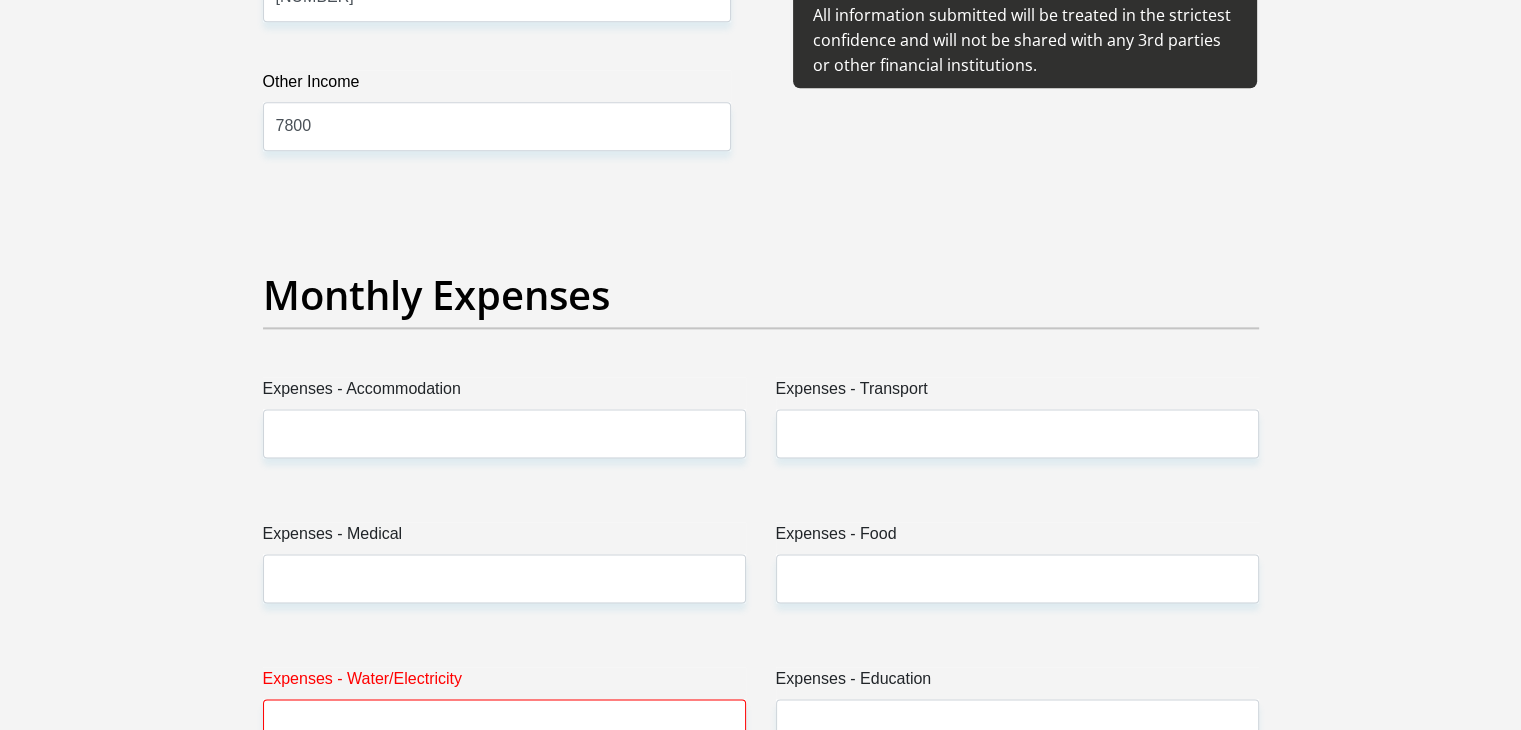 scroll, scrollTop: 2640, scrollLeft: 0, axis: vertical 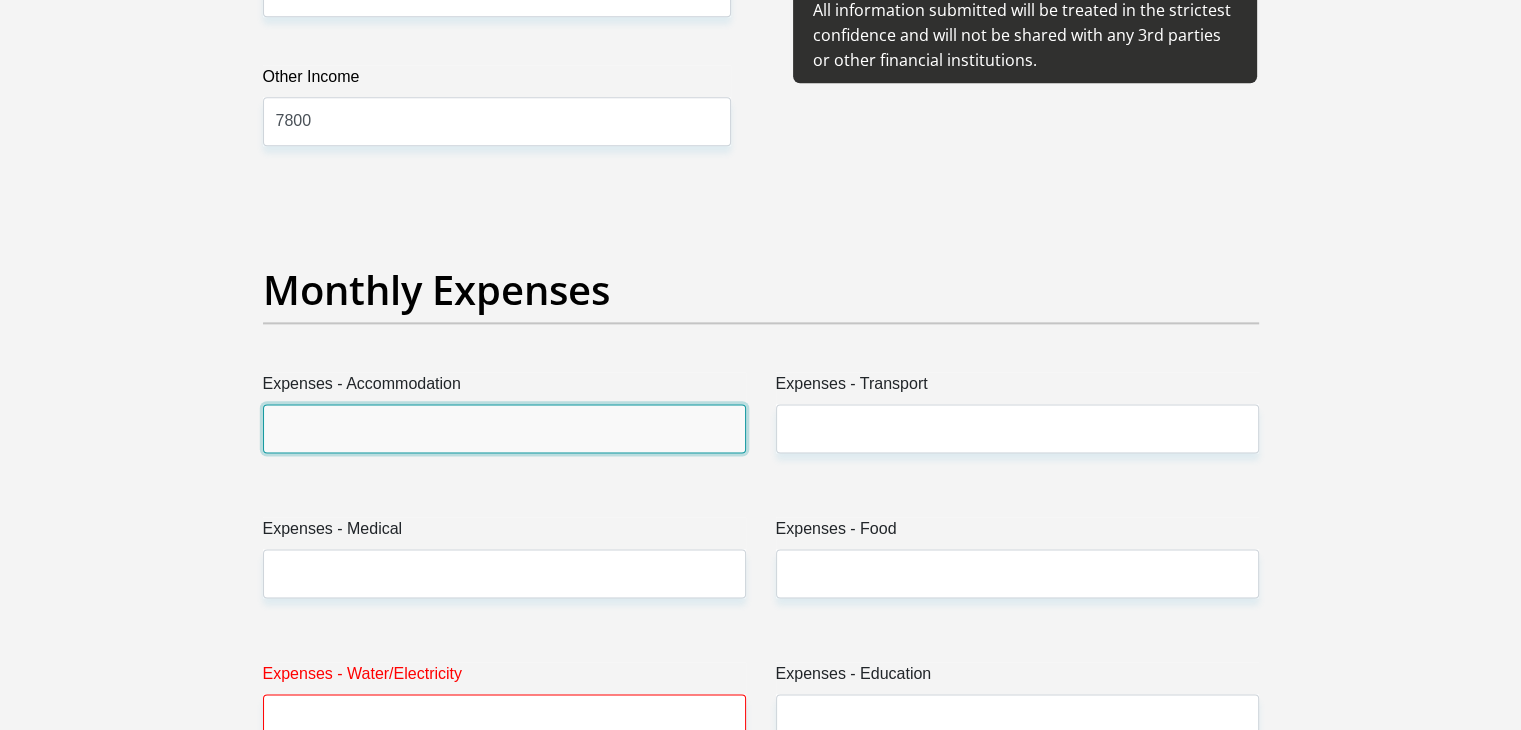 click on "Expenses - Accommodation" at bounding box center [504, 428] 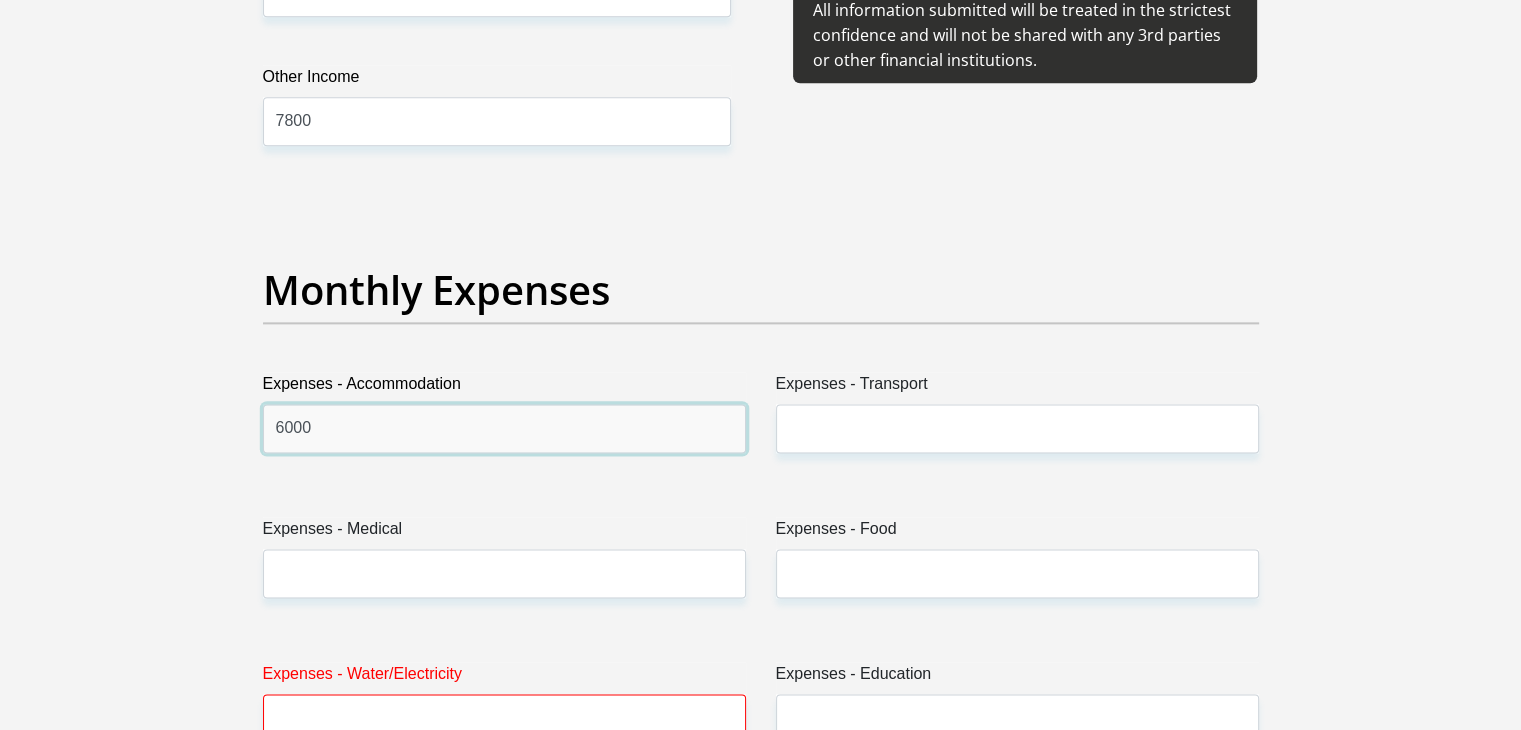 type on "6000" 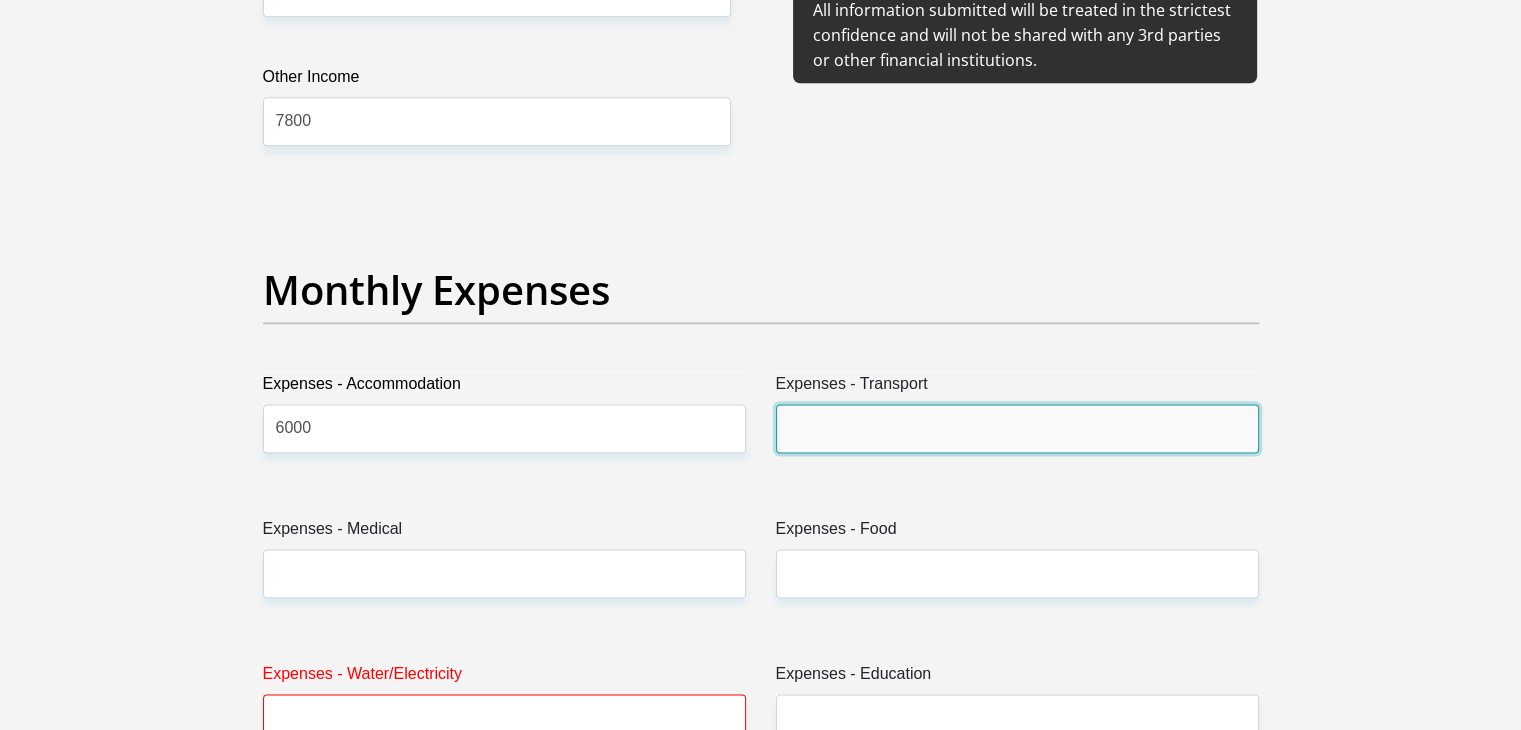 click on "Expenses - Transport" at bounding box center [1017, 428] 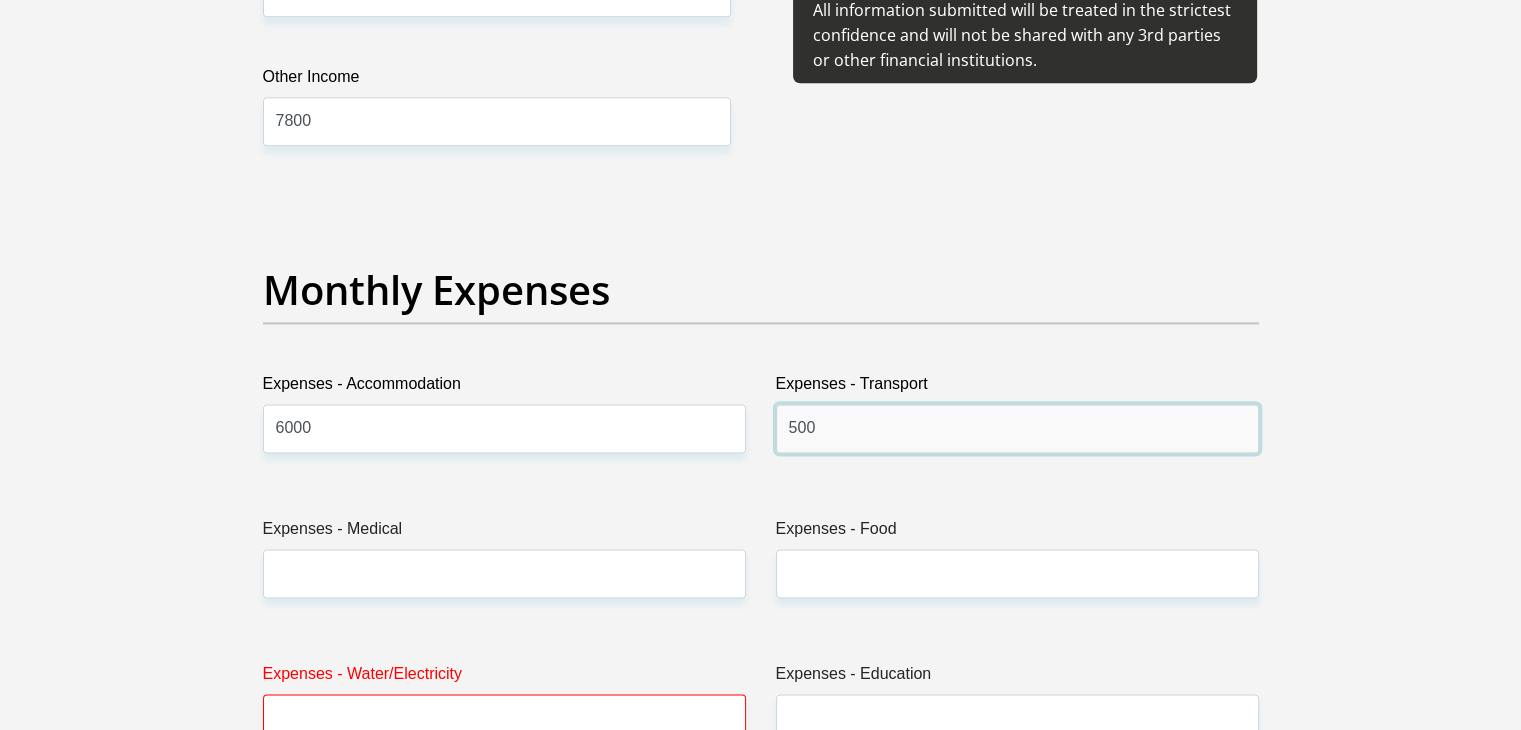 type on "500" 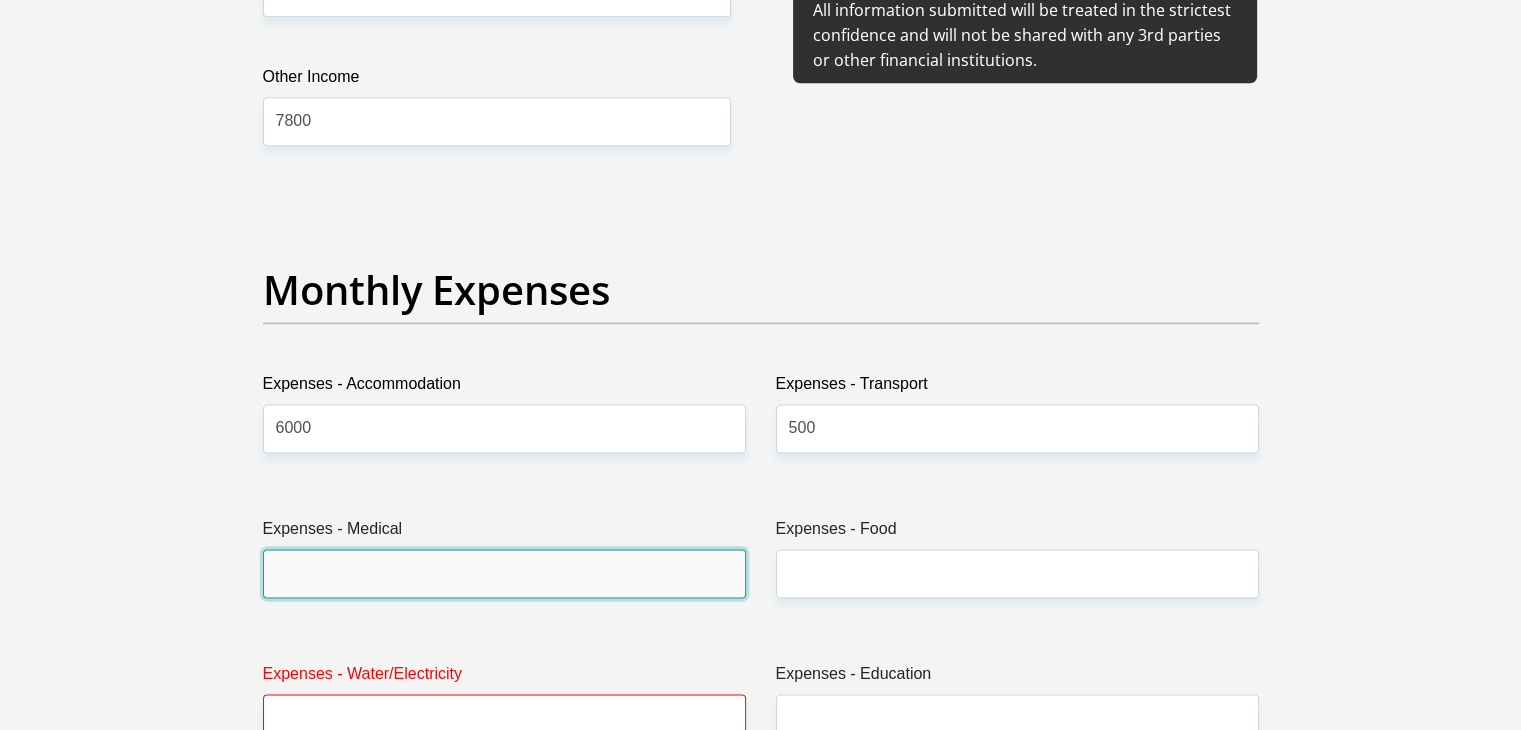 click on "Expenses - Medical" at bounding box center (504, 573) 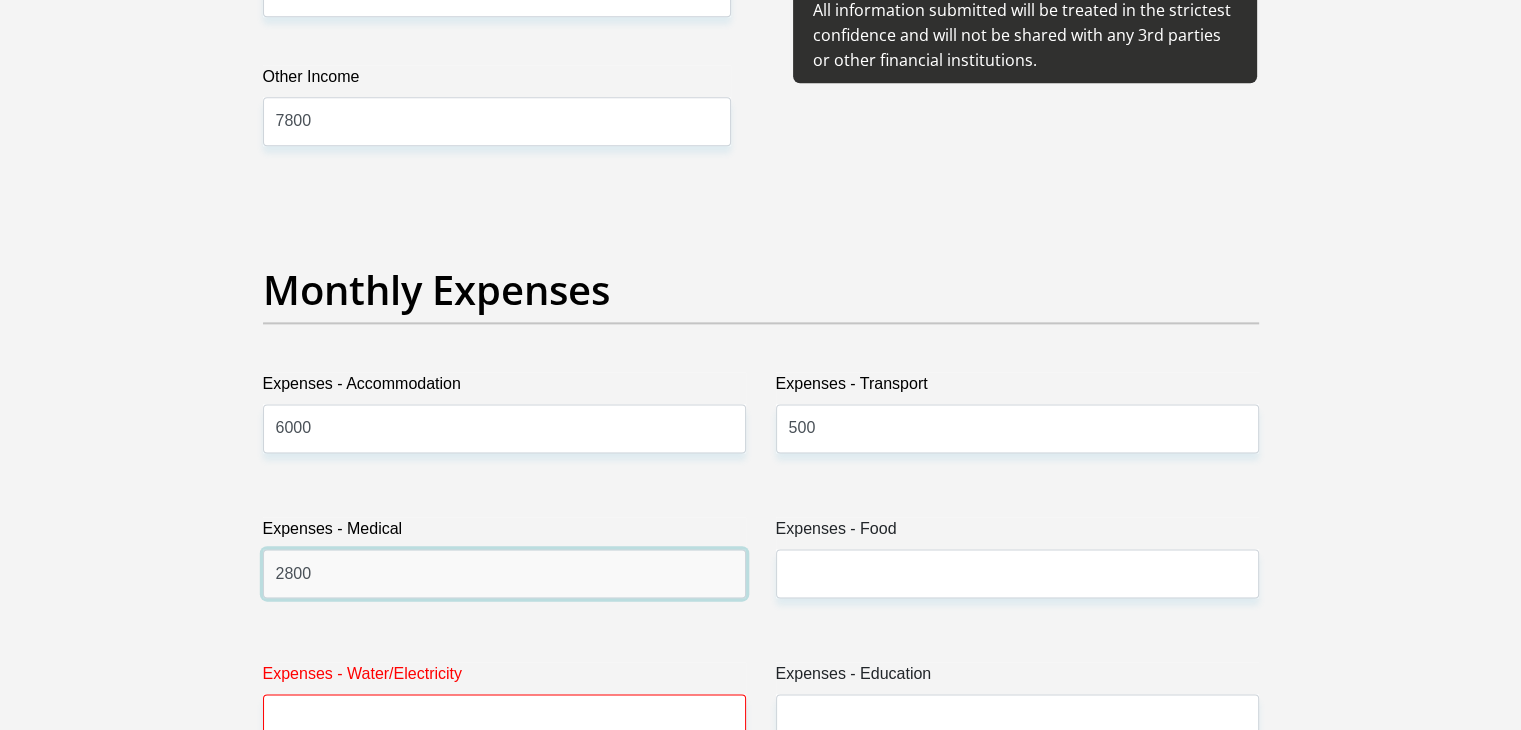 type on "2800" 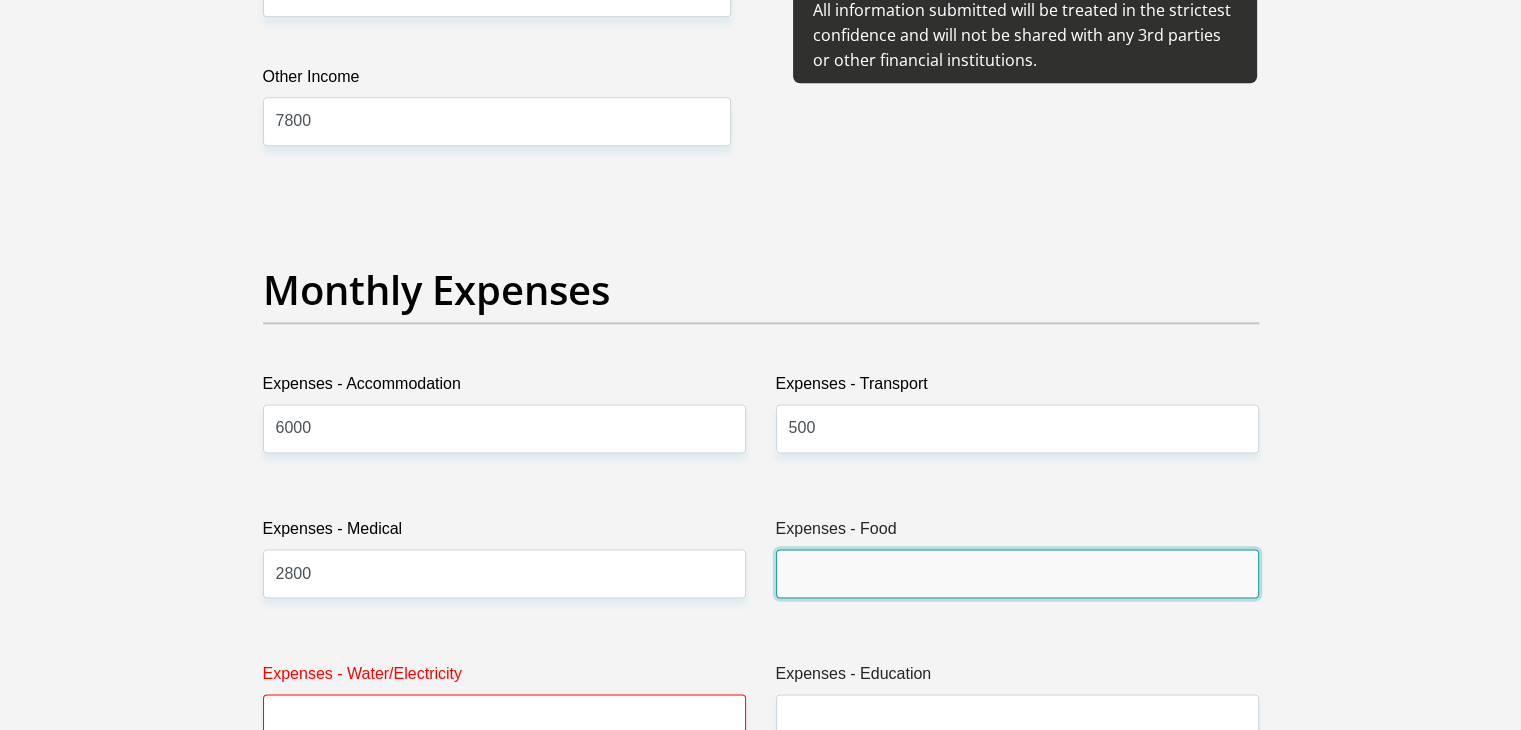 click on "Expenses - Food" at bounding box center (1017, 573) 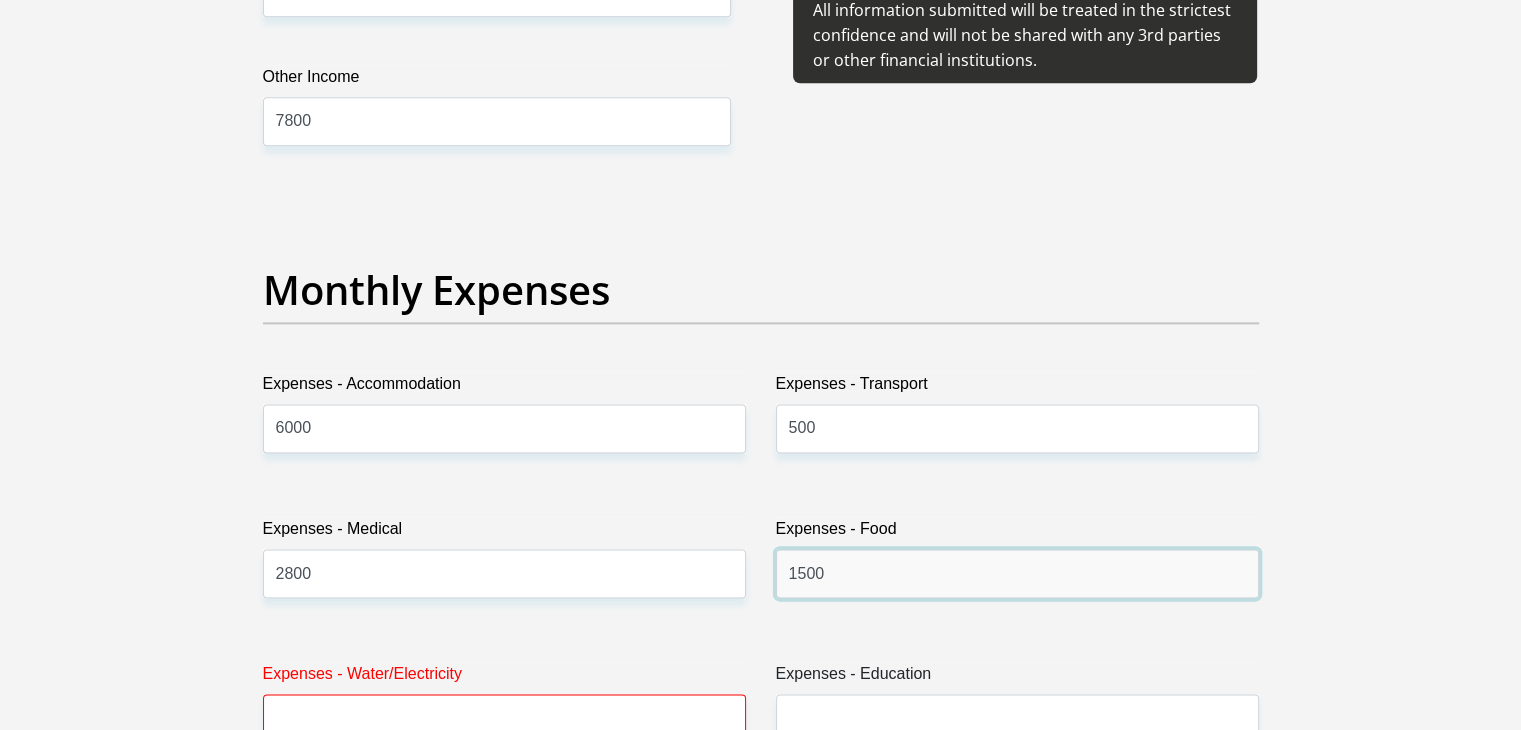 type on "1500" 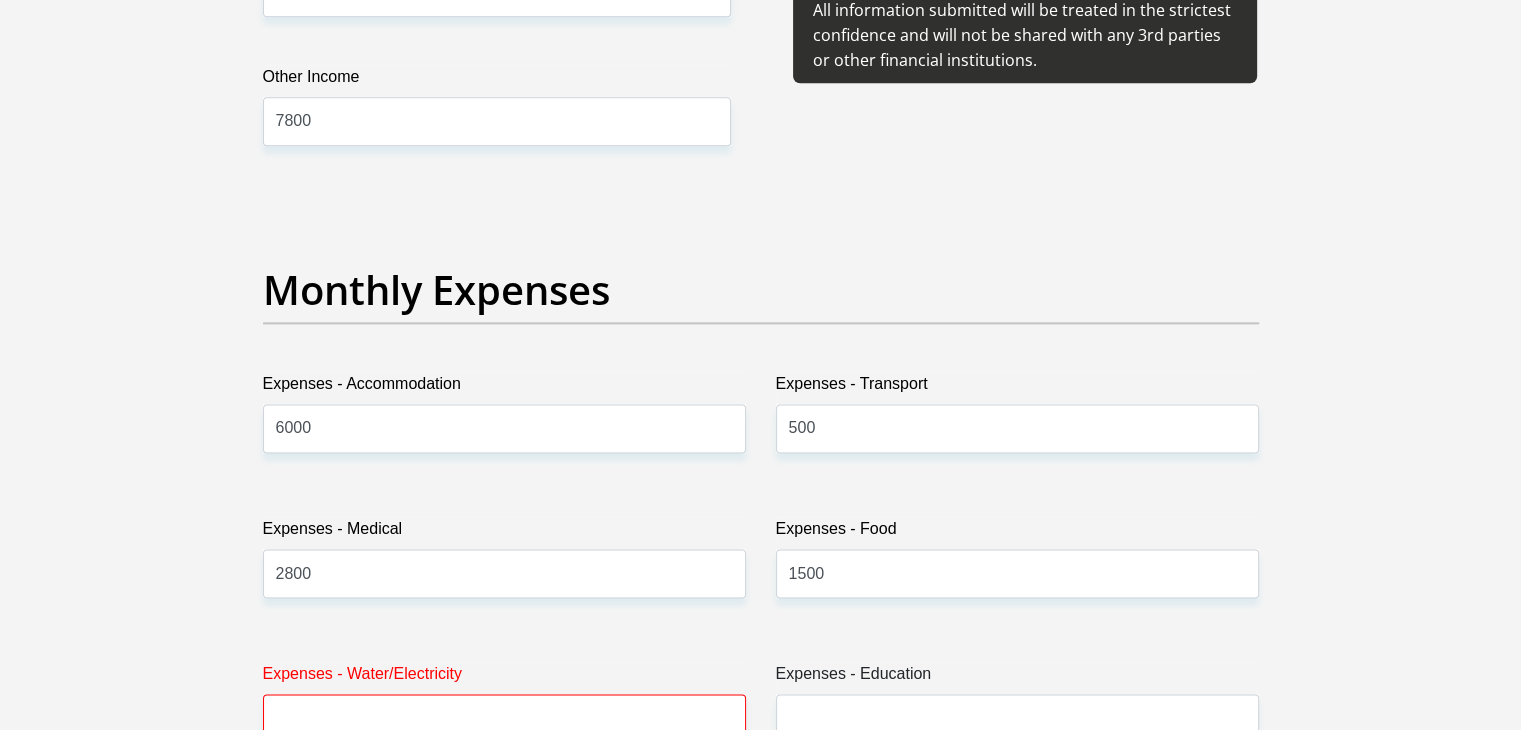 click on "Personal Details
Title
Mr
Ms
Mrs
Dr
Other
First Name
[FIRST]
Surname
[LAST]
ID Number
[ID NUMBER]
Please input valid ID number
Race
Black
Coloured
Indian
White
Other
Contact Number
[PHONE]
Please input valid contact number" at bounding box center (760, 945) 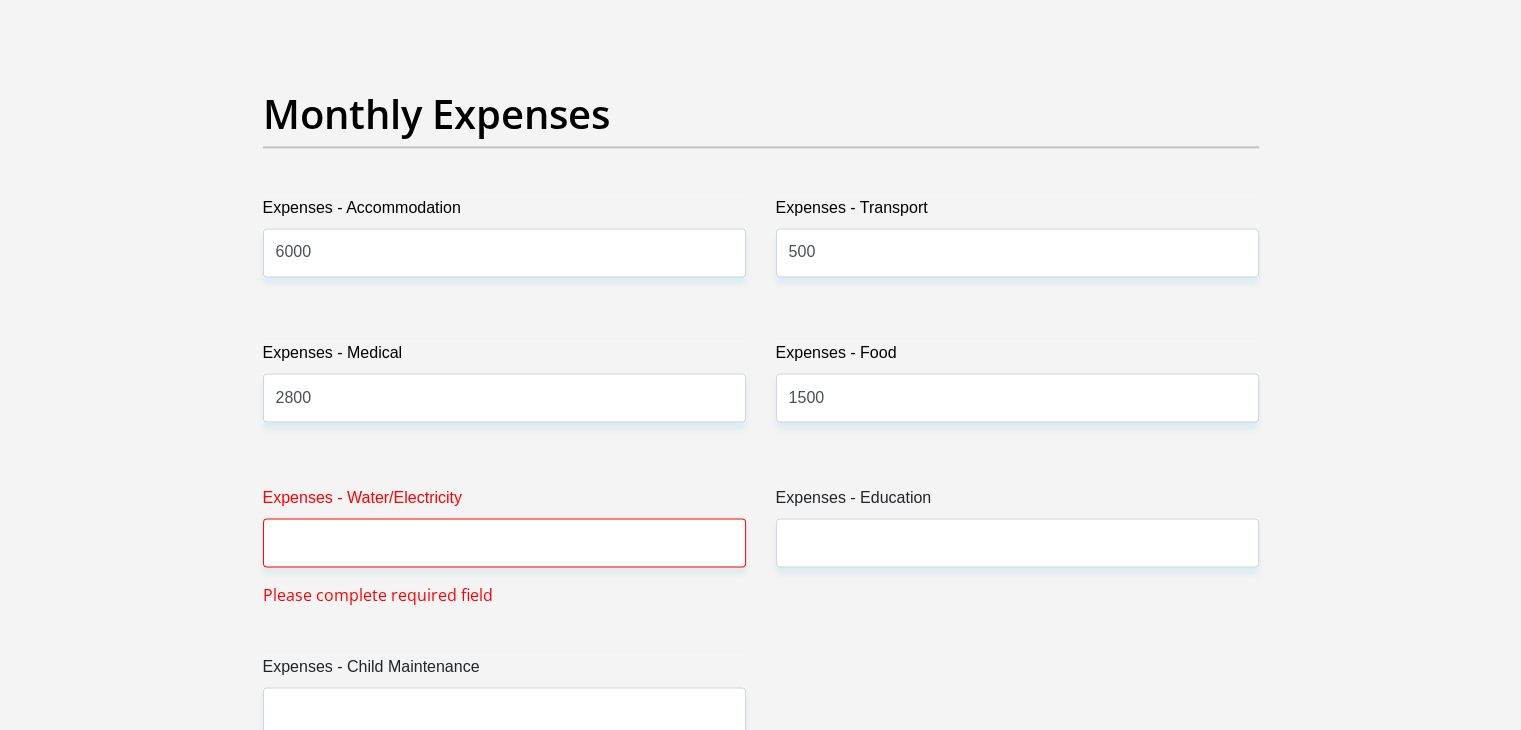 scroll, scrollTop: 2920, scrollLeft: 0, axis: vertical 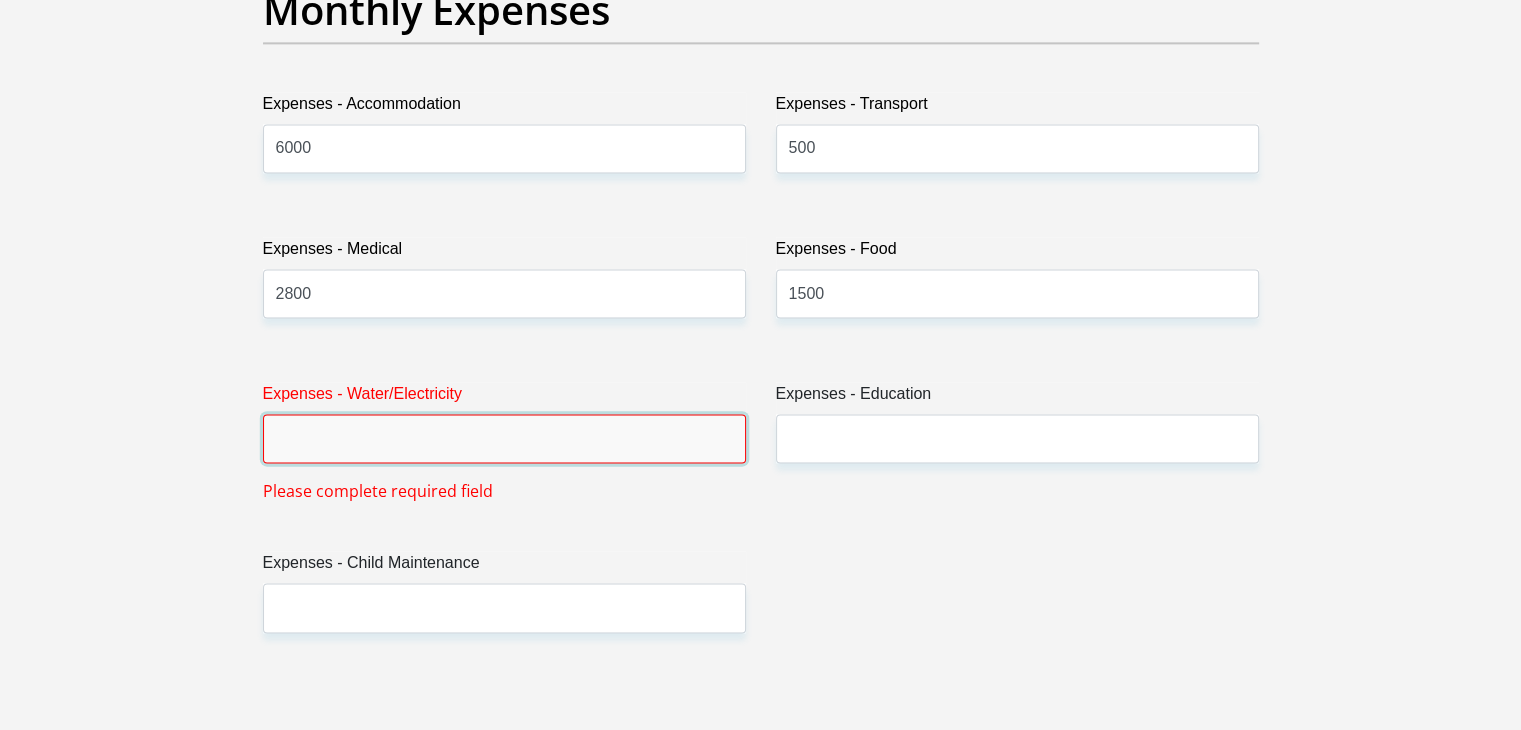click on "Expenses - Water/Electricity" at bounding box center [504, 438] 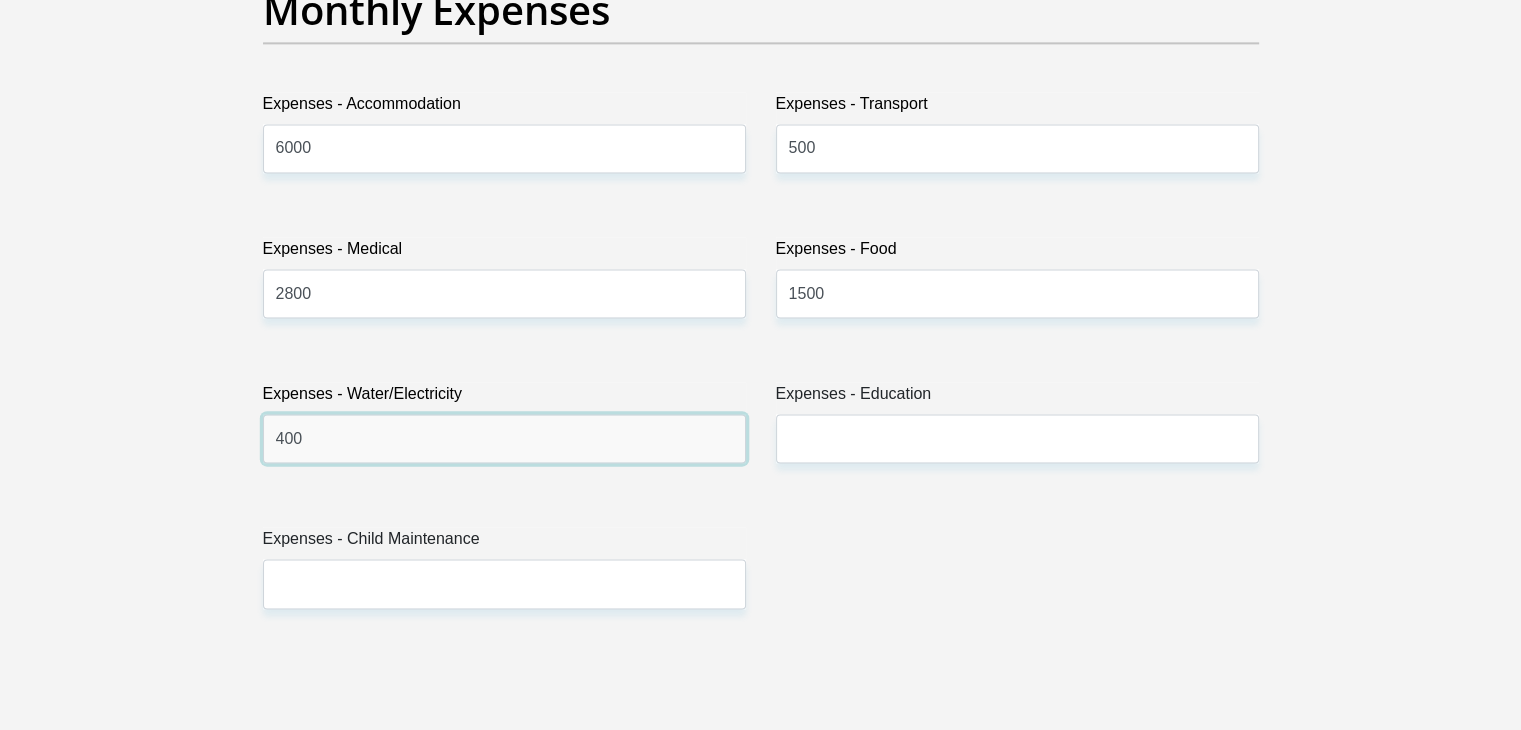 type on "400" 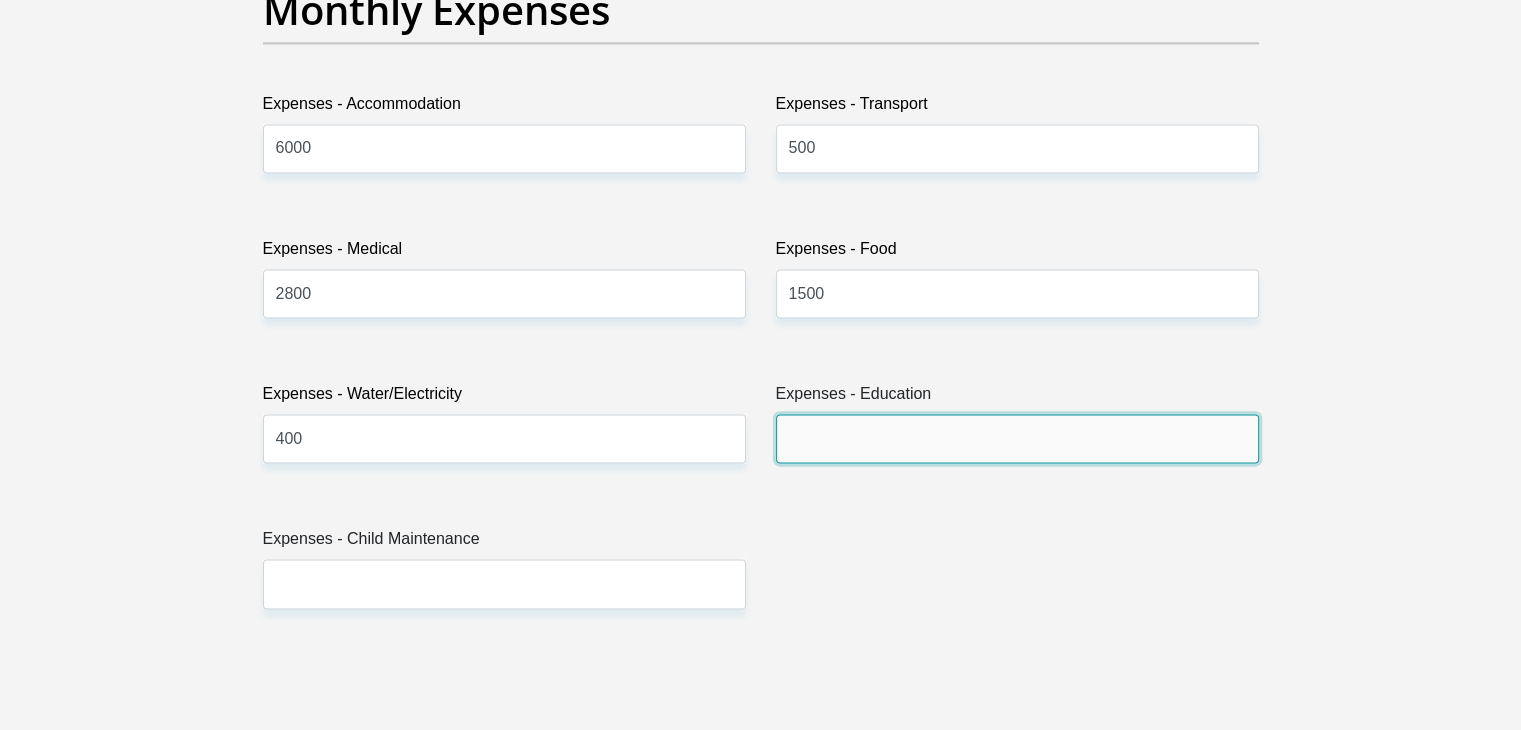click on "Expenses - Education" at bounding box center [1017, 438] 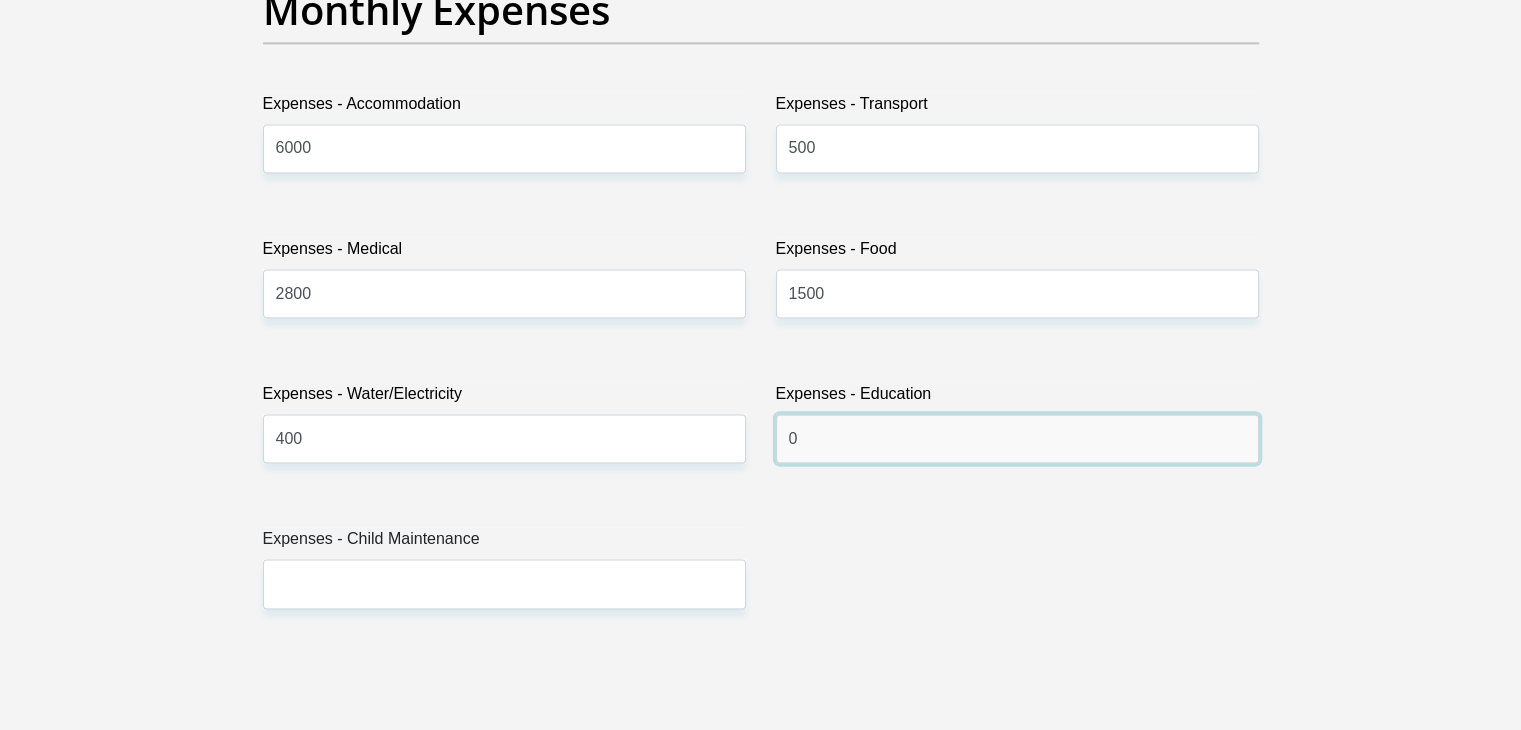 type on "0" 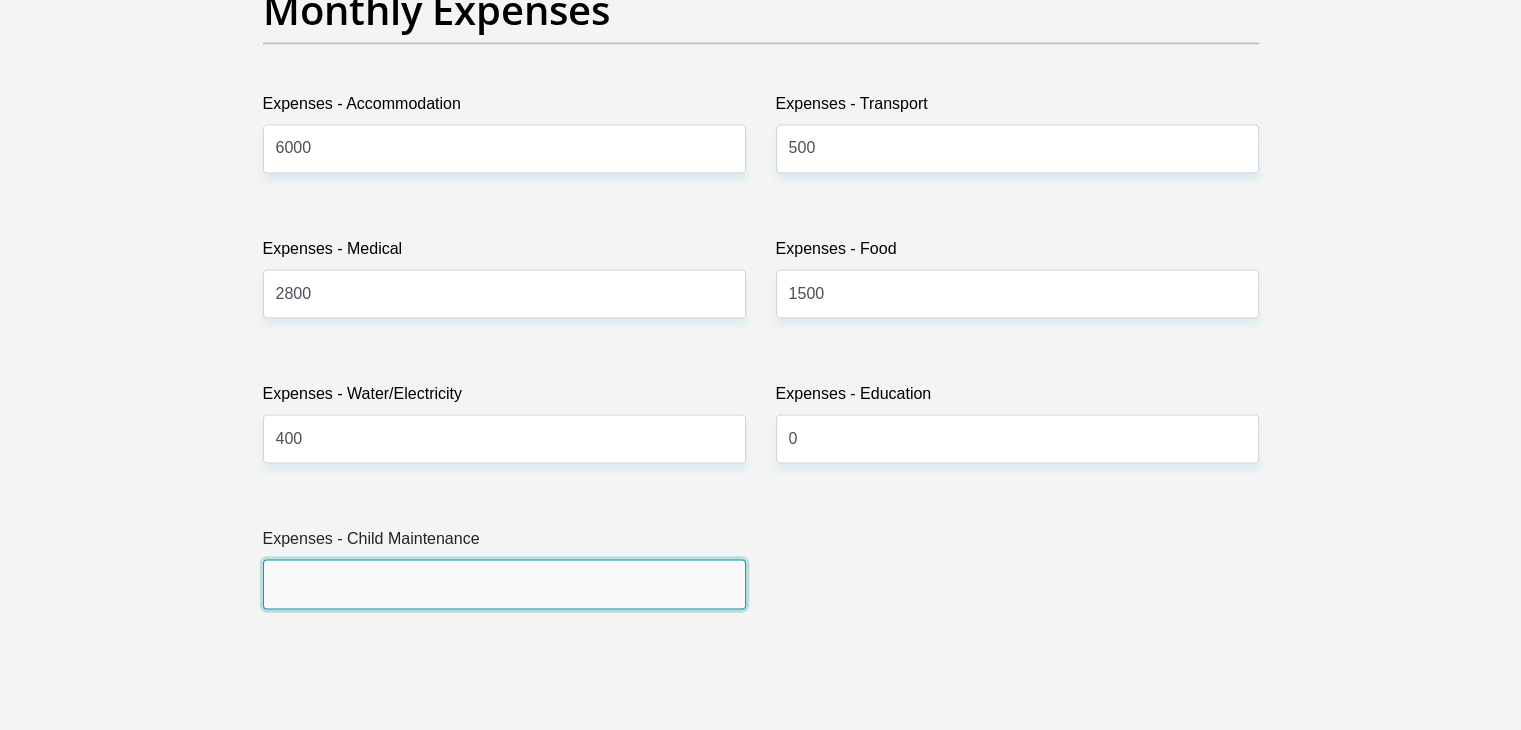 click on "Expenses - Child Maintenance" at bounding box center [504, 583] 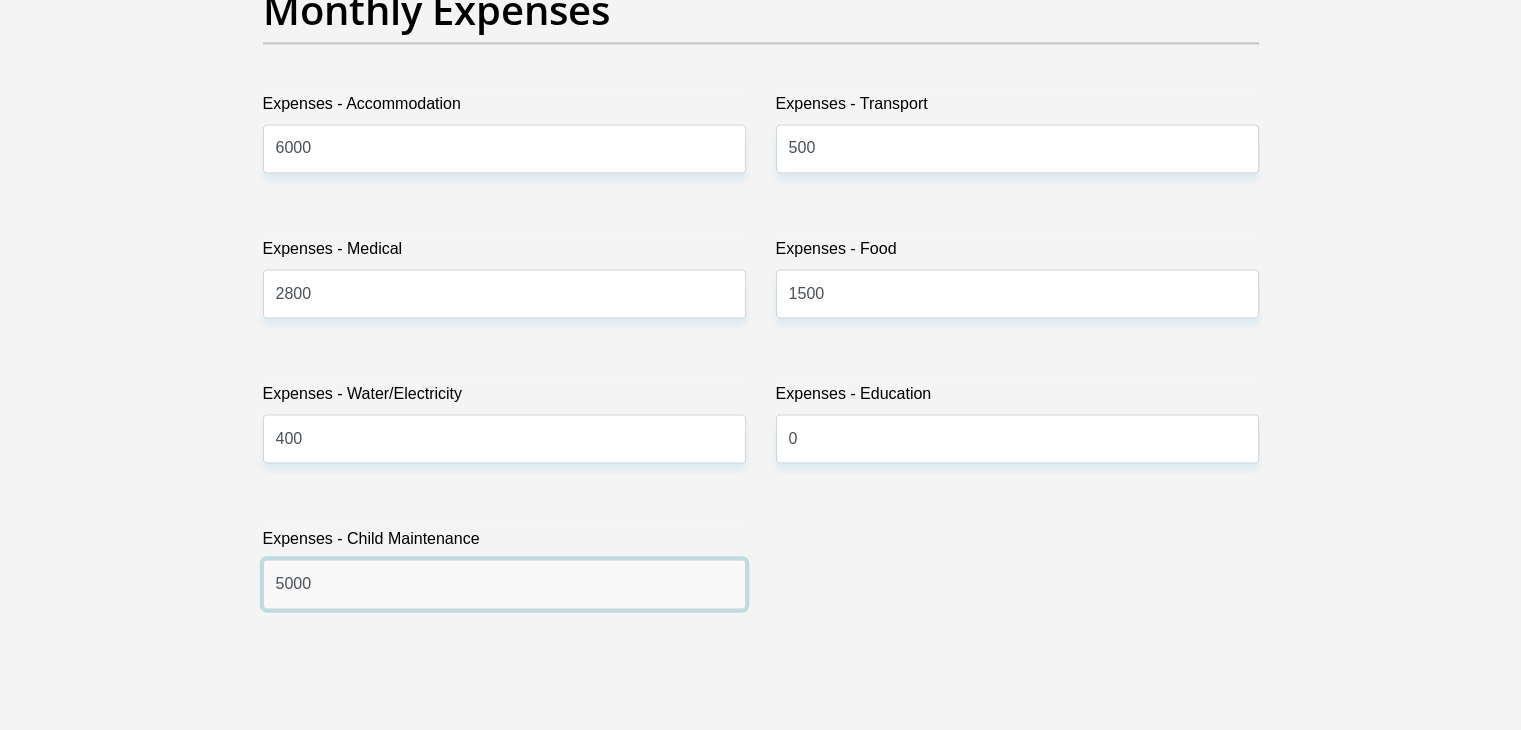 type on "5000" 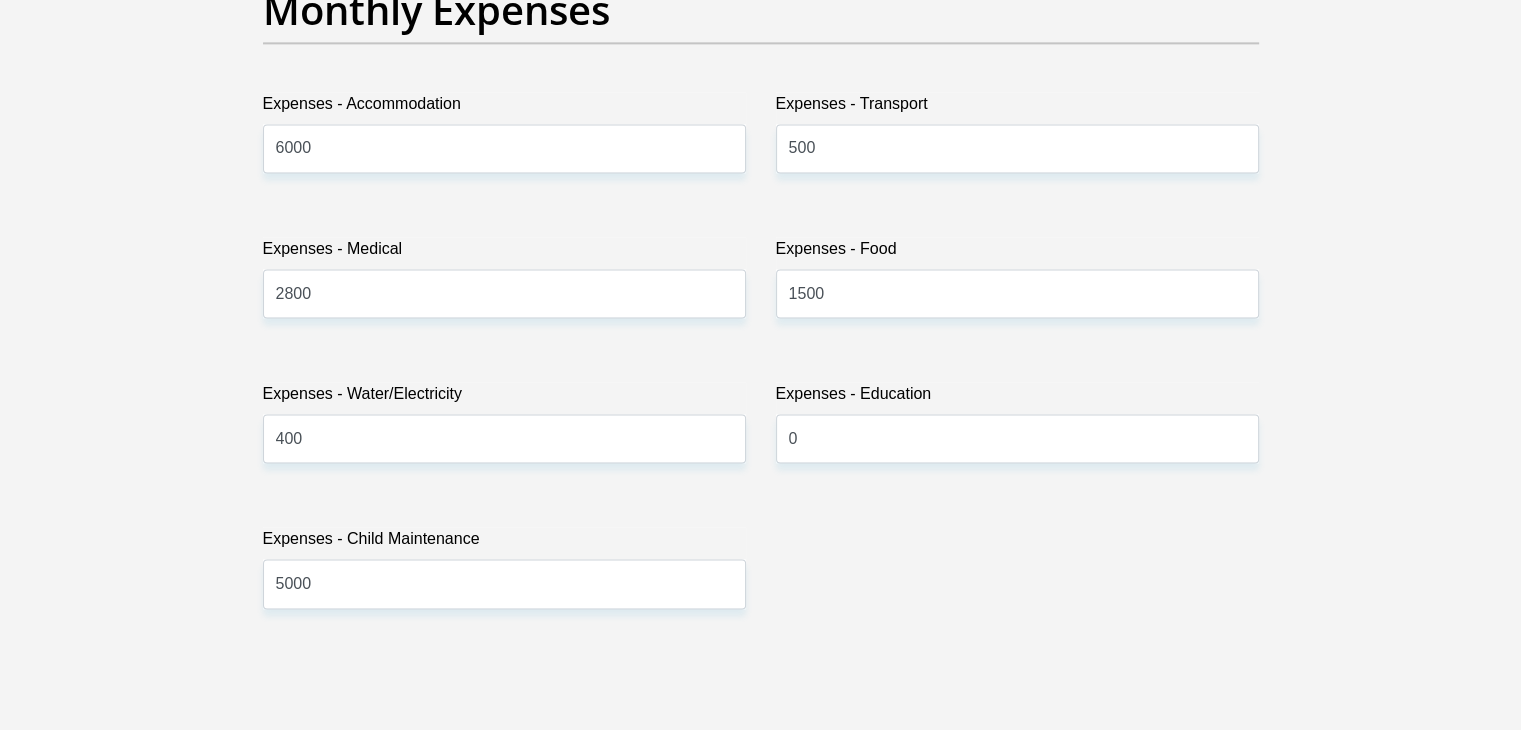 click on "Title
Mr
Ms
Mrs
Dr
Other
First Name
[FIRST]
Surname
[LAST]
ID Number
[ID NUMBER]
Please input valid ID number
Race
Black
Coloured
Indian
White
Other
Contact Number
[PHONE]
Please input valid contact number
Nationality
[COUNTRY]
[COUNTRY]
[COUNTRY]  [COUNTRY]  [COUNTRY]" at bounding box center (761, 647) 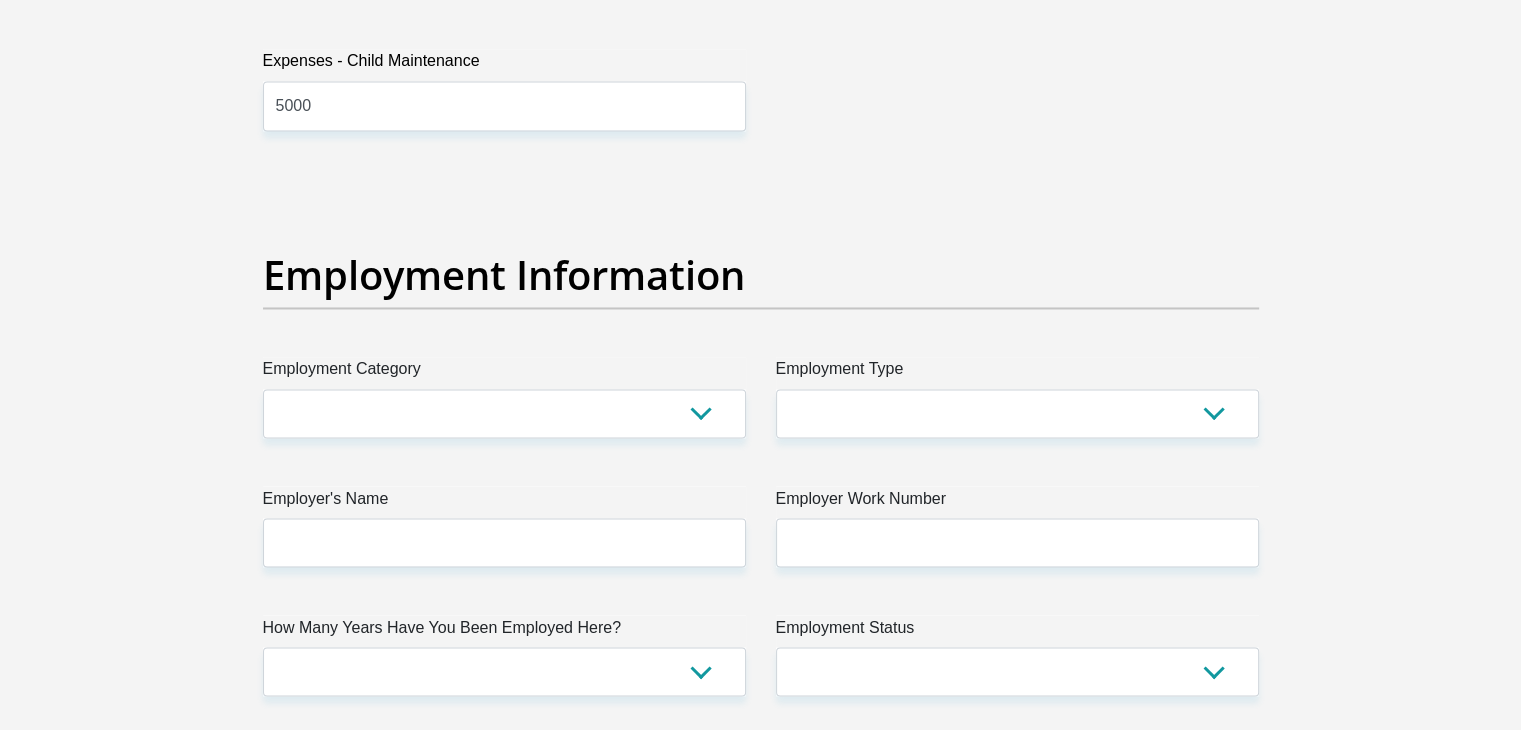 scroll, scrollTop: 3400, scrollLeft: 0, axis: vertical 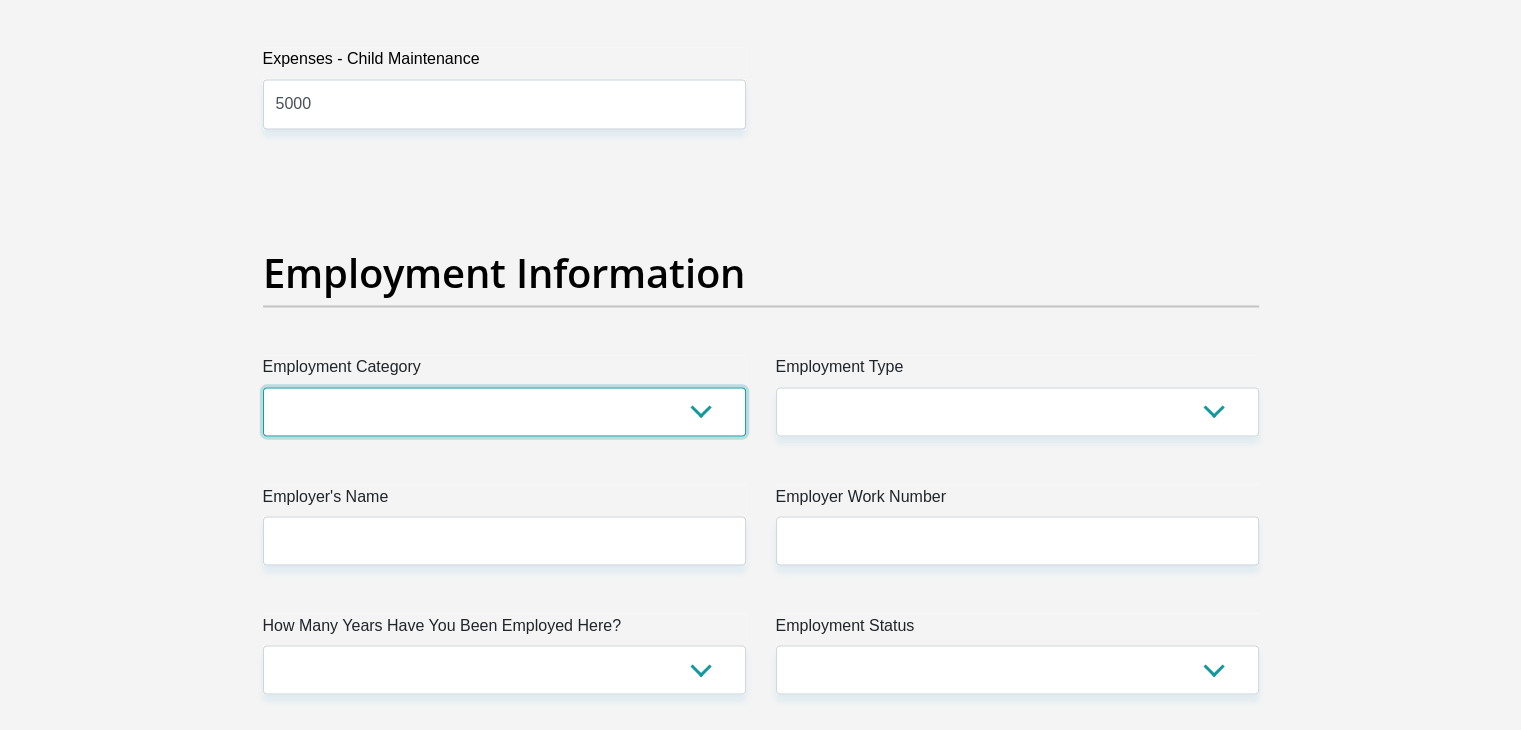 click on "AGRICULTURE
ALCOHOL & TOBACCO
CONSTRUCTION MATERIALS
METALLURGY
EQUIPMENT FOR RENEWABLE ENERGY
SPECIALIZED CONTRACTORS
CAR
GAMING (INCL. INTERNET
OTHER WHOLESALE
UNLICENSED PHARMACEUTICALS
CURRENCY EXCHANGE HOUSES
OTHER FINANCIAL INSTITUTIONS & INSURANCE
REAL ESTATE AGENTS
OIL & GAS
OTHER MATERIALS (E.G. IRON ORE)
PRECIOUS STONES & PRECIOUS METALS
POLITICAL ORGANIZATIONS
RELIGIOUS ORGANIZATIONS(NOT SECTS)
ACTI. HAVING BUSINESS DEAL WITH PUBLIC ADMINISTRATION
LAUNDROMATS" at bounding box center (504, 411) 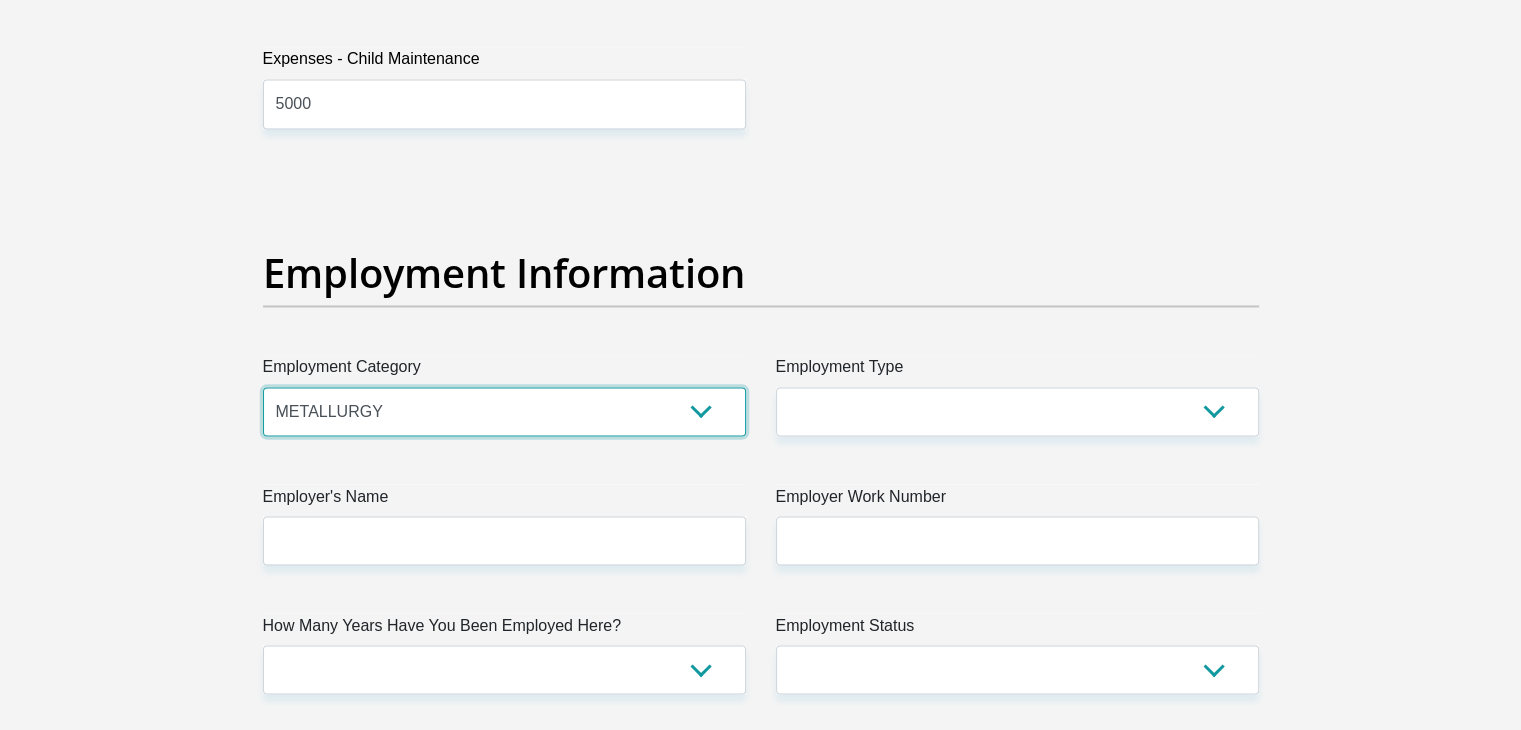 click on "AGRICULTURE
ALCOHOL & TOBACCO
CONSTRUCTION MATERIALS
METALLURGY
EQUIPMENT FOR RENEWABLE ENERGY
SPECIALIZED CONTRACTORS
CAR
GAMING (INCL. INTERNET
OTHER WHOLESALE
UNLICENSED PHARMACEUTICALS
CURRENCY EXCHANGE HOUSES
OTHER FINANCIAL INSTITUTIONS & INSURANCE
REAL ESTATE AGENTS
OIL & GAS
OTHER MATERIALS (E.G. IRON ORE)
PRECIOUS STONES & PRECIOUS METALS
POLITICAL ORGANIZATIONS
RELIGIOUS ORGANIZATIONS(NOT SECTS)
ACTI. HAVING BUSINESS DEAL WITH PUBLIC ADMINISTRATION
LAUNDROMATS" at bounding box center (504, 411) 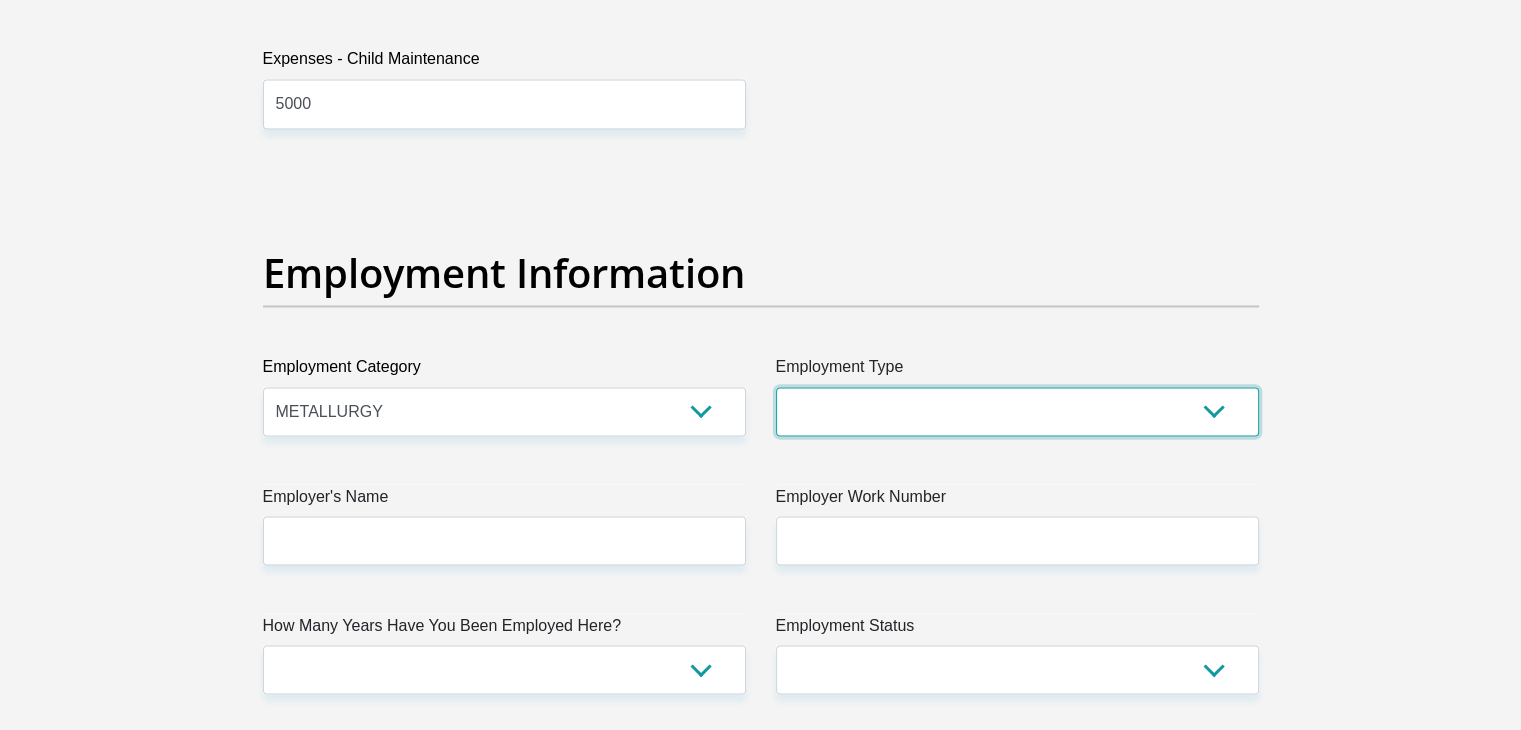 click on "College/Lecturer
Craft Seller
Creative
Driver
Executive
Farmer
Forces - Non Commissioned
Forces - Officer
Hawker
Housewife
Labourer
Licenced Professional
Manager
Miner
Non Licenced Professional
Office Staff/Clerk
Outside Worker
Pensioner
Permanent Teacher
Production/Manufacturing
Sales
Self-Employed
Semi-Professional Worker
Service Industry  Social Worker  Student" at bounding box center (1017, 411) 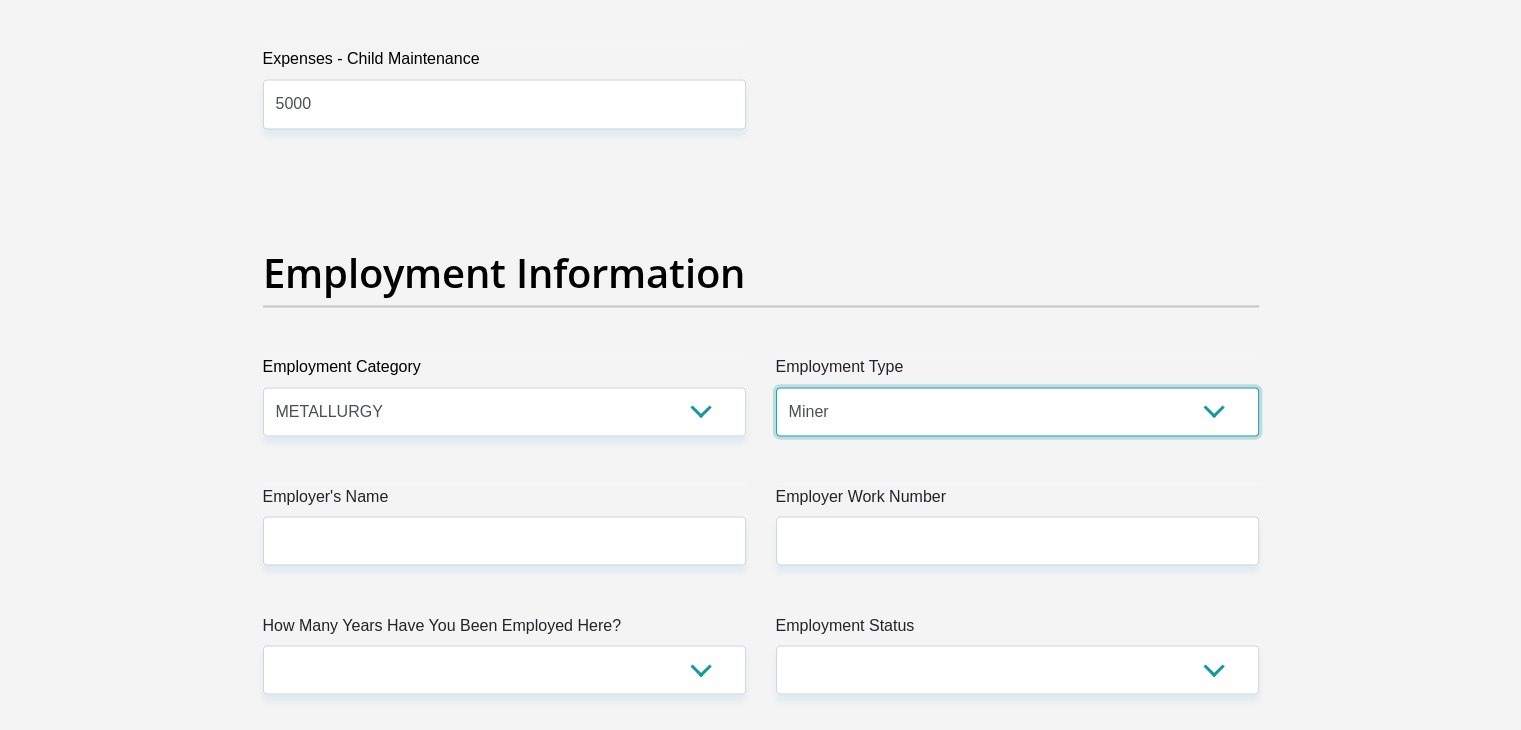 click on "College/Lecturer
Craft Seller
Creative
Driver
Executive
Farmer
Forces - Non Commissioned
Forces - Officer
Hawker
Housewife
Labourer
Licenced Professional
Manager
Miner
Non Licenced Professional
Office Staff/Clerk
Outside Worker
Pensioner
Permanent Teacher
Production/Manufacturing
Sales
Self-Employed
Semi-Professional Worker
Service Industry  Social Worker  Student" at bounding box center (1017, 411) 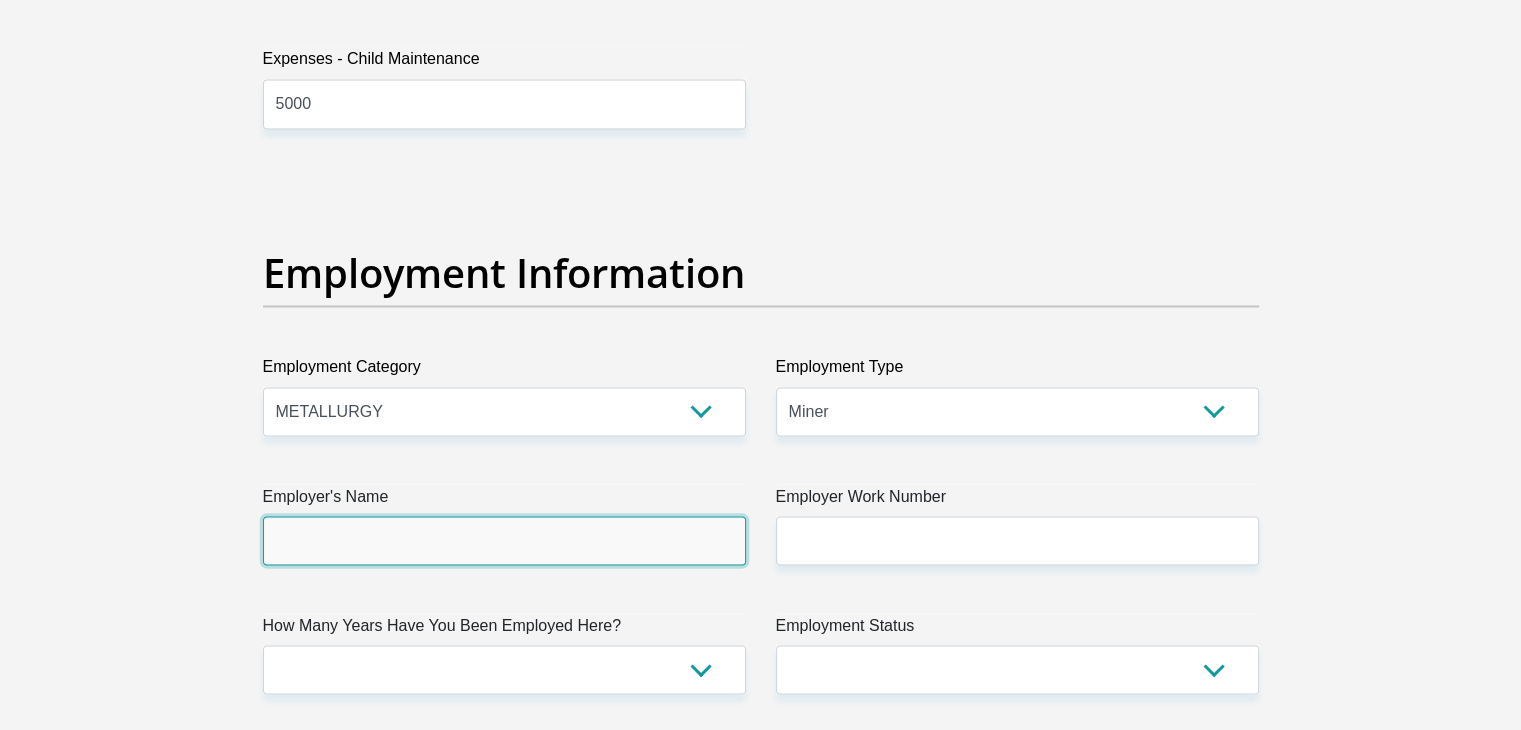 click on "Employer's Name" at bounding box center [504, 540] 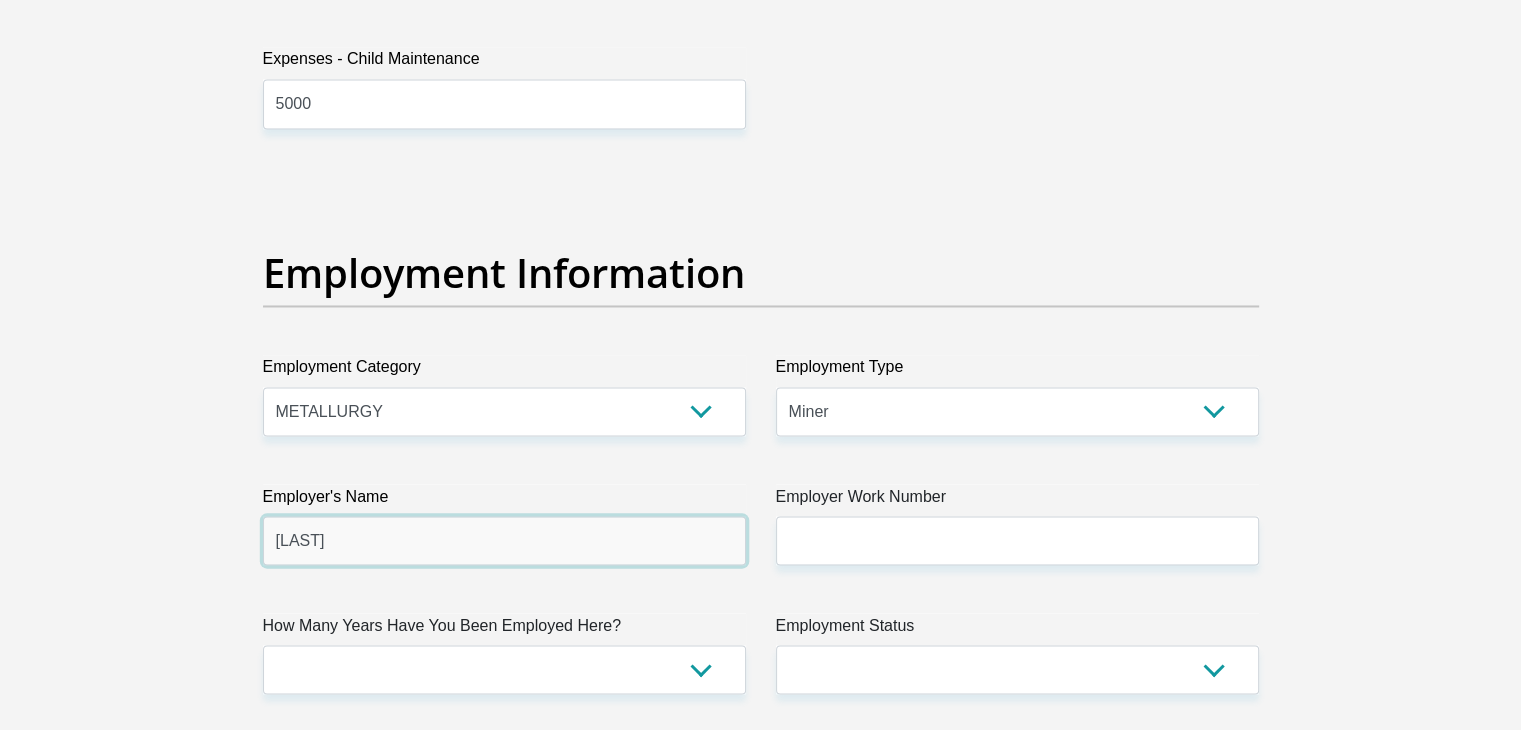 type on "[LAST]" 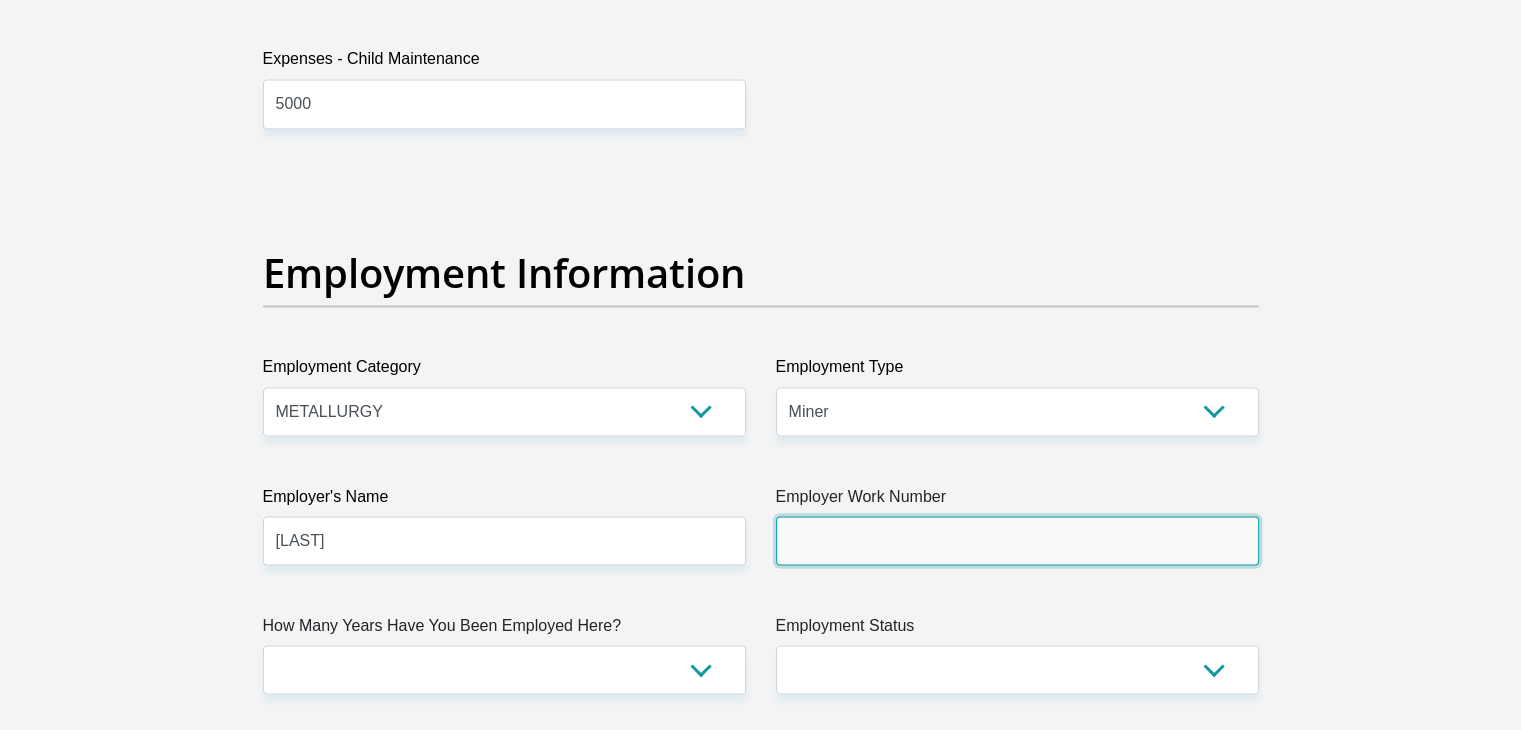click on "Employer Work Number" at bounding box center (1017, 540) 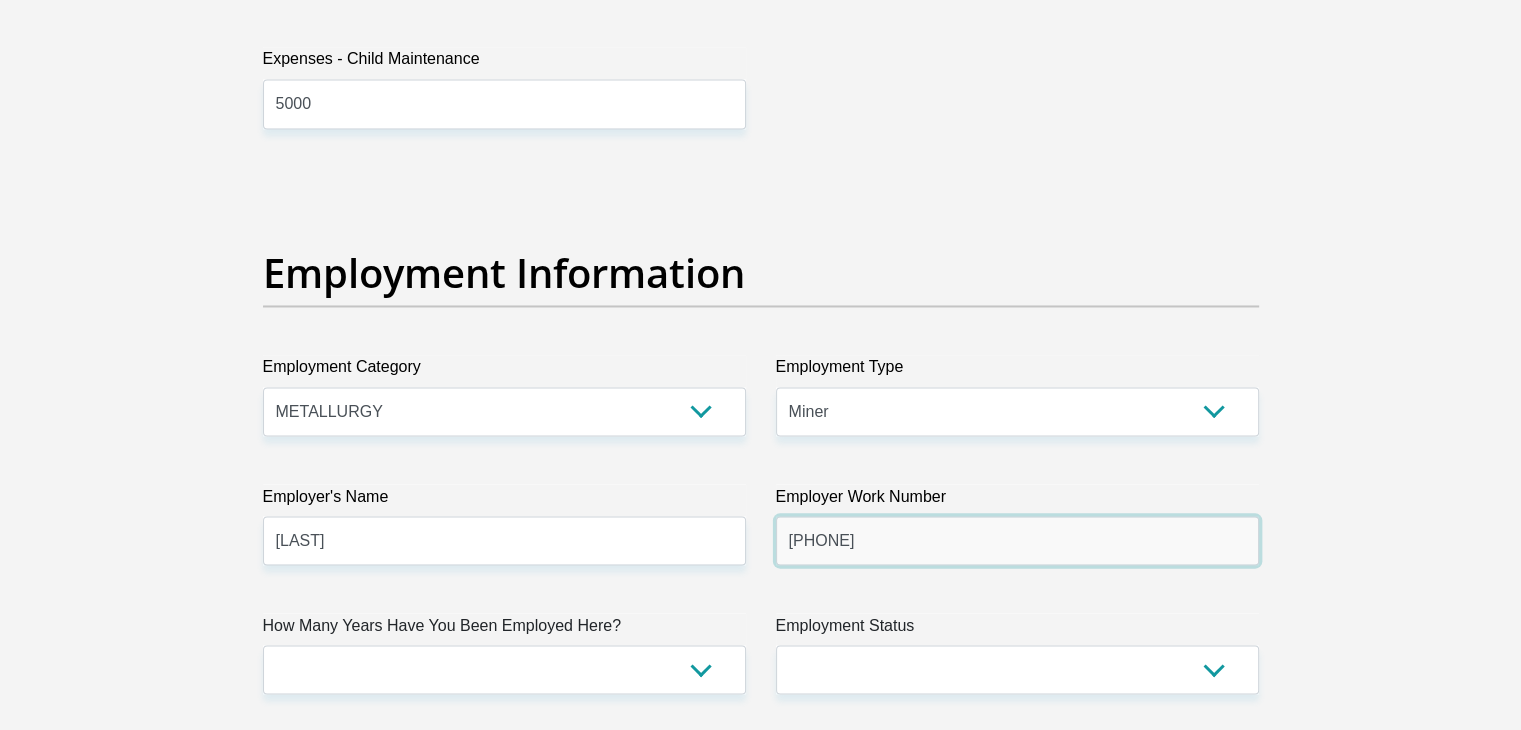 type on "[PHONE]" 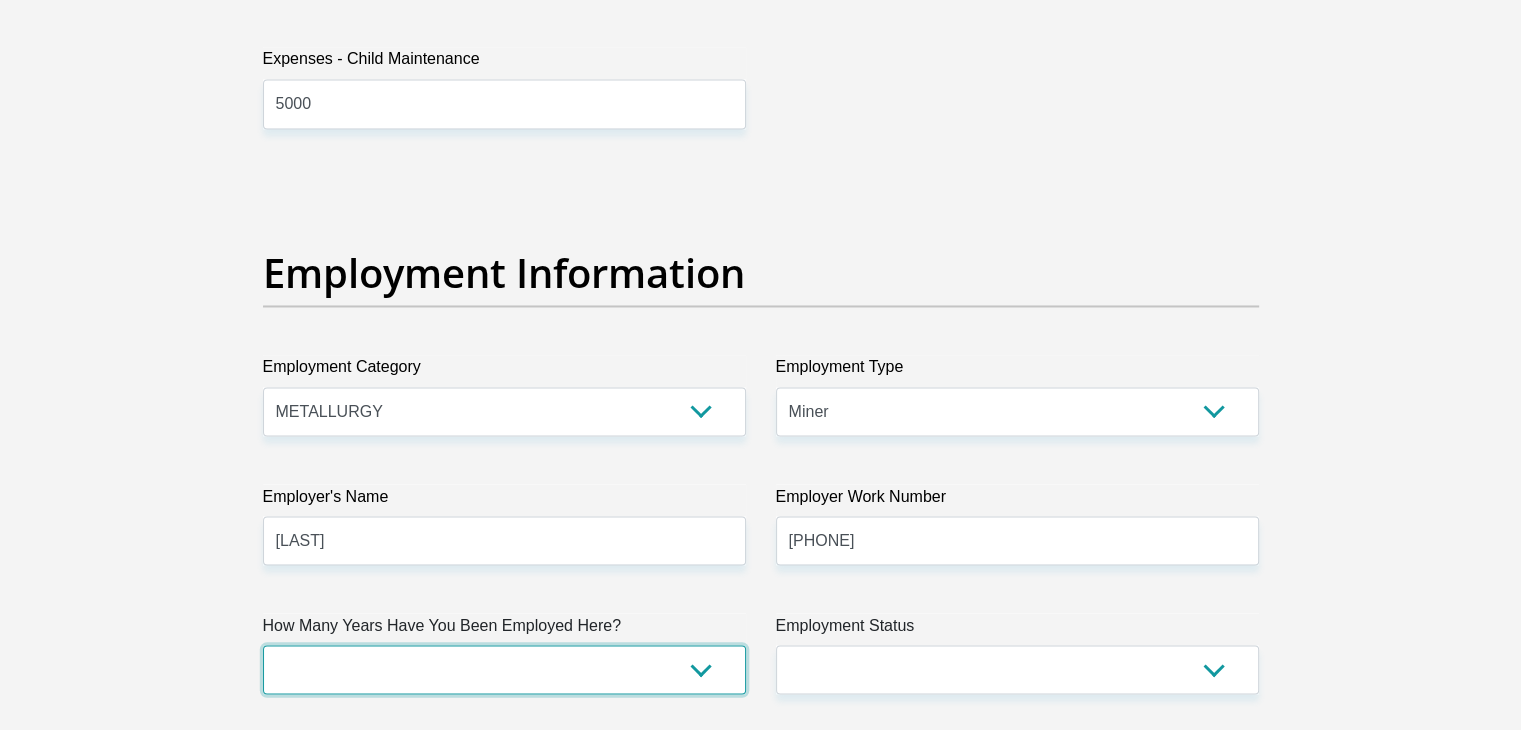 click on "less than 1 year
1-3 years
3-5 years
5+ years" at bounding box center [504, 669] 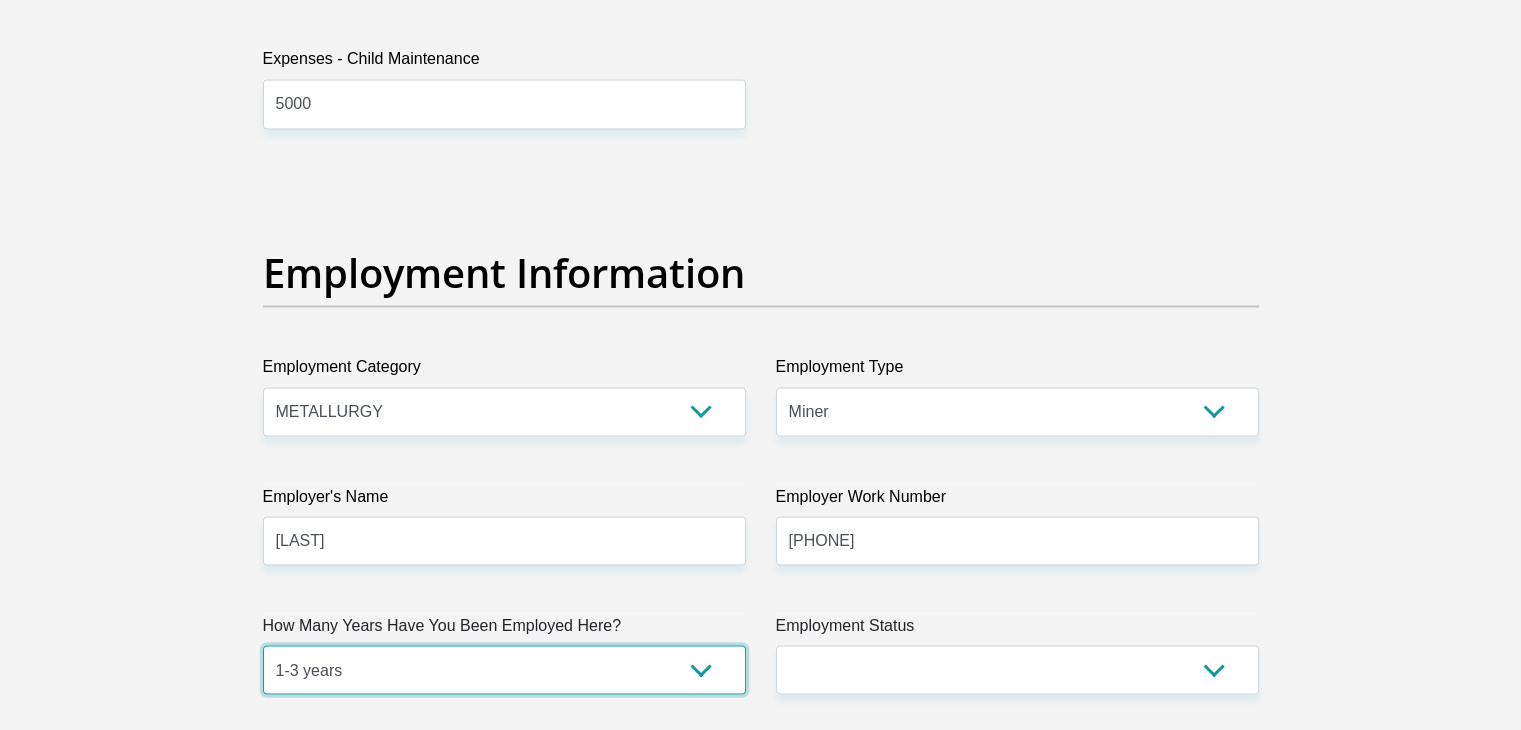 click on "less than 1 year
1-3 years
3-5 years
5+ years" at bounding box center (504, 669) 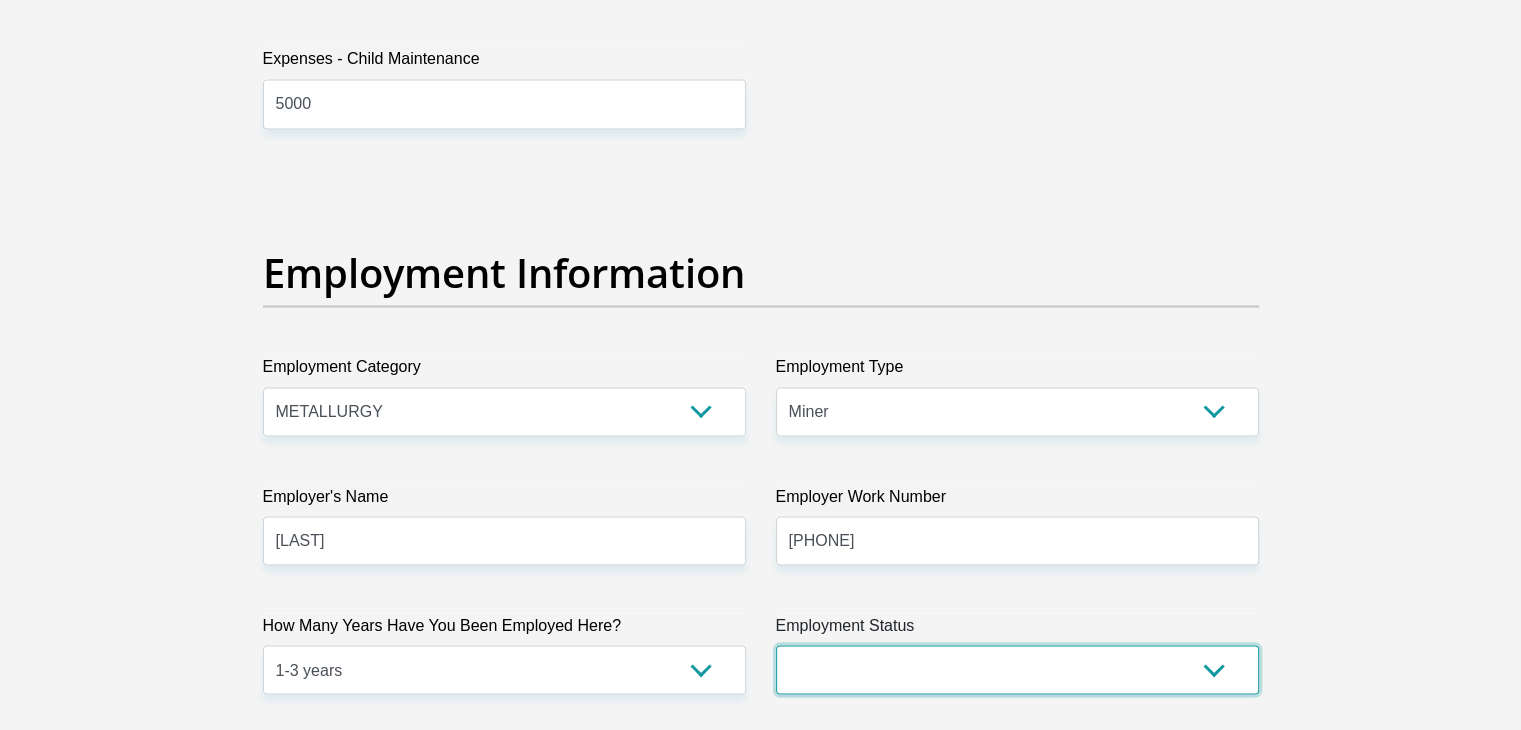 click on "Permanent/Full-time
Part-time/Casual
Contract Worker
Self-Employed
Housewife
Retired
Student
Medically Boarded
Disability
Unemployed" at bounding box center [1017, 669] 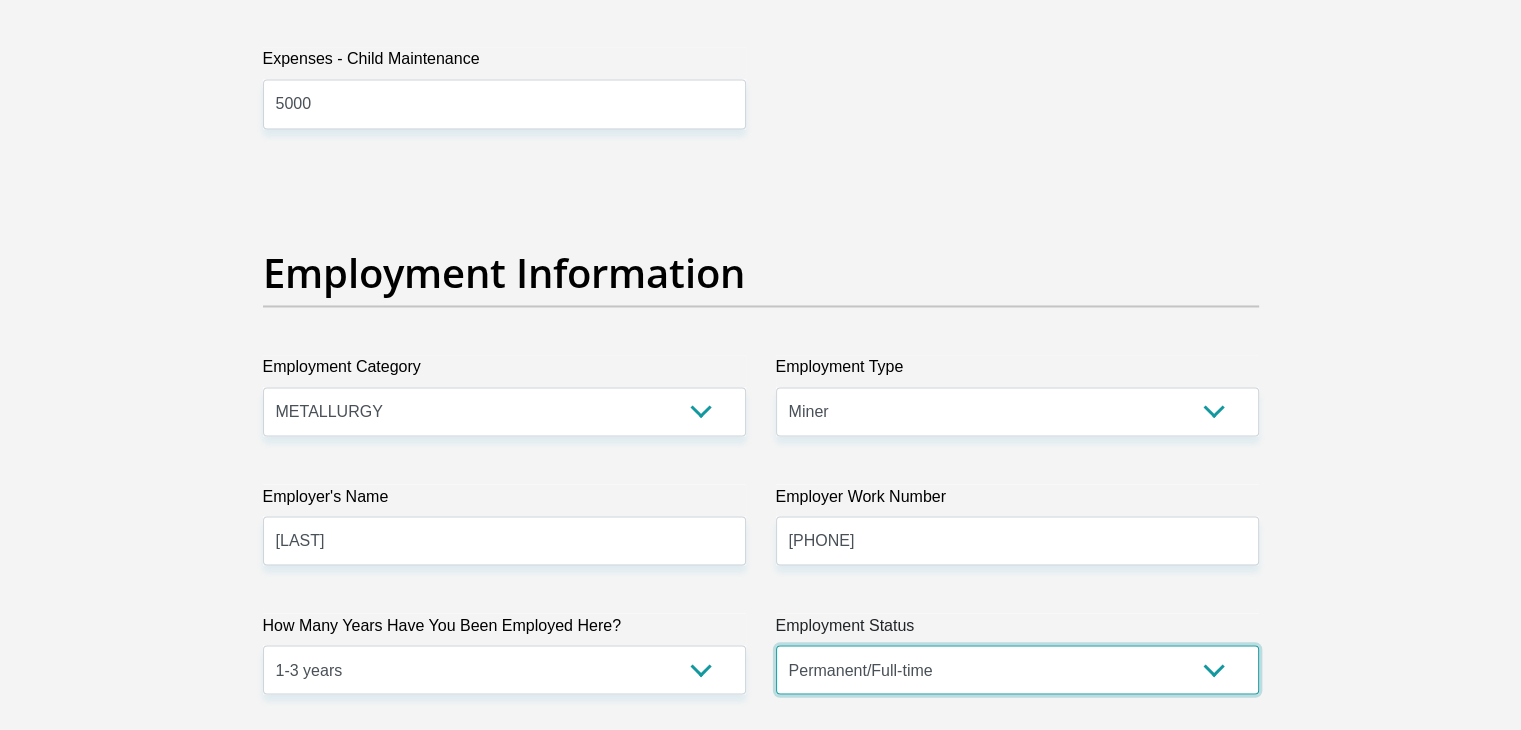 click on "Permanent/Full-time
Part-time/Casual
Contract Worker
Self-Employed
Housewife
Retired
Student
Medically Boarded
Disability
Unemployed" at bounding box center (1017, 669) 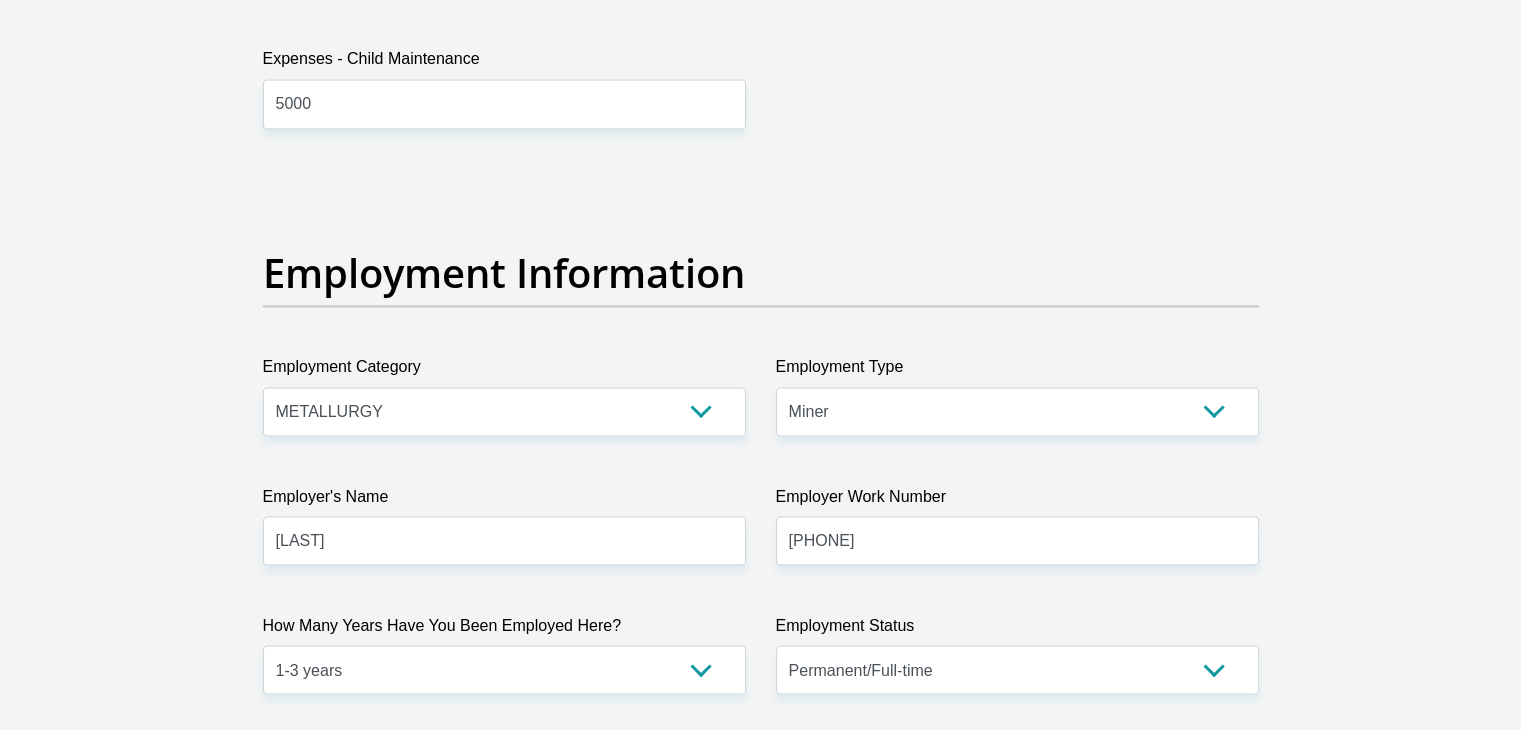 click on "Personal Details
Title
Mr
Ms
Mrs
Dr
Other
First Name
[FIRST]
Surname
[LAST]
ID Number
[ID NUMBER]
Please input valid ID number
Race
Black
Coloured
Indian
White
Other
Contact Number
[PHONE]
Please input valid contact number" at bounding box center [760, 173] 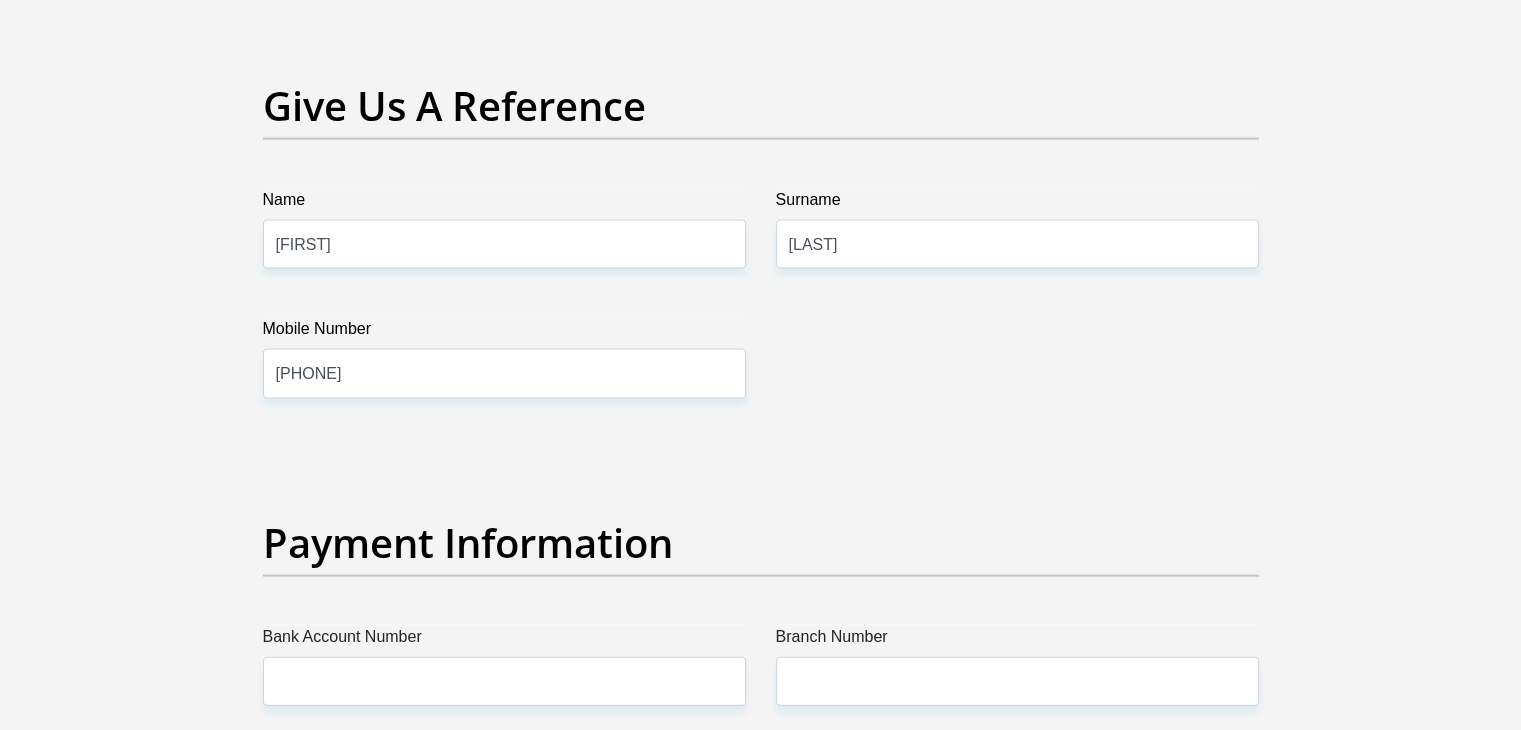 scroll, scrollTop: 4200, scrollLeft: 0, axis: vertical 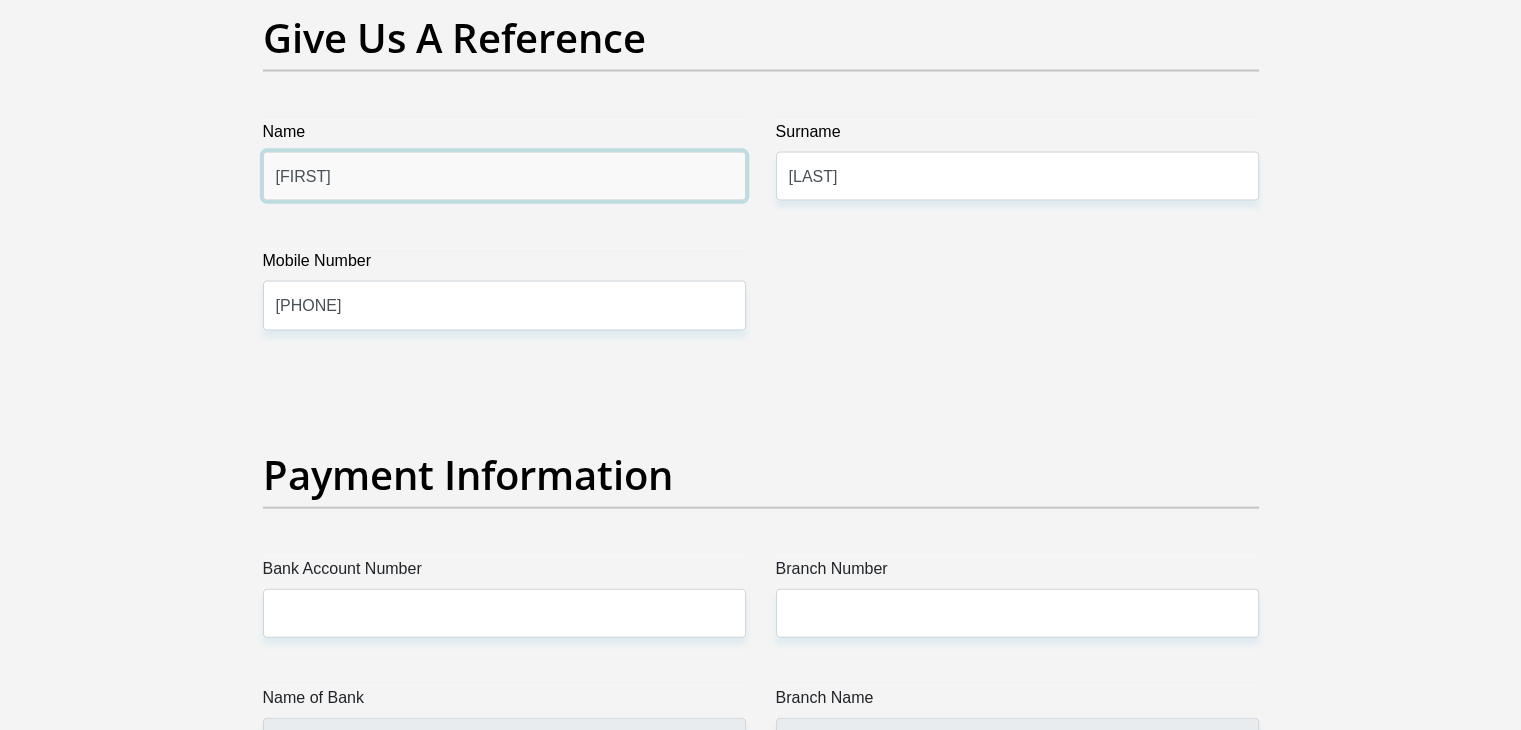click on "[FIRST]" at bounding box center [504, 176] 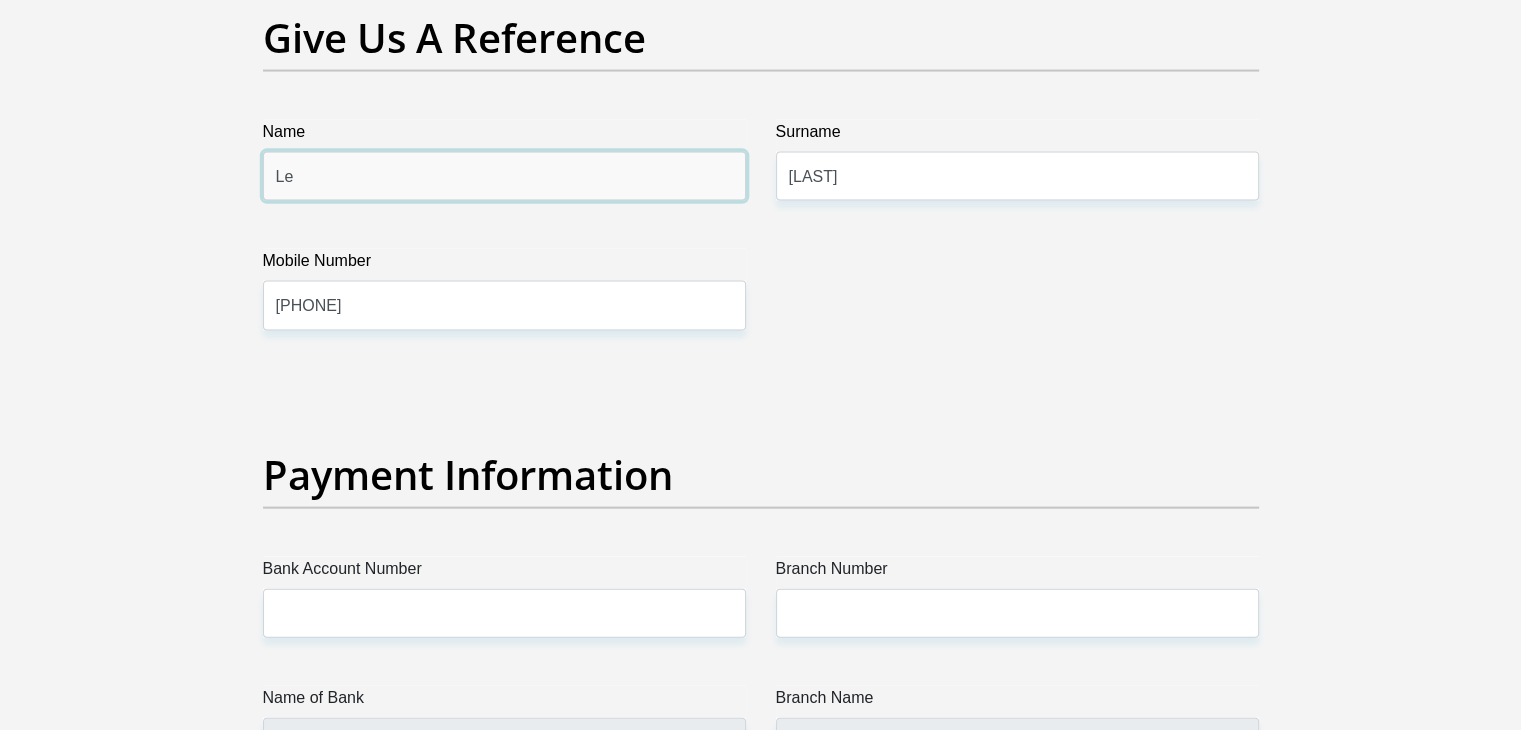 type on "L" 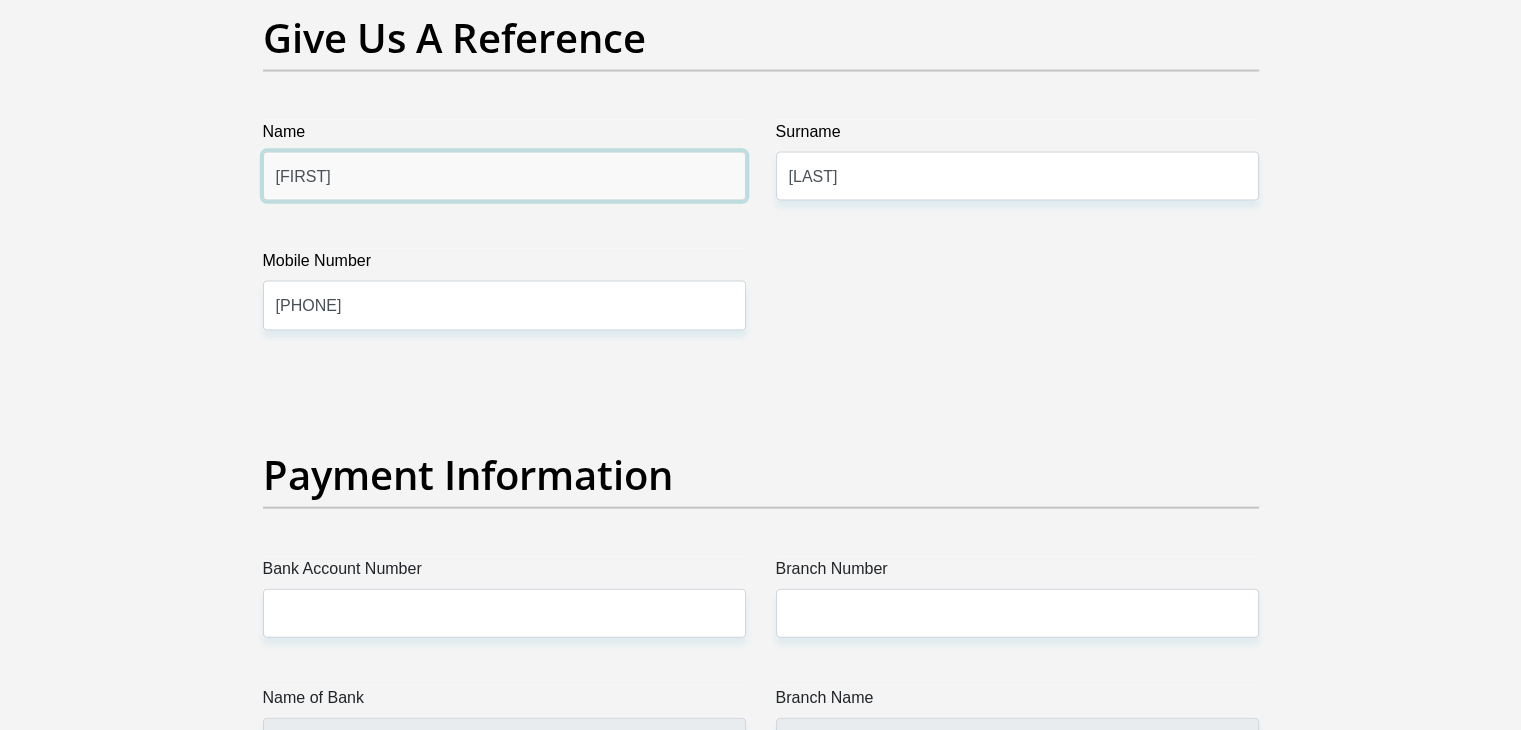 type on "[FIRST]" 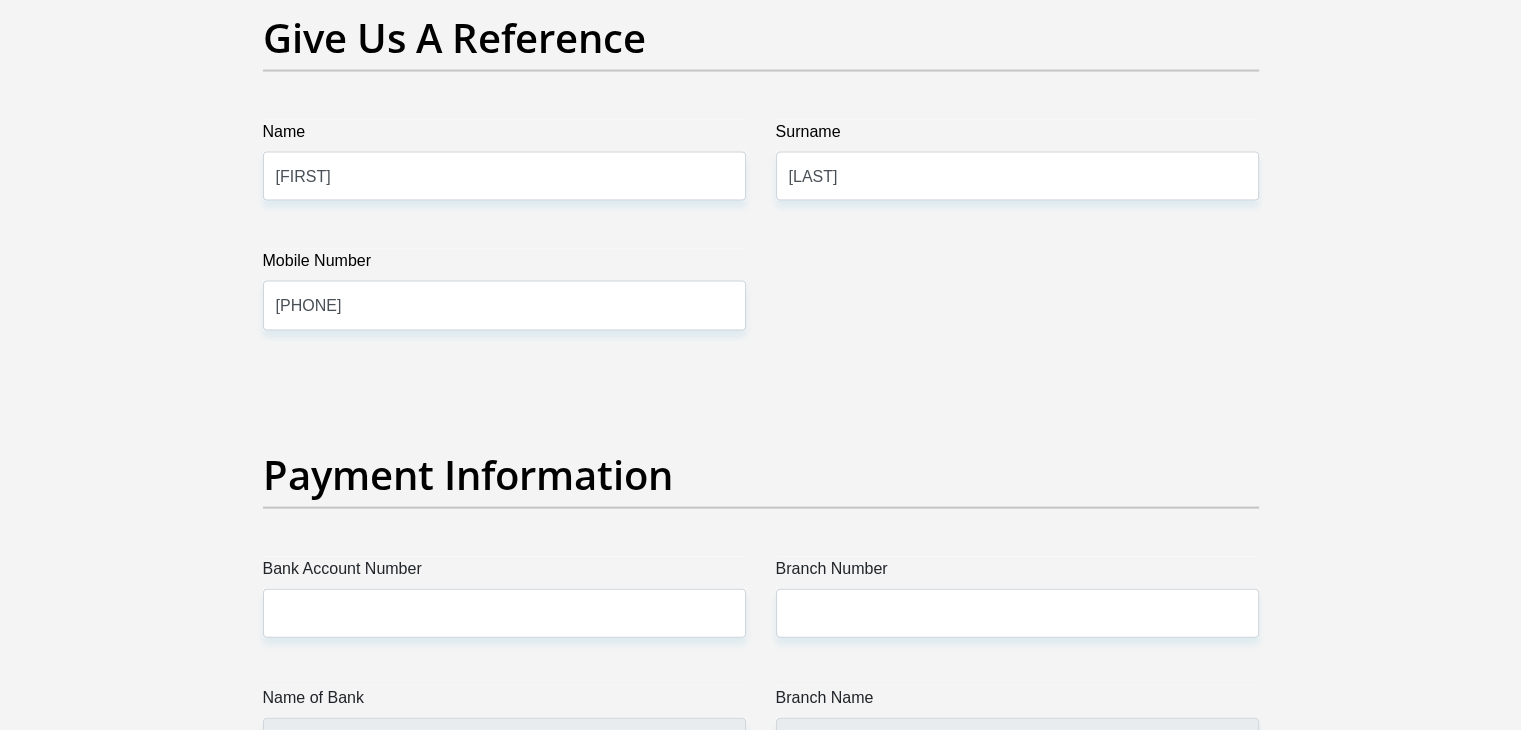 click on "Personal Details
Title
Mr
Ms
Mrs
Dr
Other
First Name
[FIRST]
Surname
[LAST]
ID Number
[ID NUMBER]
Please input valid ID number
Race
Black
Coloured
Indian
White
Other
Contact Number
[PHONE]
Please input valid contact number" at bounding box center (760, -627) 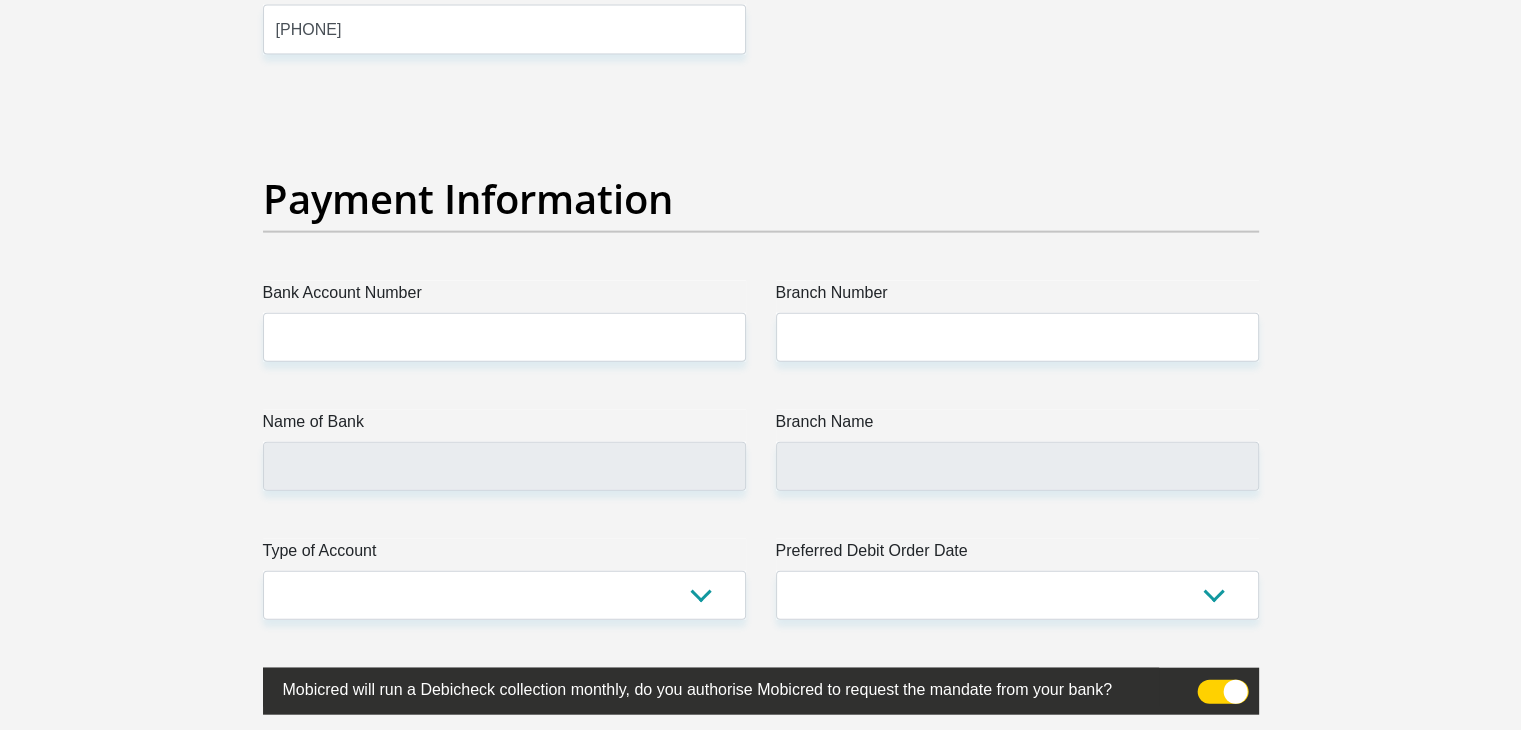 scroll, scrollTop: 4520, scrollLeft: 0, axis: vertical 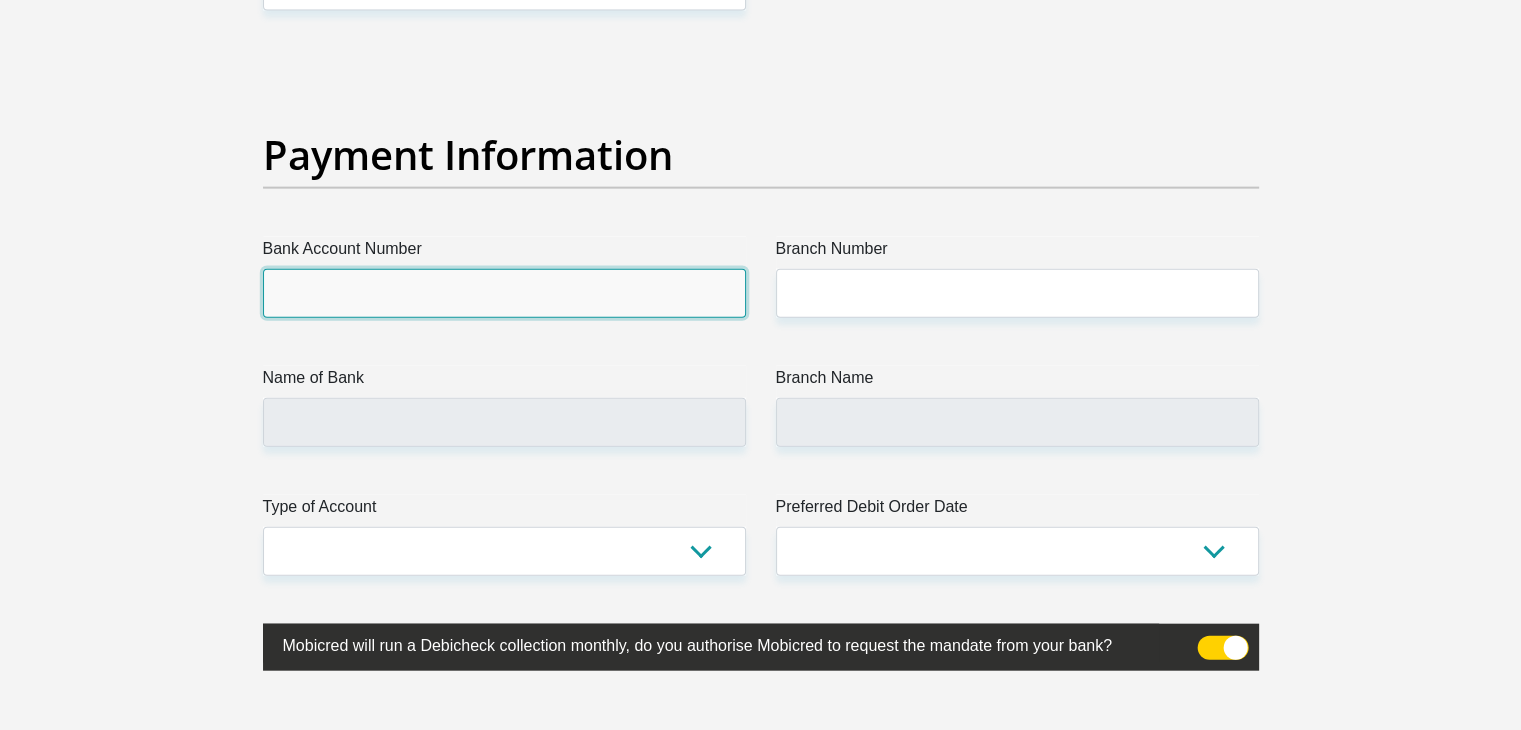 click on "Bank Account Number" at bounding box center (504, 293) 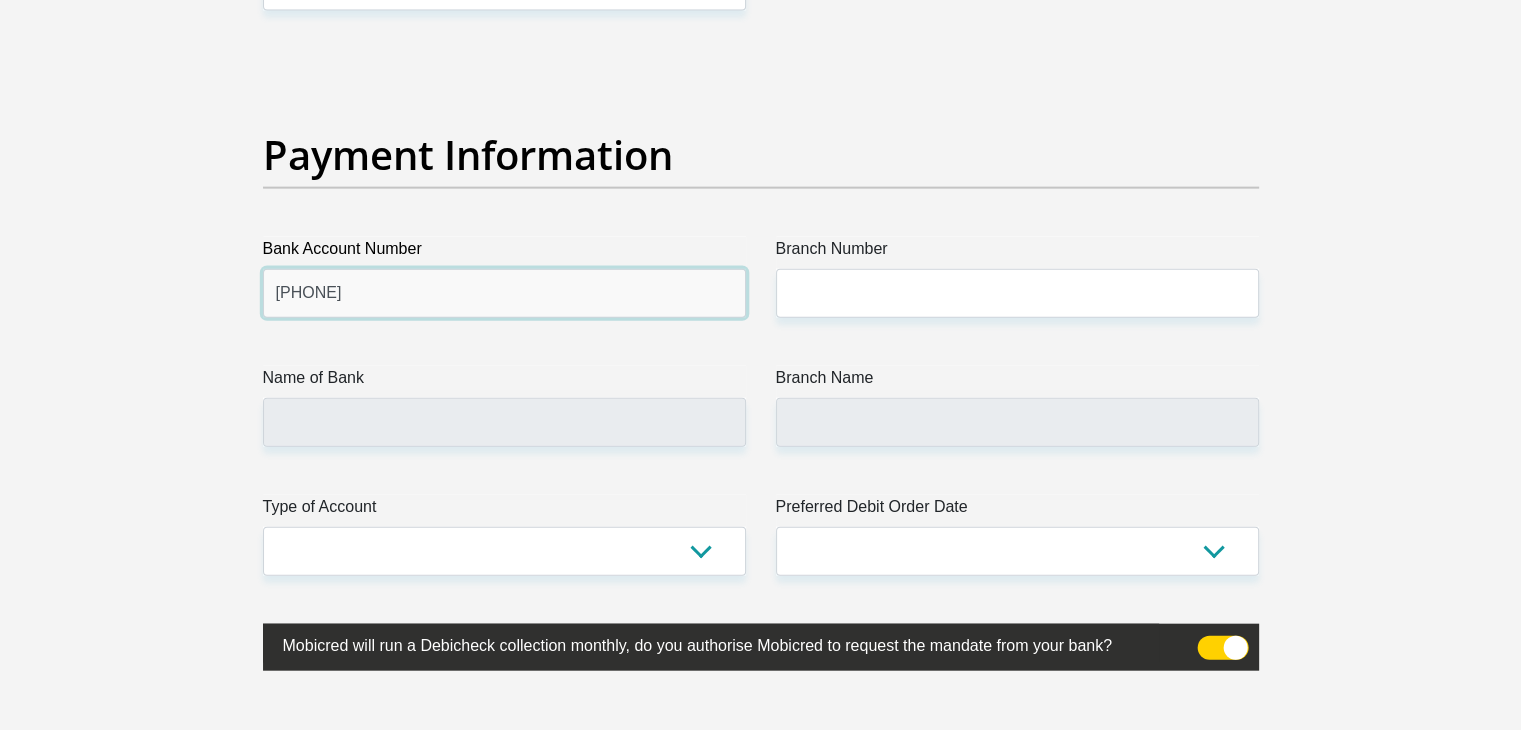 type on "[PHONE]" 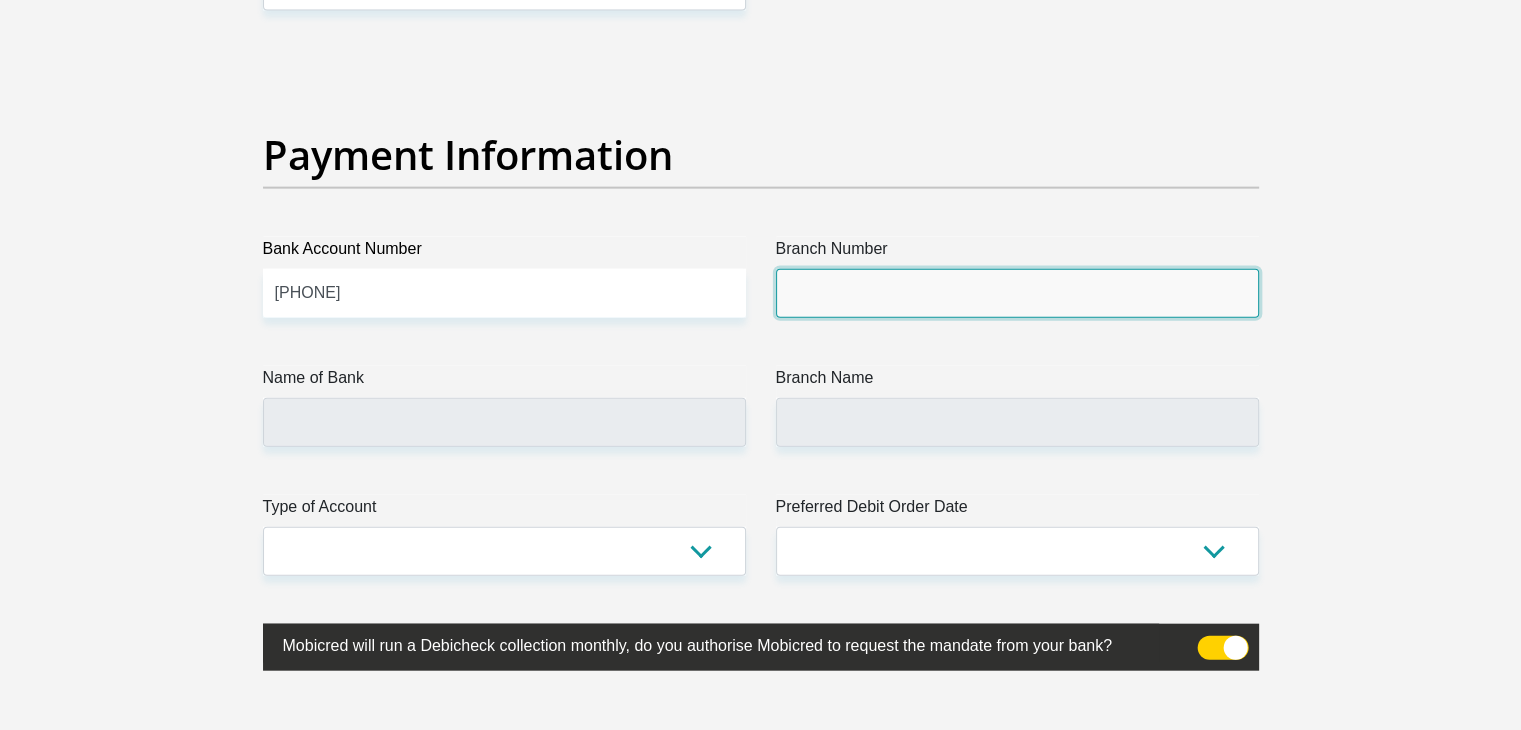 click on "Branch Number" at bounding box center [1017, 293] 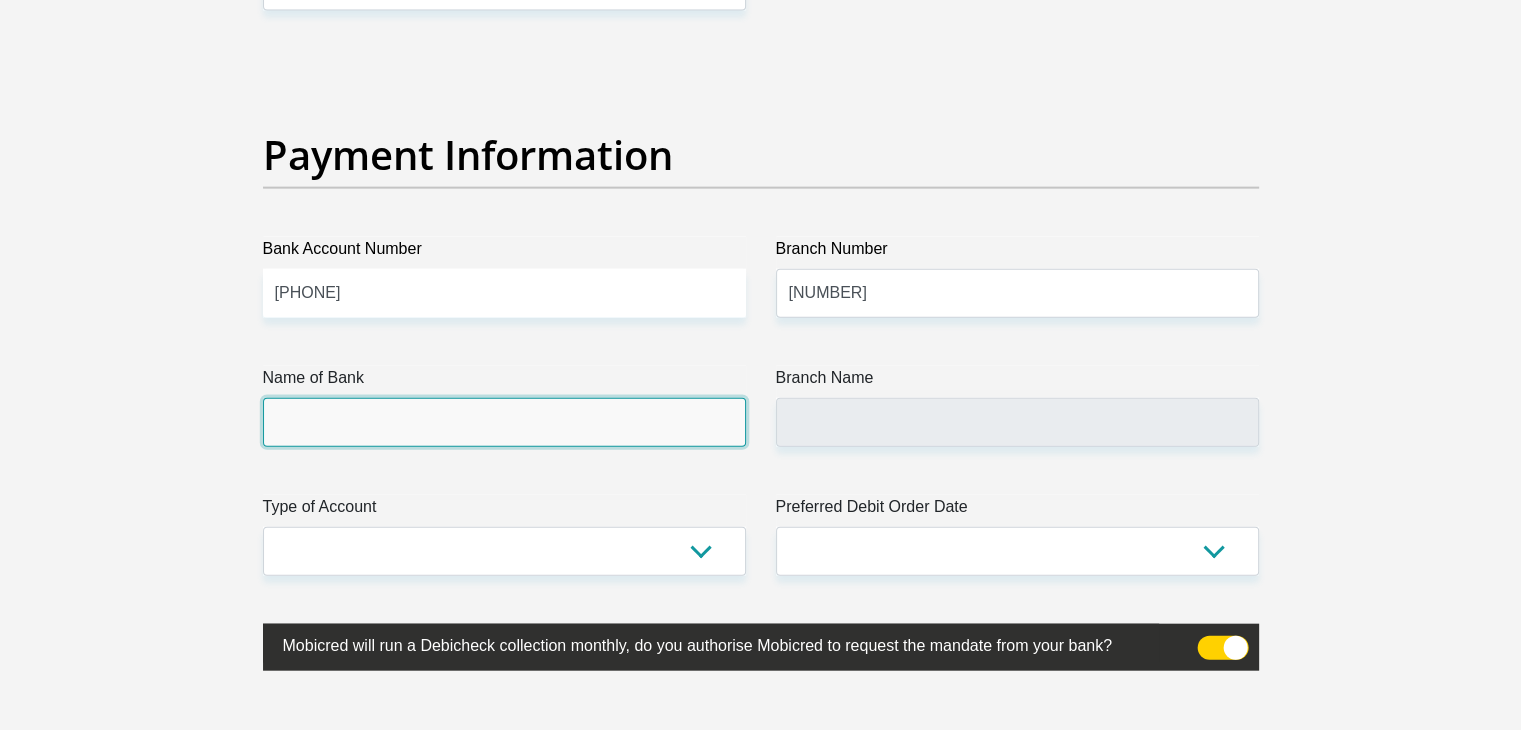 click on "Name of Bank" at bounding box center (504, 422) 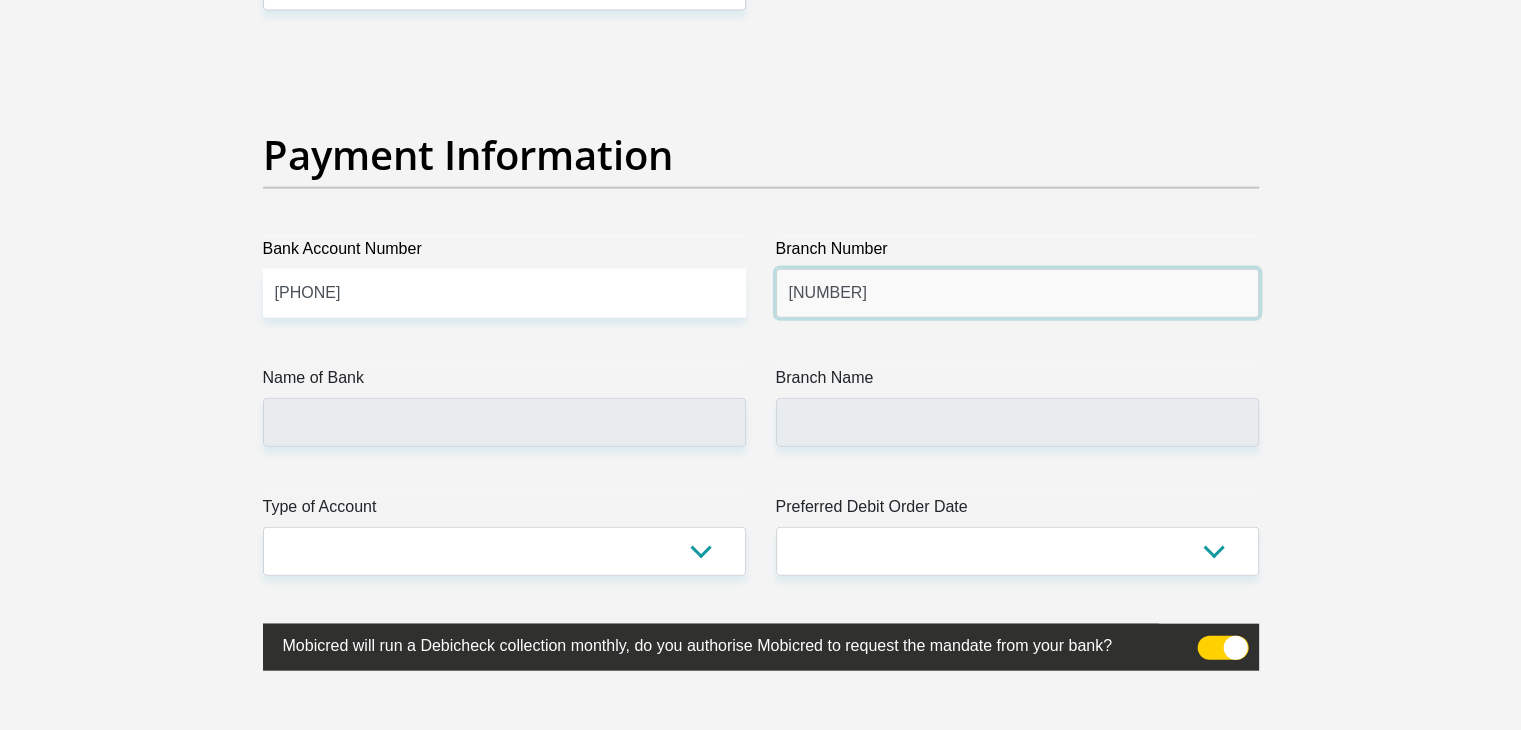 click on "[NUMBER]" at bounding box center (1017, 293) 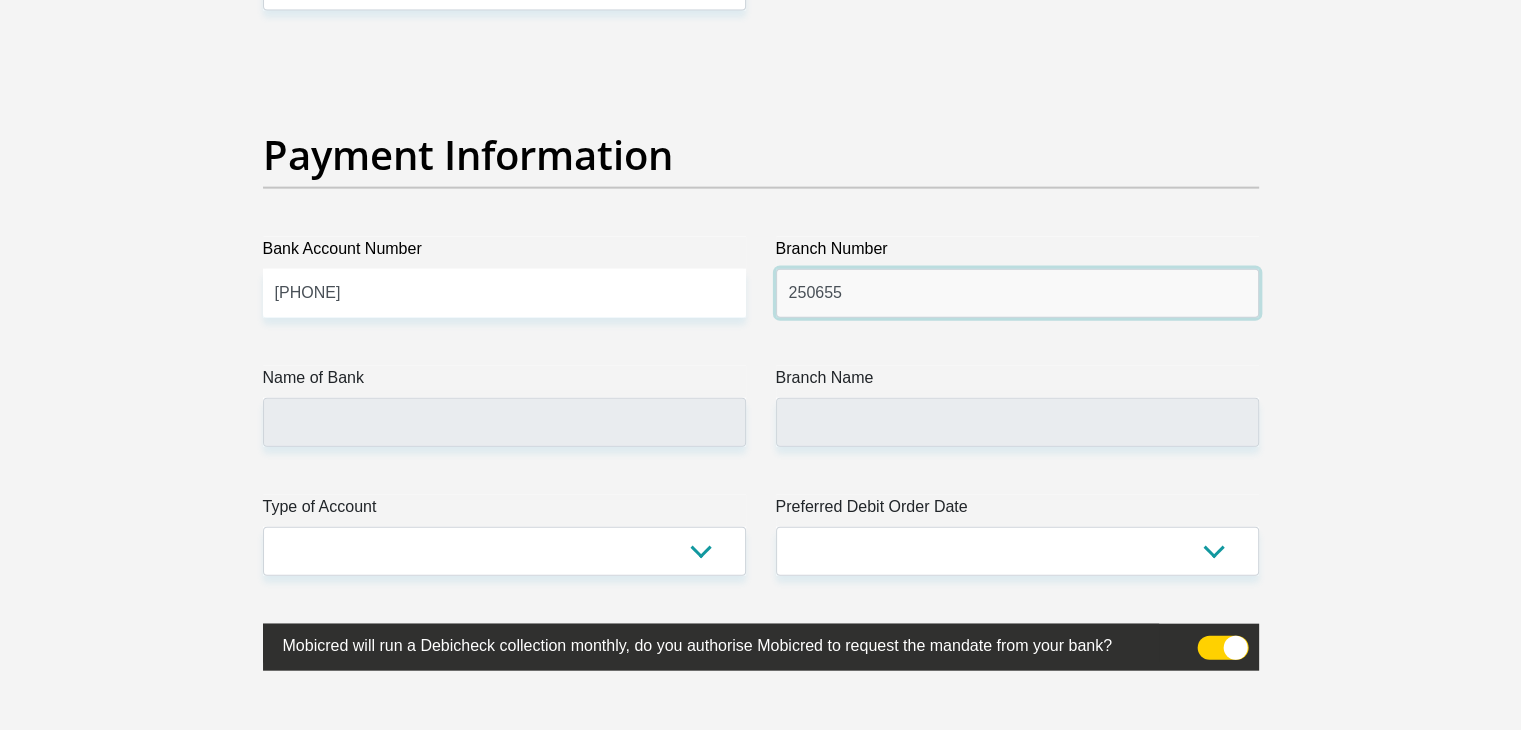 type on "250655" 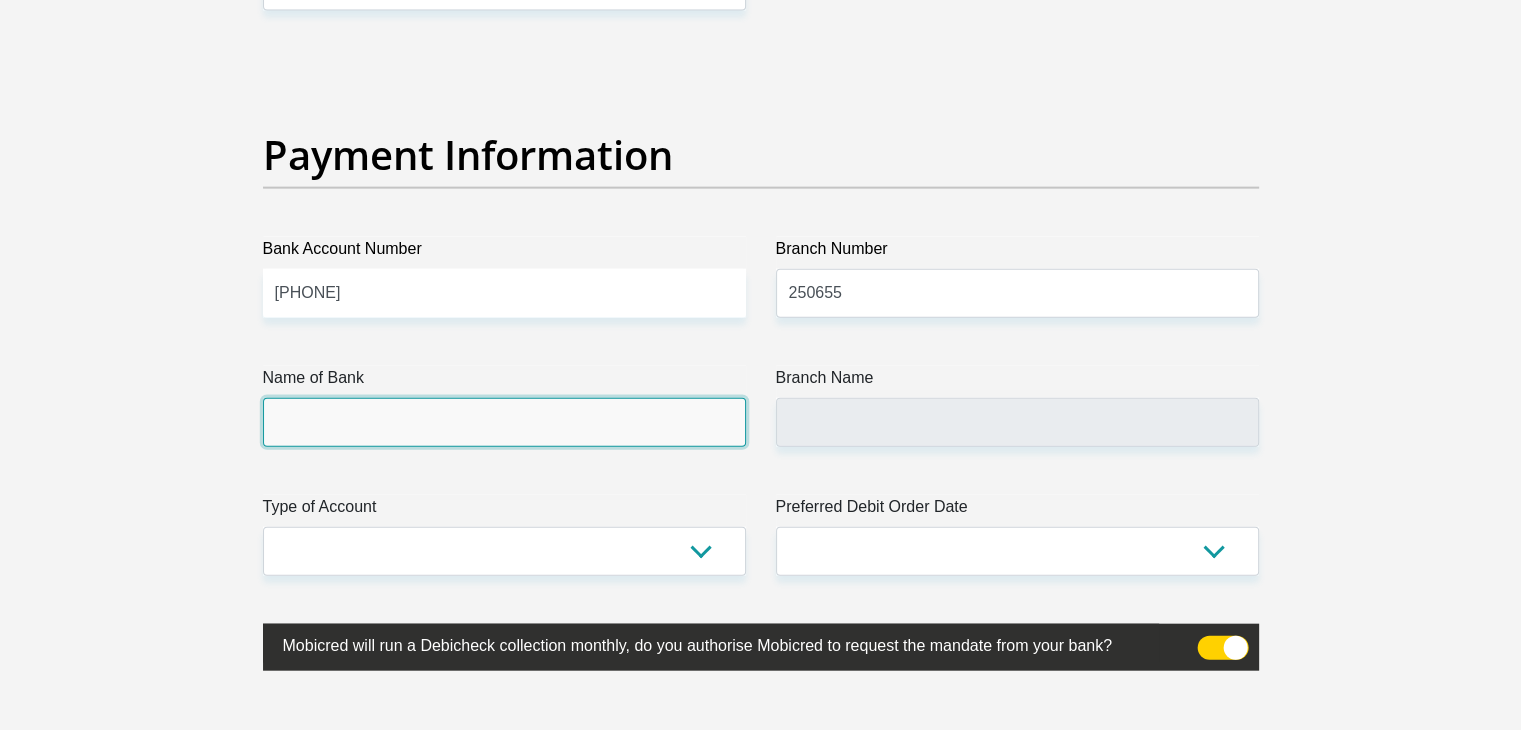 click on "Name of Bank" at bounding box center [504, 422] 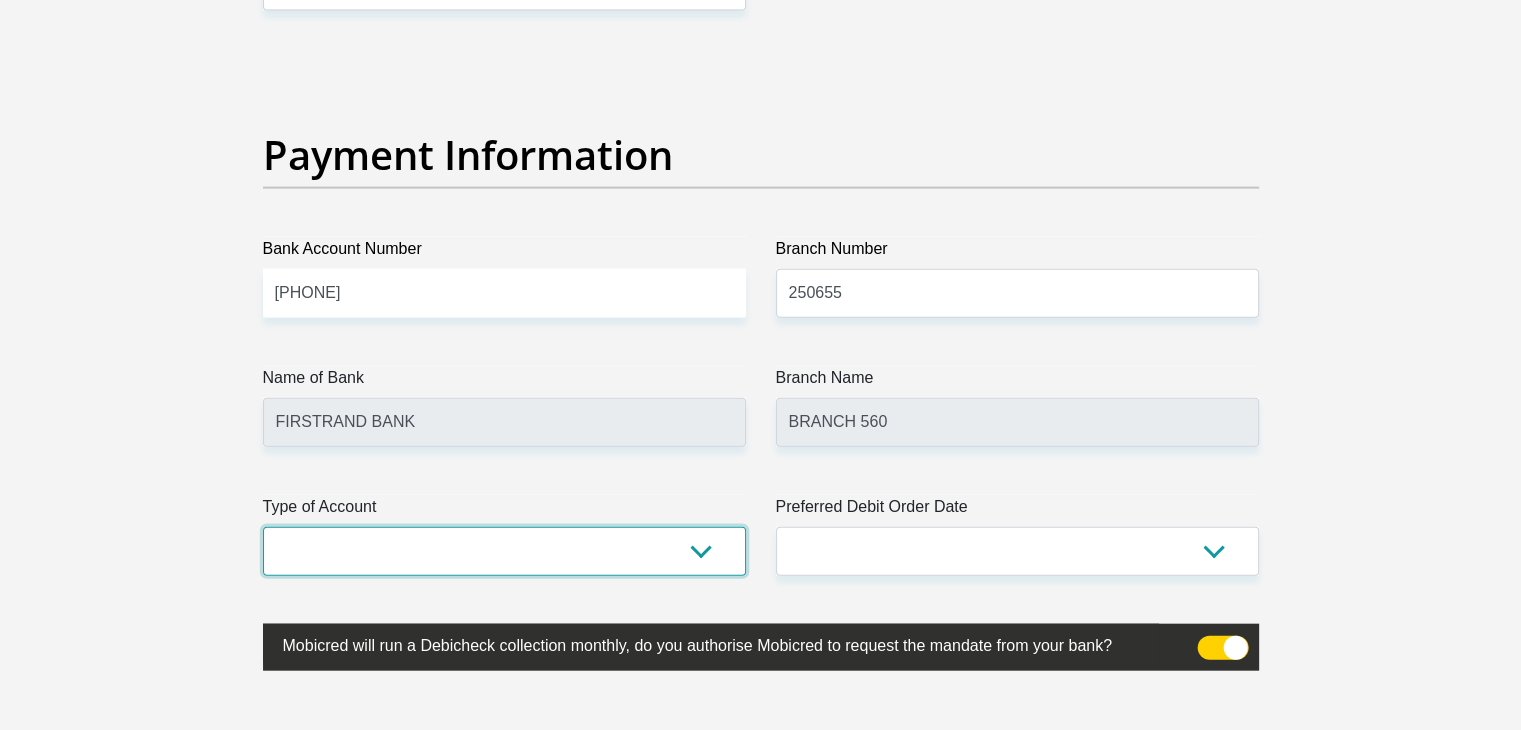 click on "Cheque
Savings" at bounding box center [504, 551] 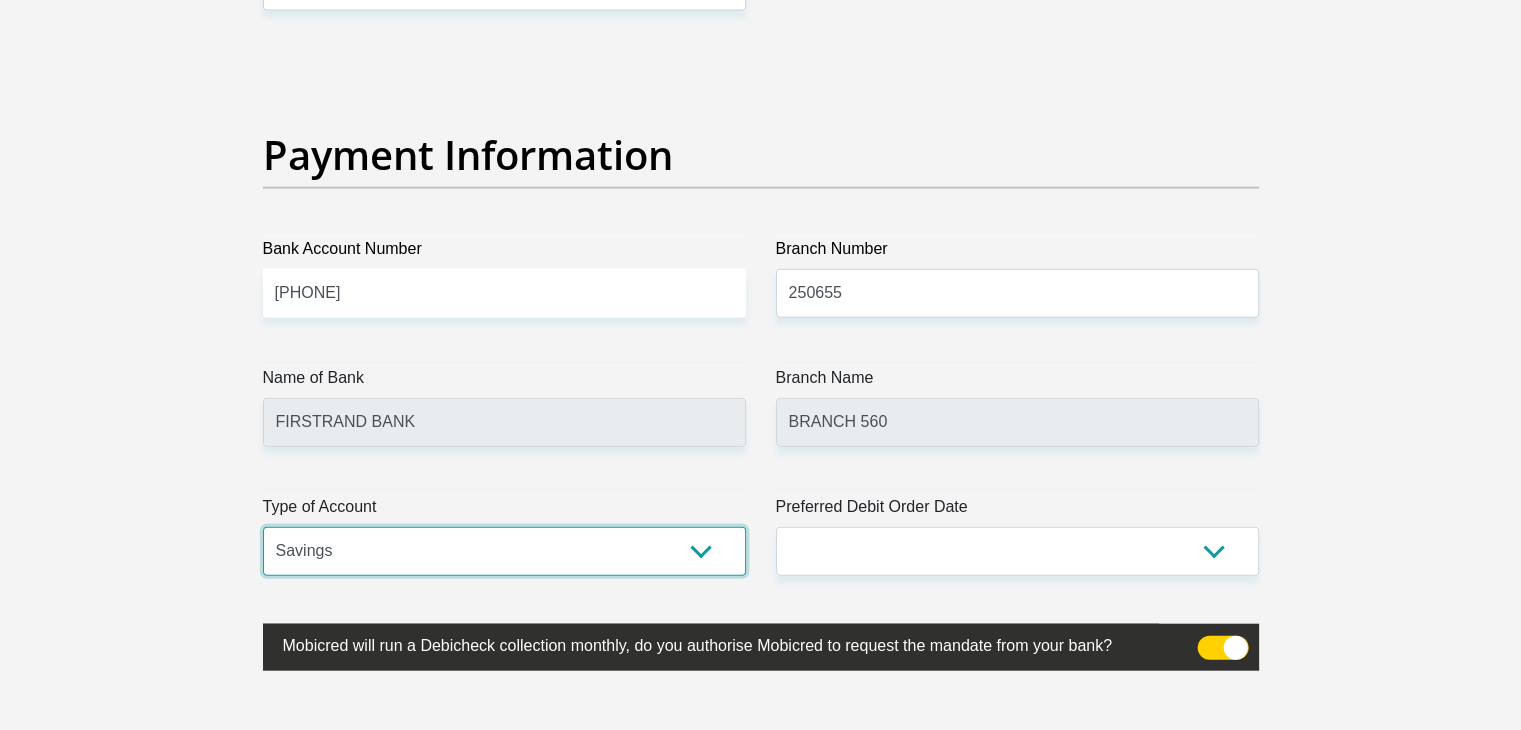 click on "Cheque
Savings" at bounding box center (504, 551) 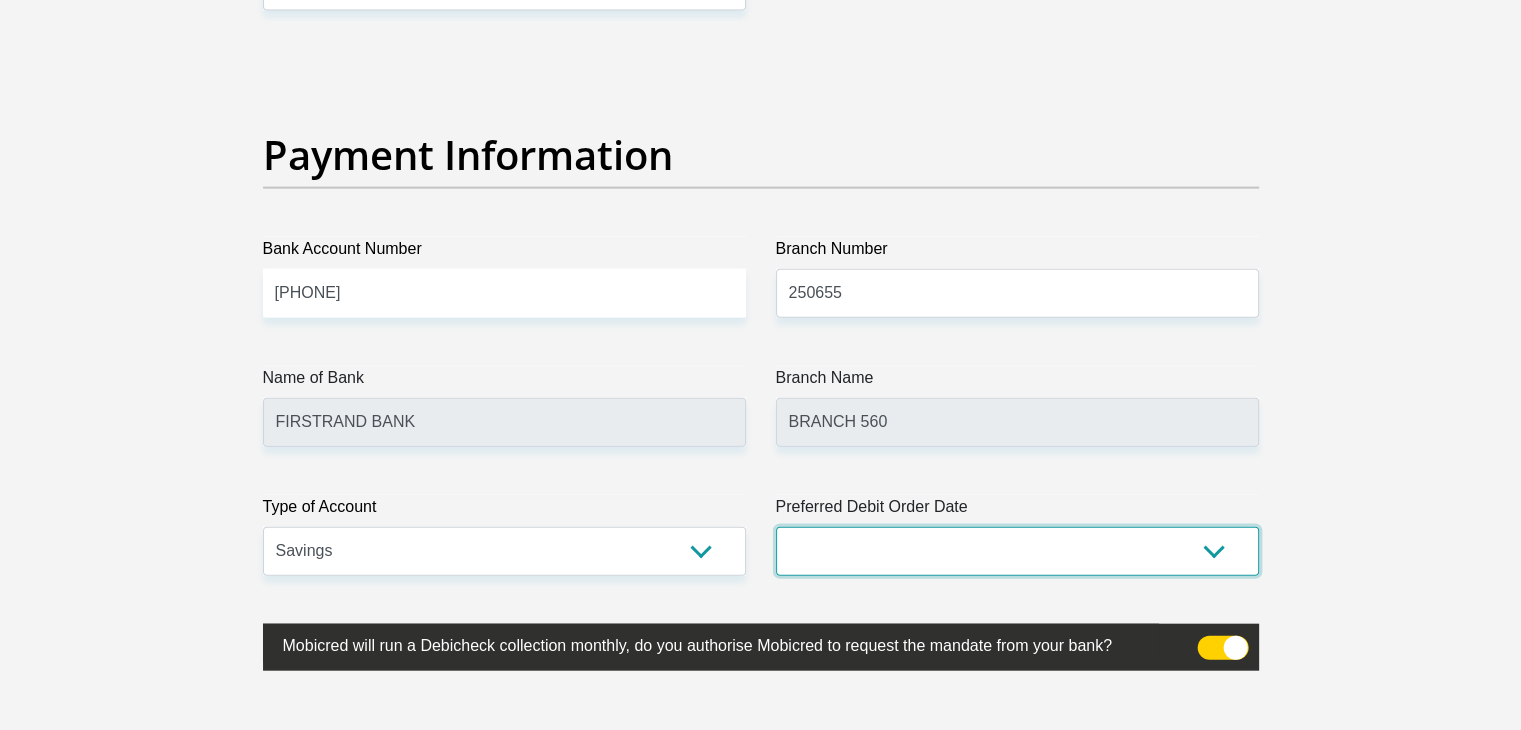 click on "1st
2nd
3rd
4th
5th
7th
18th
19th
20th
21st
22nd
23rd
24th
25th
26th
27th
28th
29th
30th" at bounding box center (1017, 551) 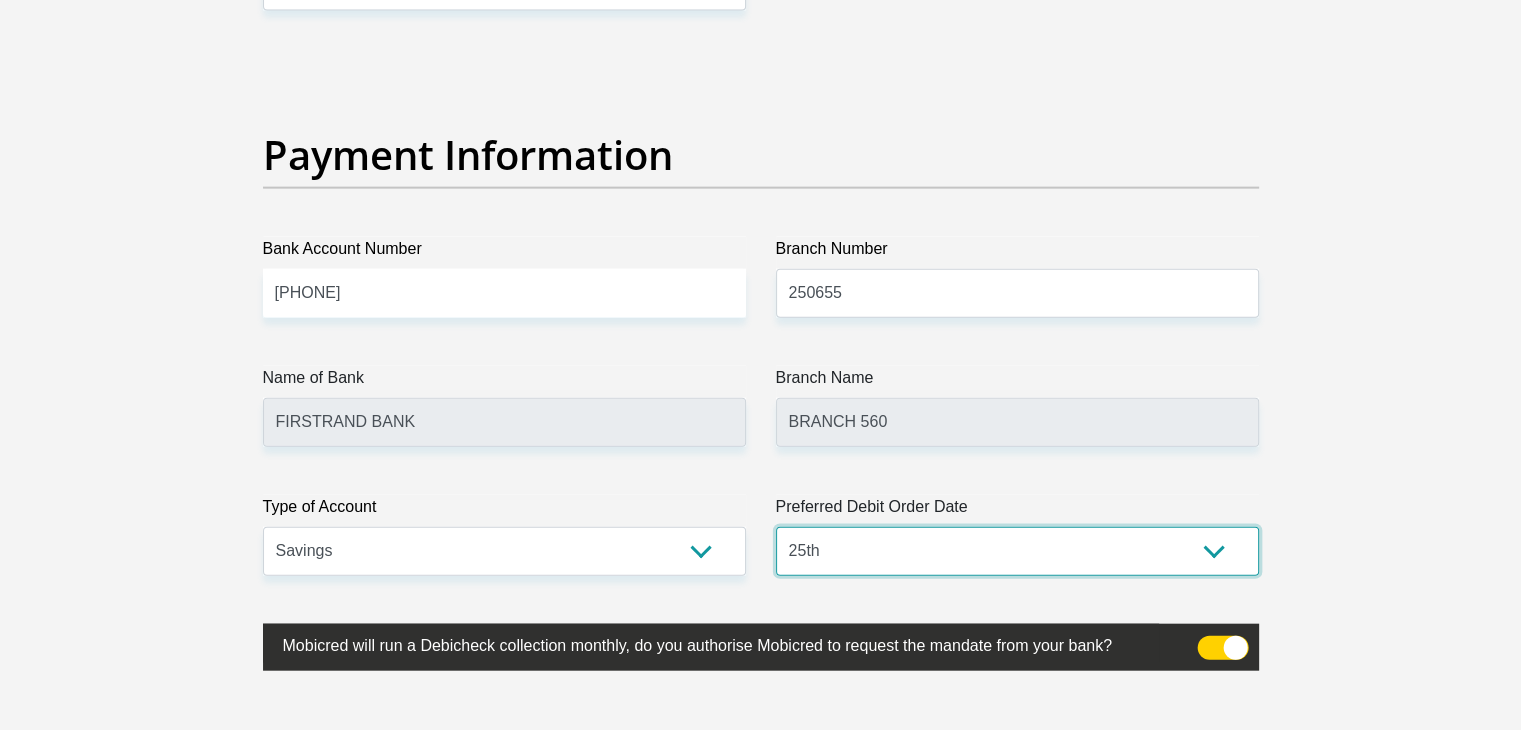 click on "1st
2nd
3rd
4th
5th
7th
18th
19th
20th
21st
22nd
23rd
24th
25th
26th
27th
28th
29th
30th" at bounding box center [1017, 551] 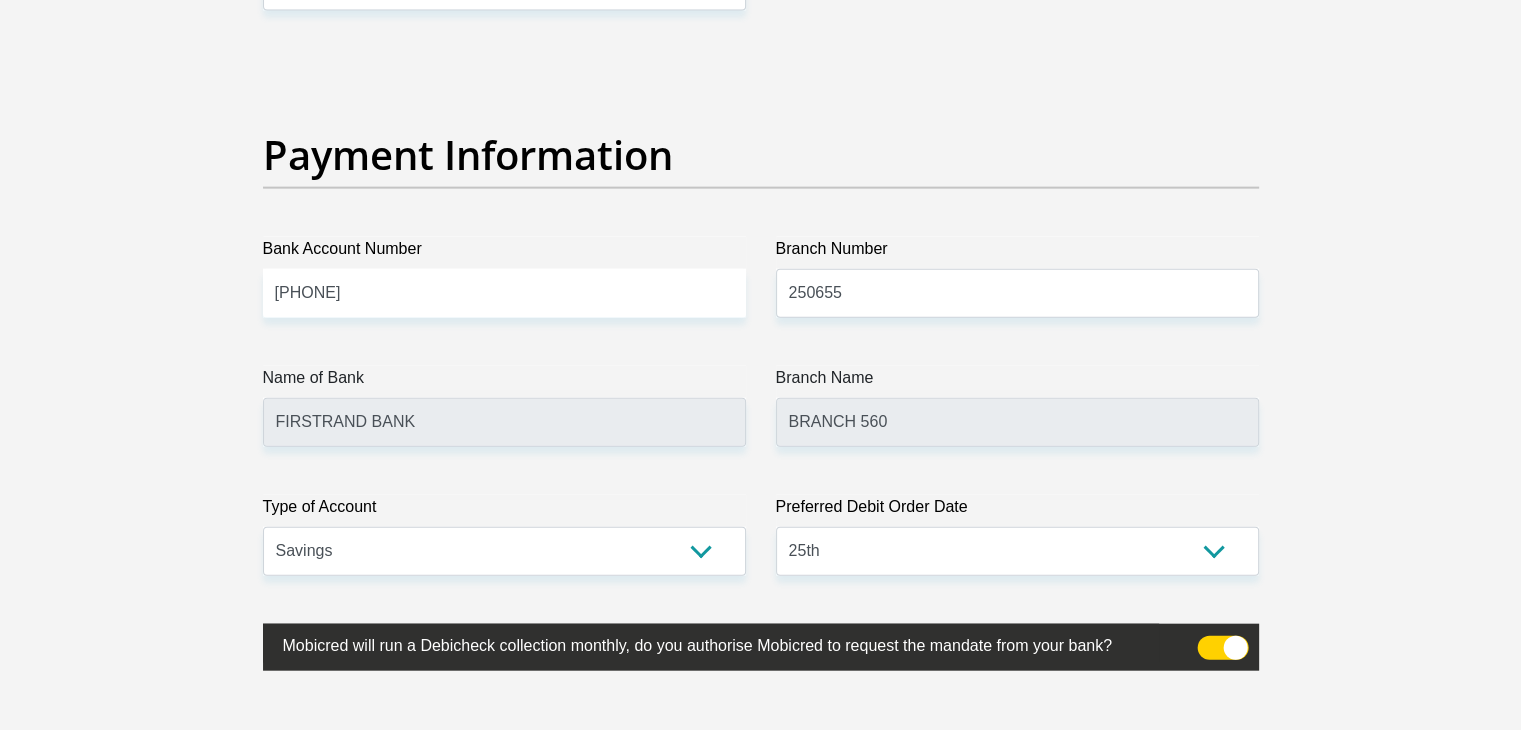 click on "Personal Details
Title
Mr
Ms
Mrs
Dr
Other
First Name
[FIRST]
Surname
[LAST]
ID Number
[ID NUMBER]
Please input valid ID number
Race
Black
Coloured
Indian
White
Other
Contact Number
[PHONE]
Please input valid contact number
Nationality" at bounding box center (761, -947) 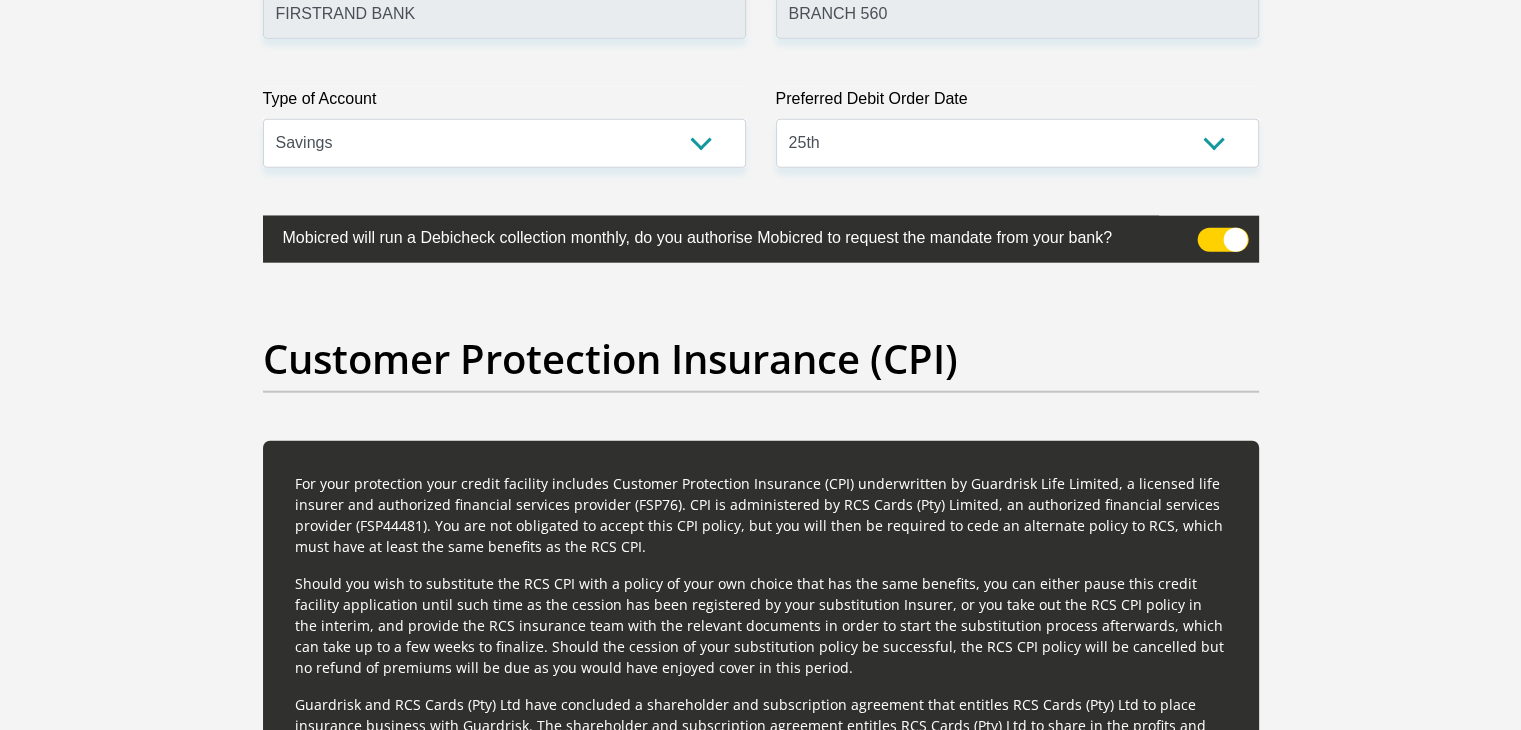 scroll, scrollTop: 4920, scrollLeft: 0, axis: vertical 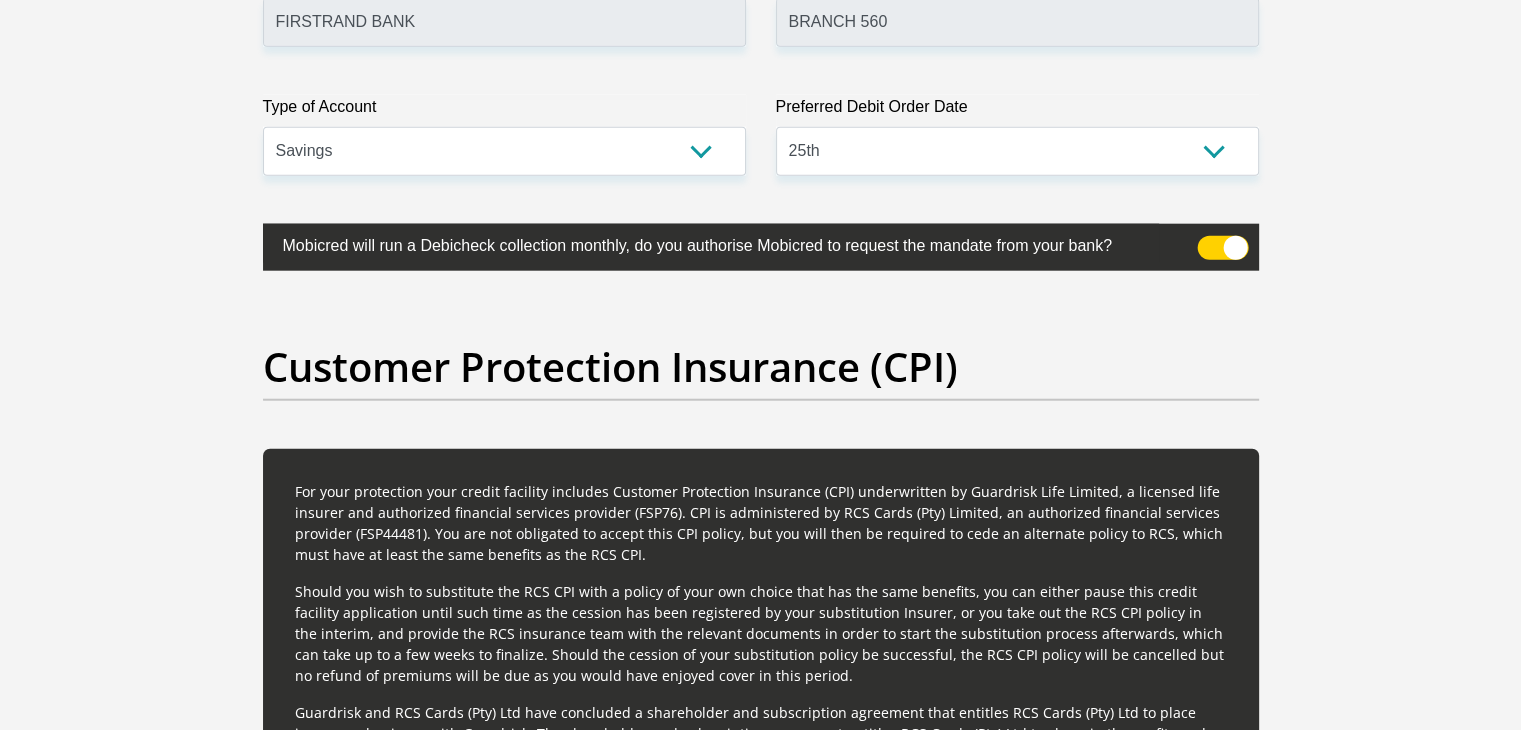 click at bounding box center (1222, 248) 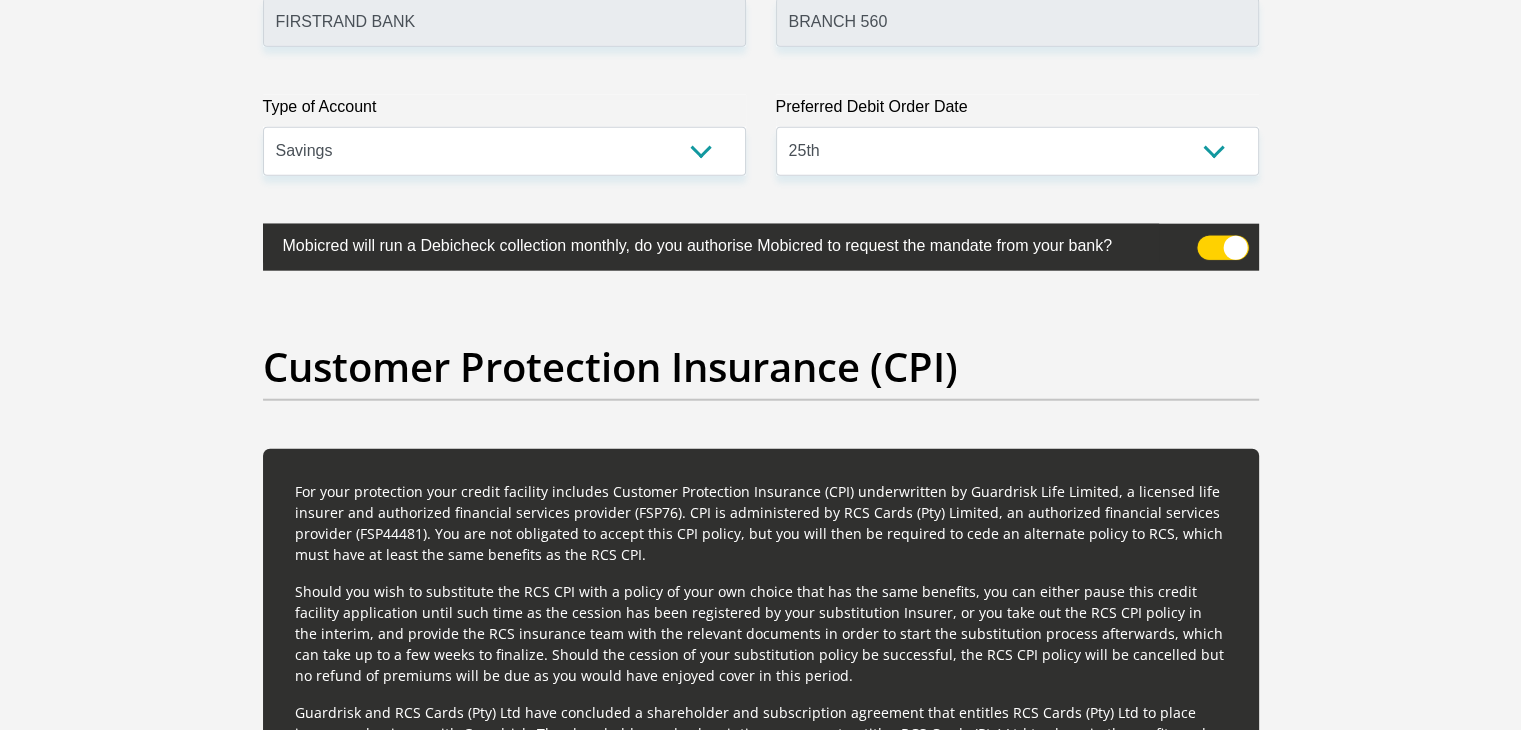 click at bounding box center [1209, 241] 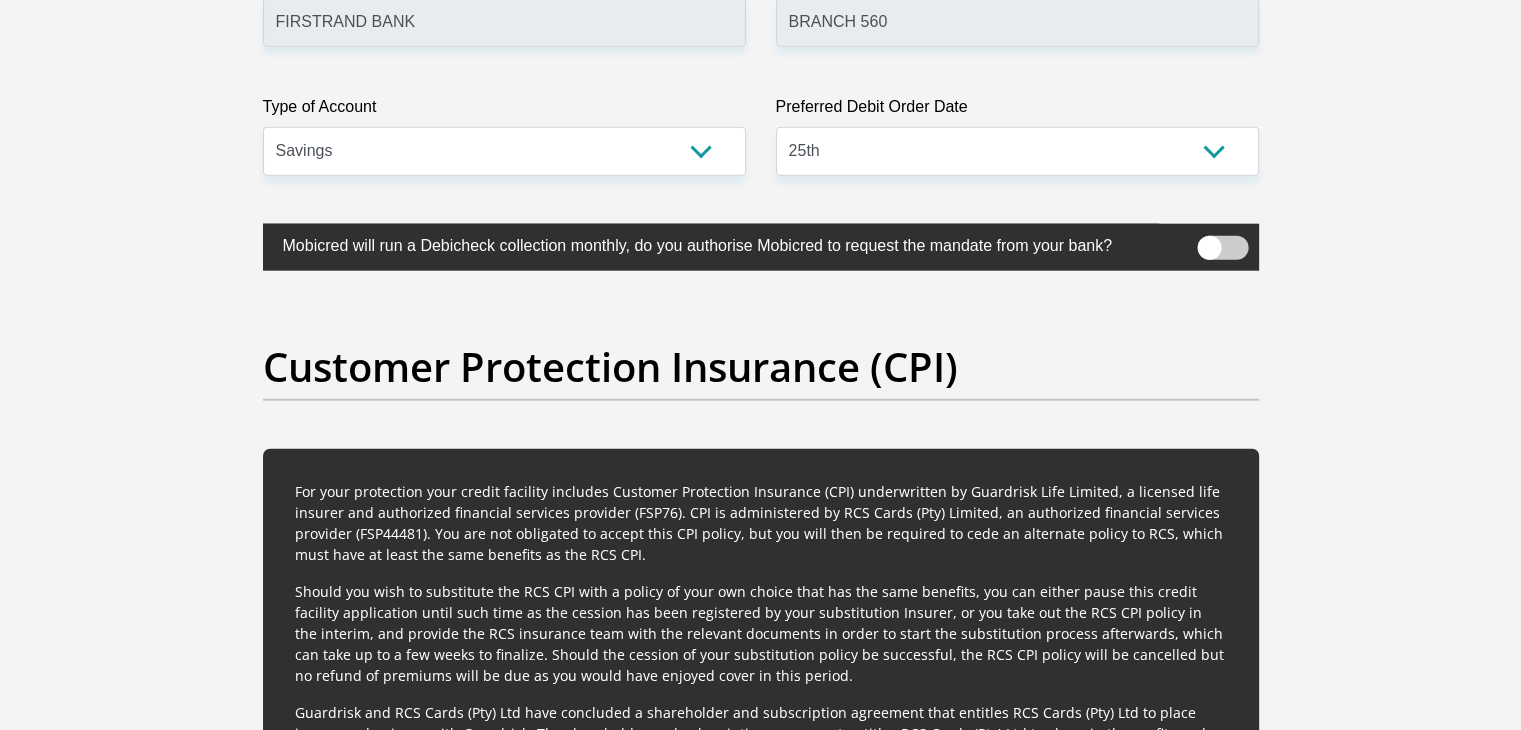 click on "Title
Mr
Ms
Mrs
Dr
Other
First Name
[FIRST]
Surname
[LAST]
ID Number
[ID NUMBER]
Please input valid ID number
Race
Black
Coloured
Indian
White
Other
Contact Number
[PHONE]
Please input valid contact number
Nationality
[COUNTRY]
[COUNTRY]
[COUNTRY]  [COUNTRY]  [COUNTRY]" at bounding box center (761, -1353) 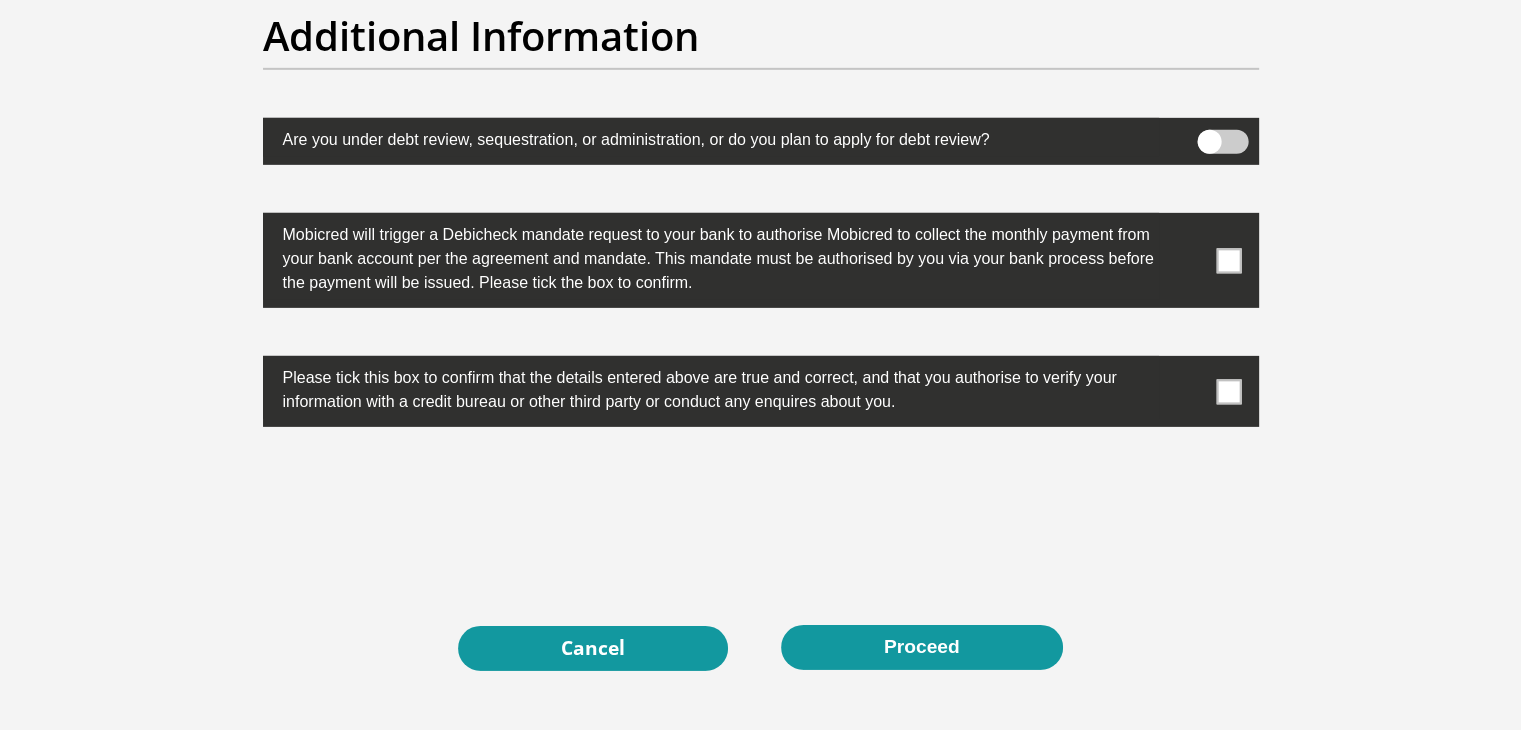 scroll, scrollTop: 6280, scrollLeft: 0, axis: vertical 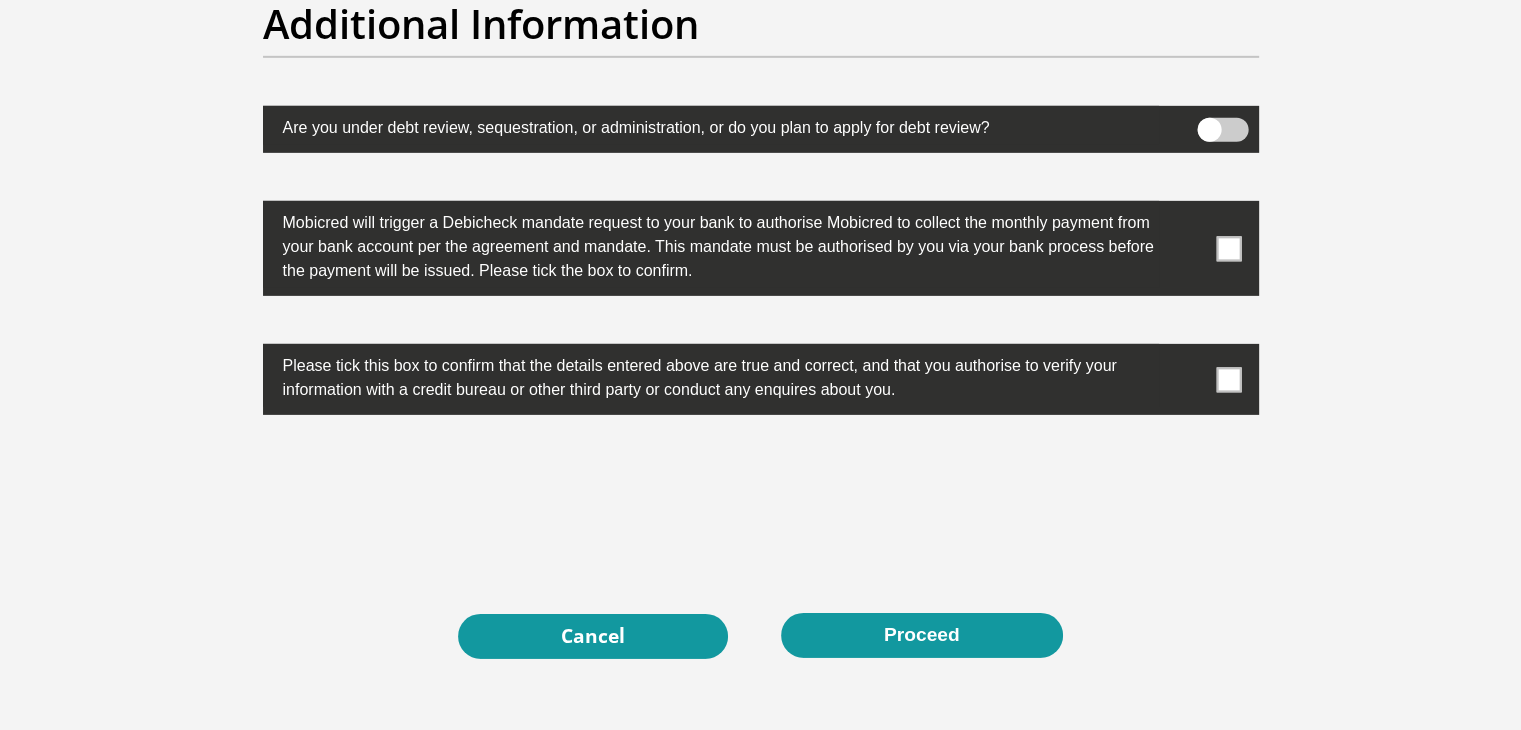 click at bounding box center (761, 248) 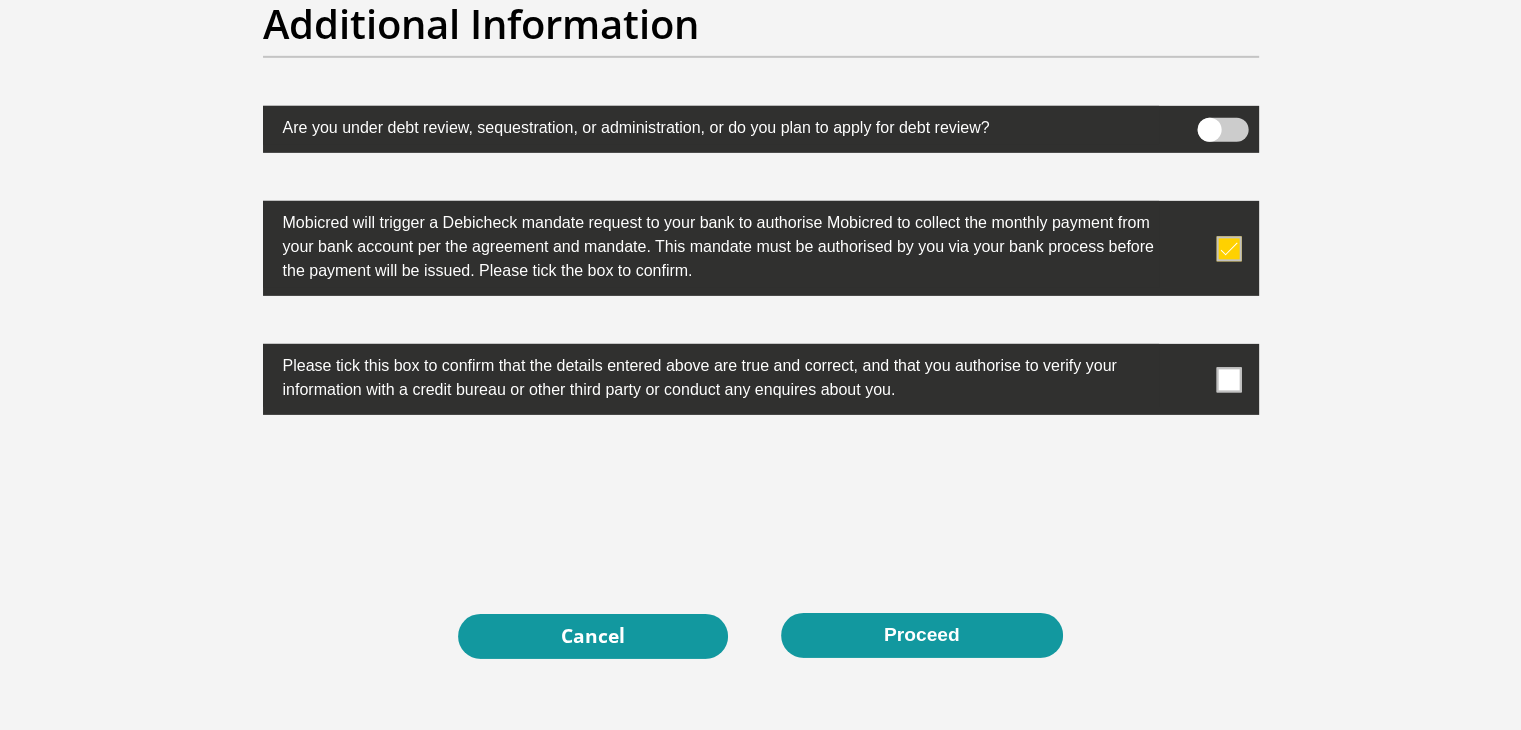 click at bounding box center (761, 379) 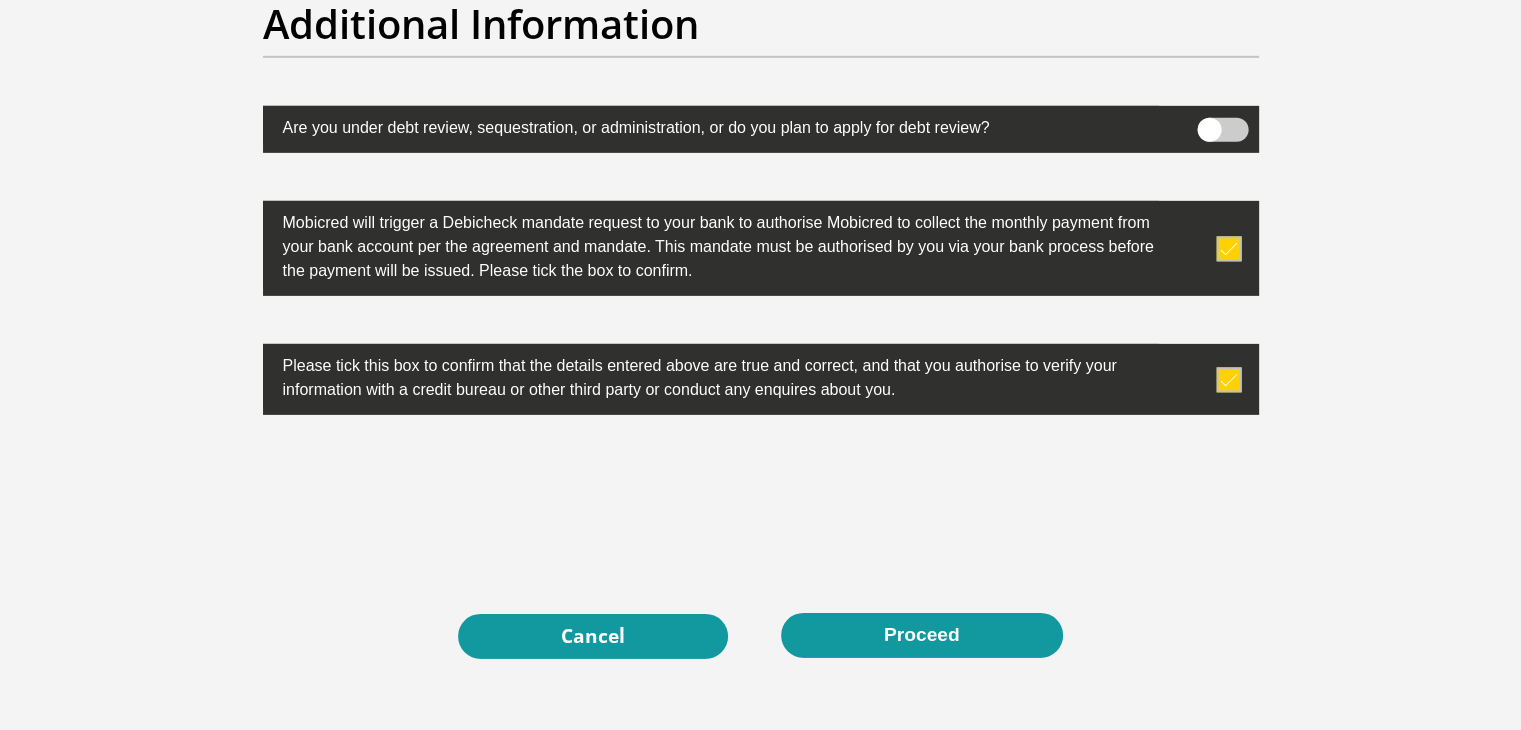 click at bounding box center (761, 379) 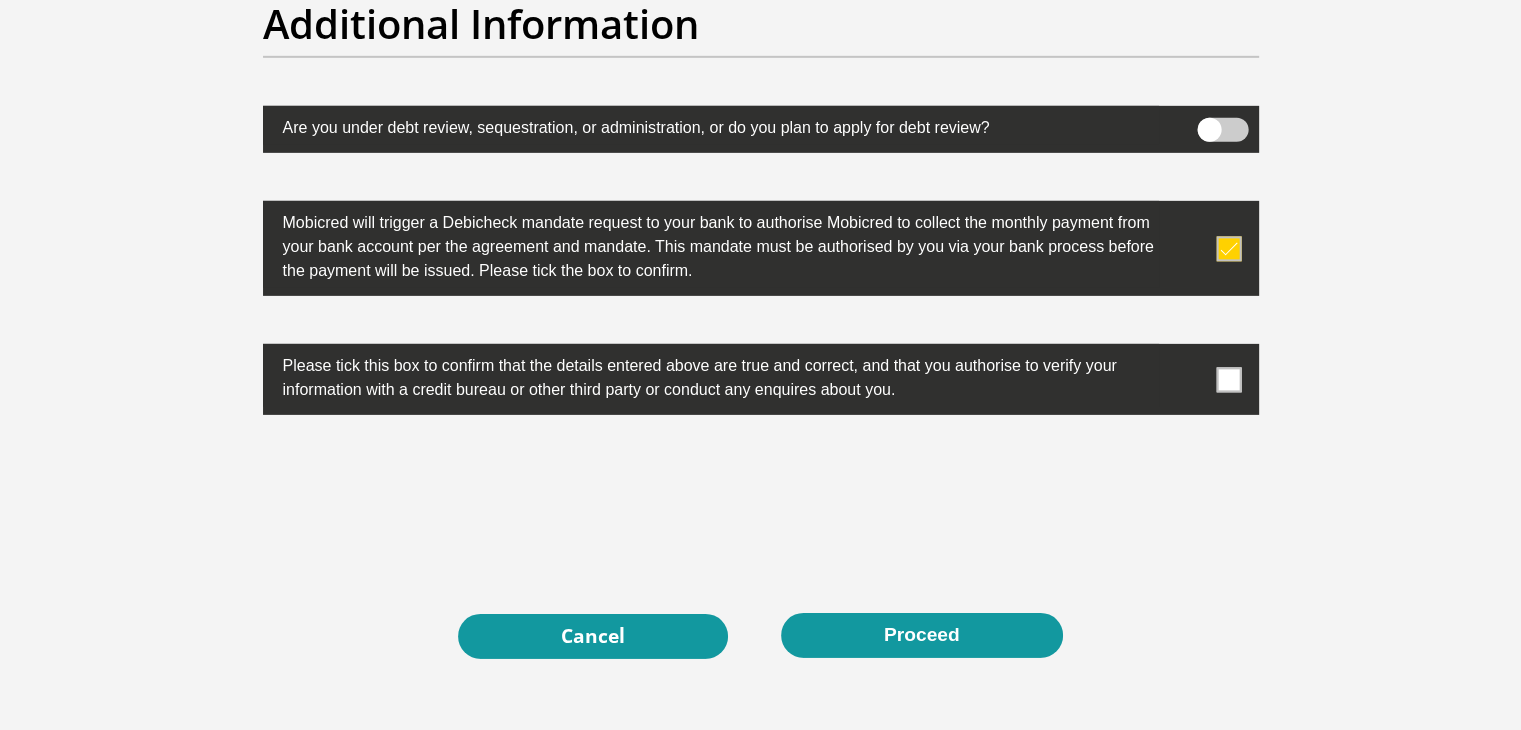 click at bounding box center [1228, 379] 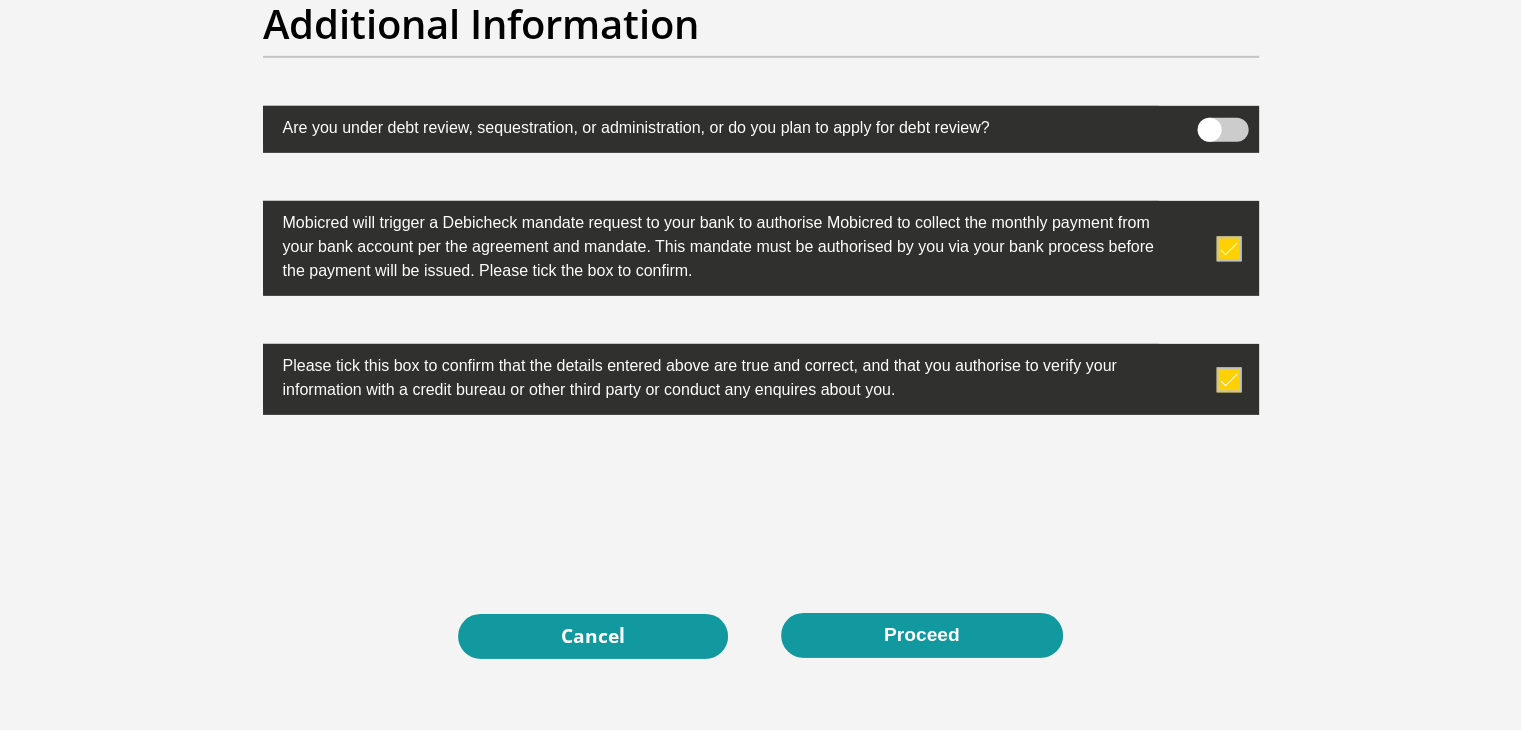 click at bounding box center (1222, 130) 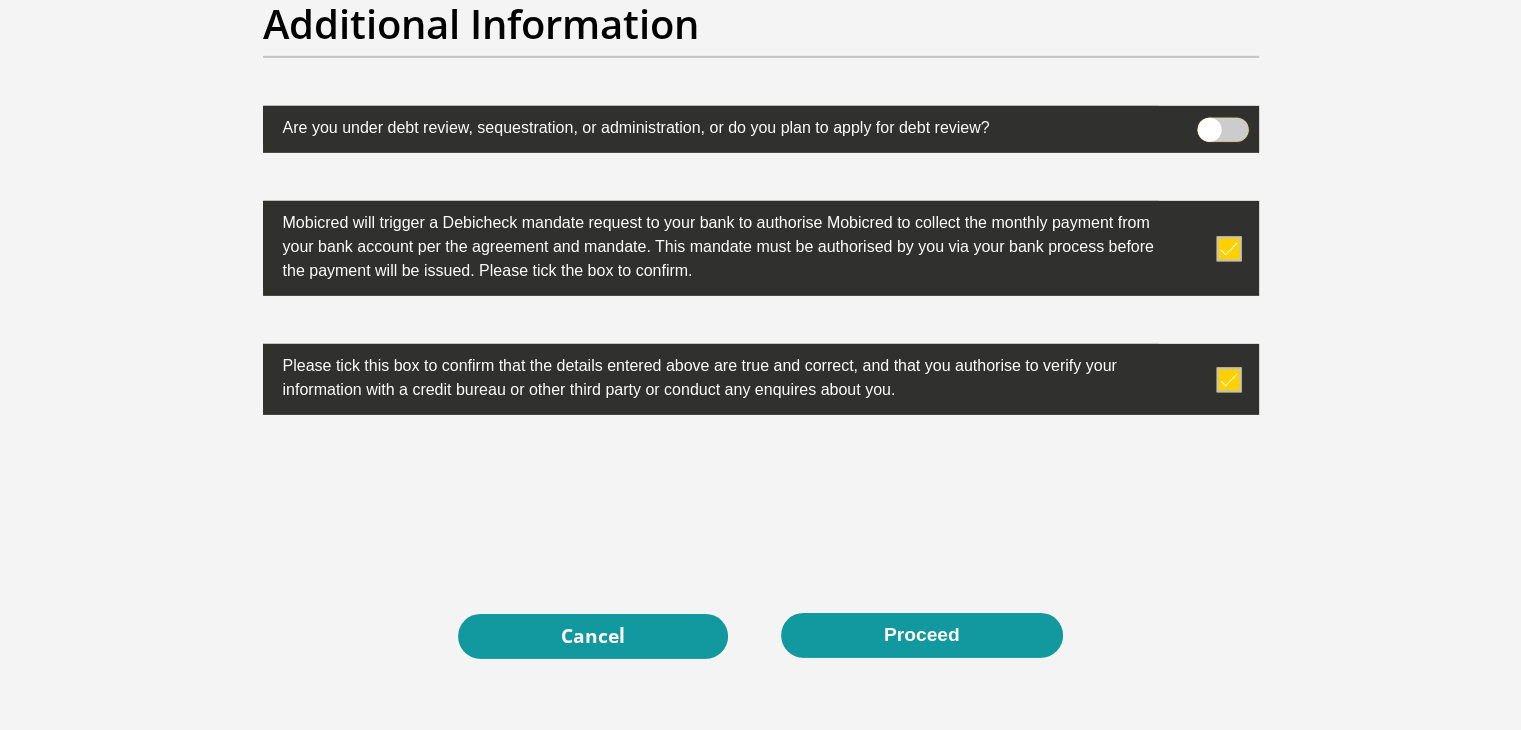 click at bounding box center [1209, 123] 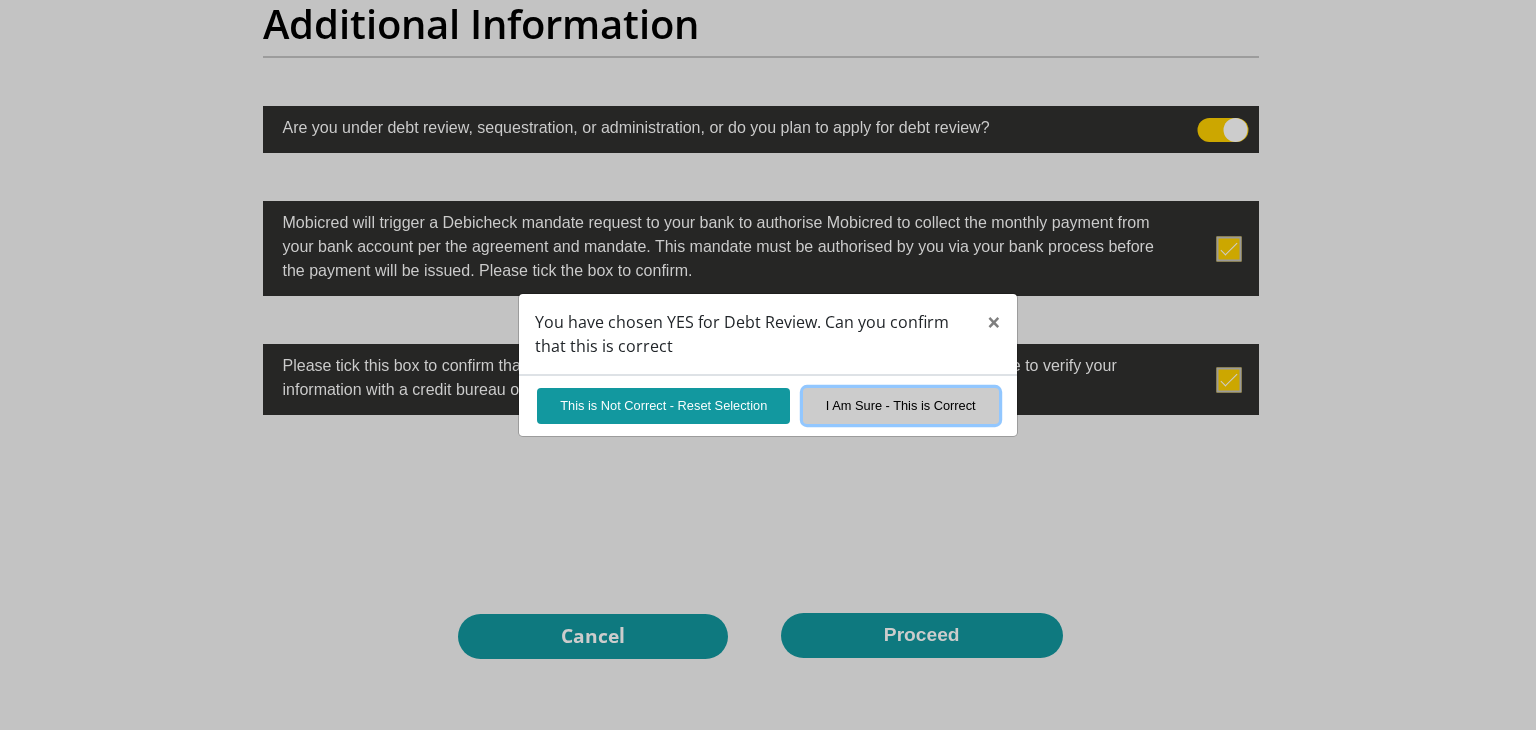 click on "I Am Sure - This is Correct" at bounding box center [901, 405] 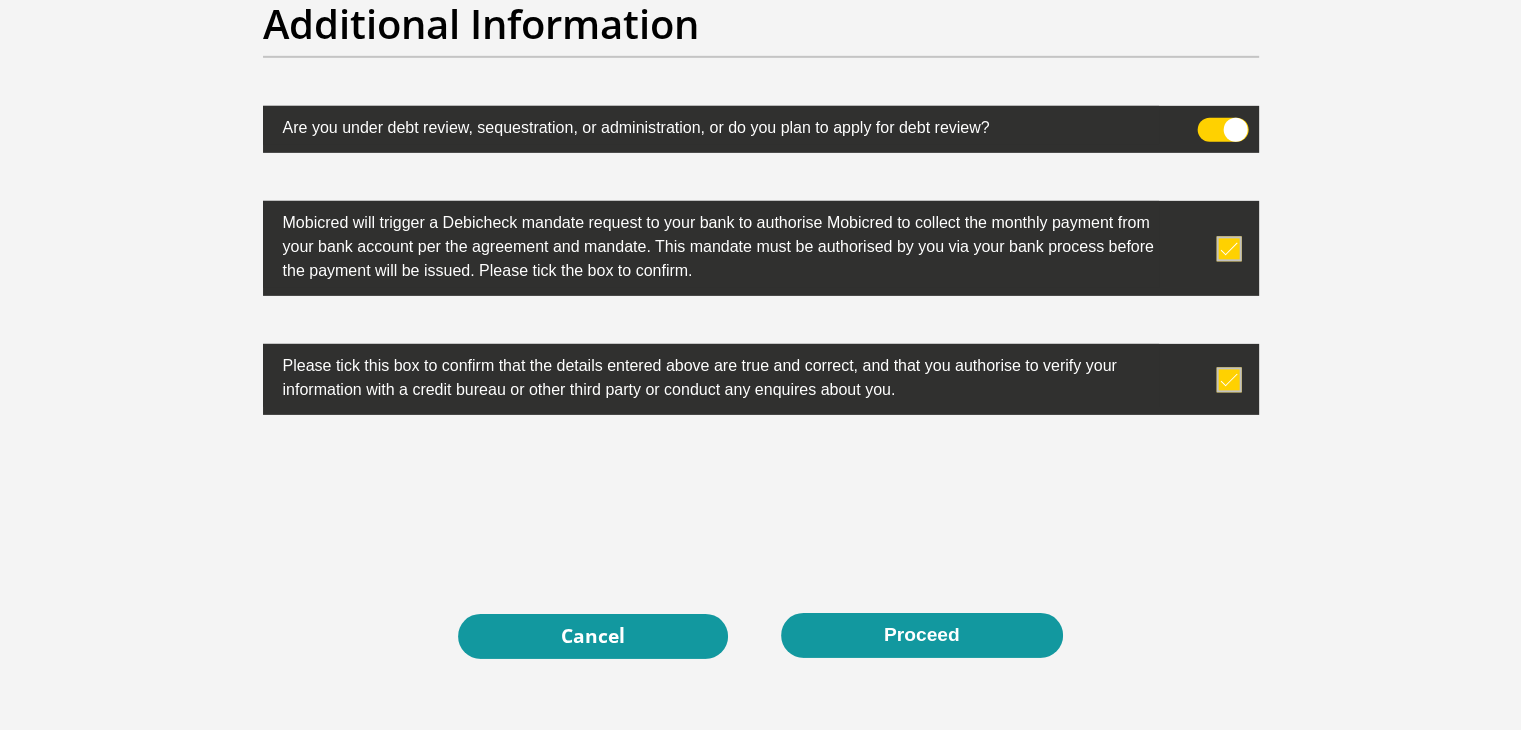 drag, startPoint x: 1452, startPoint y: 327, endPoint x: 1444, endPoint y: 163, distance: 164.195 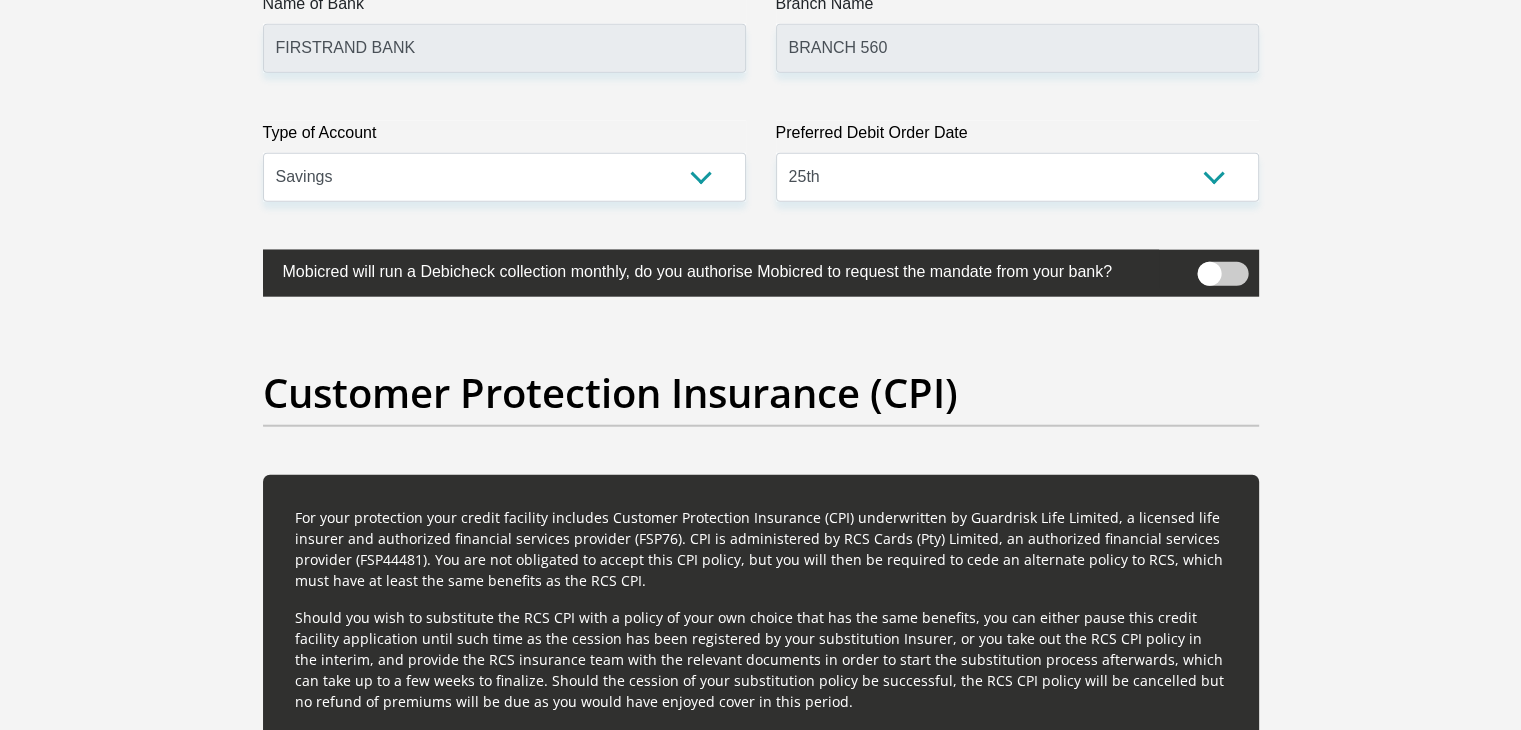 scroll, scrollTop: 4840, scrollLeft: 0, axis: vertical 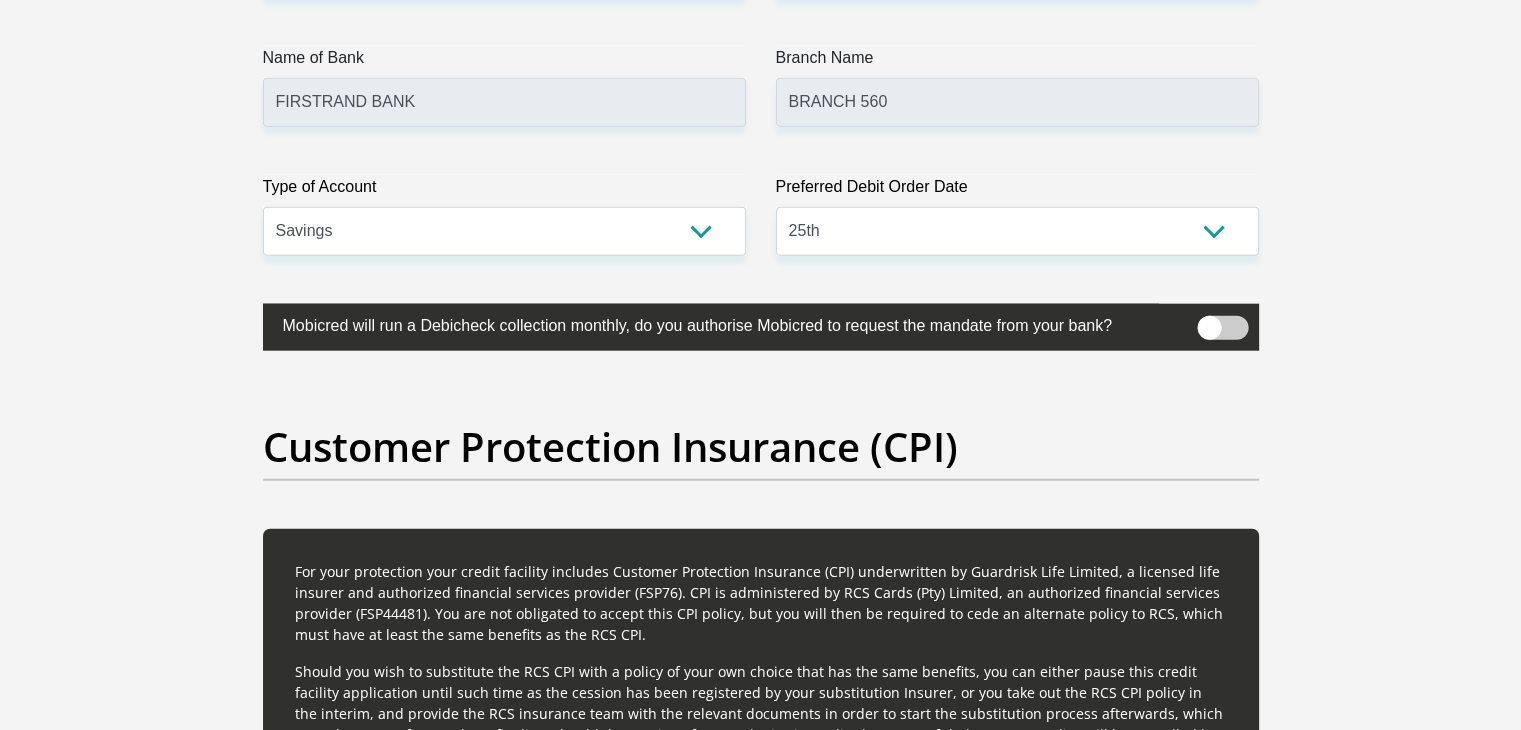 click at bounding box center [1222, 328] 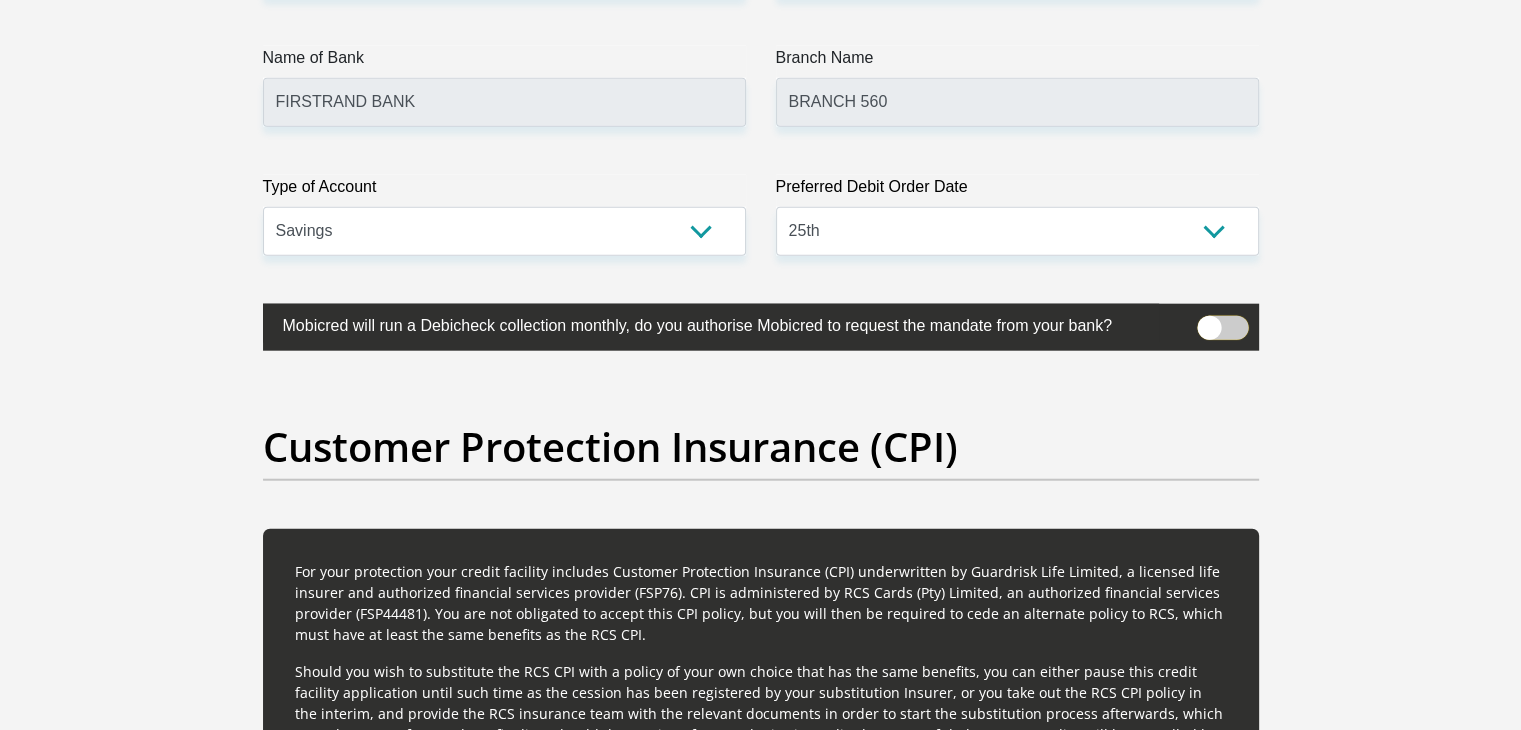 click at bounding box center (1209, 321) 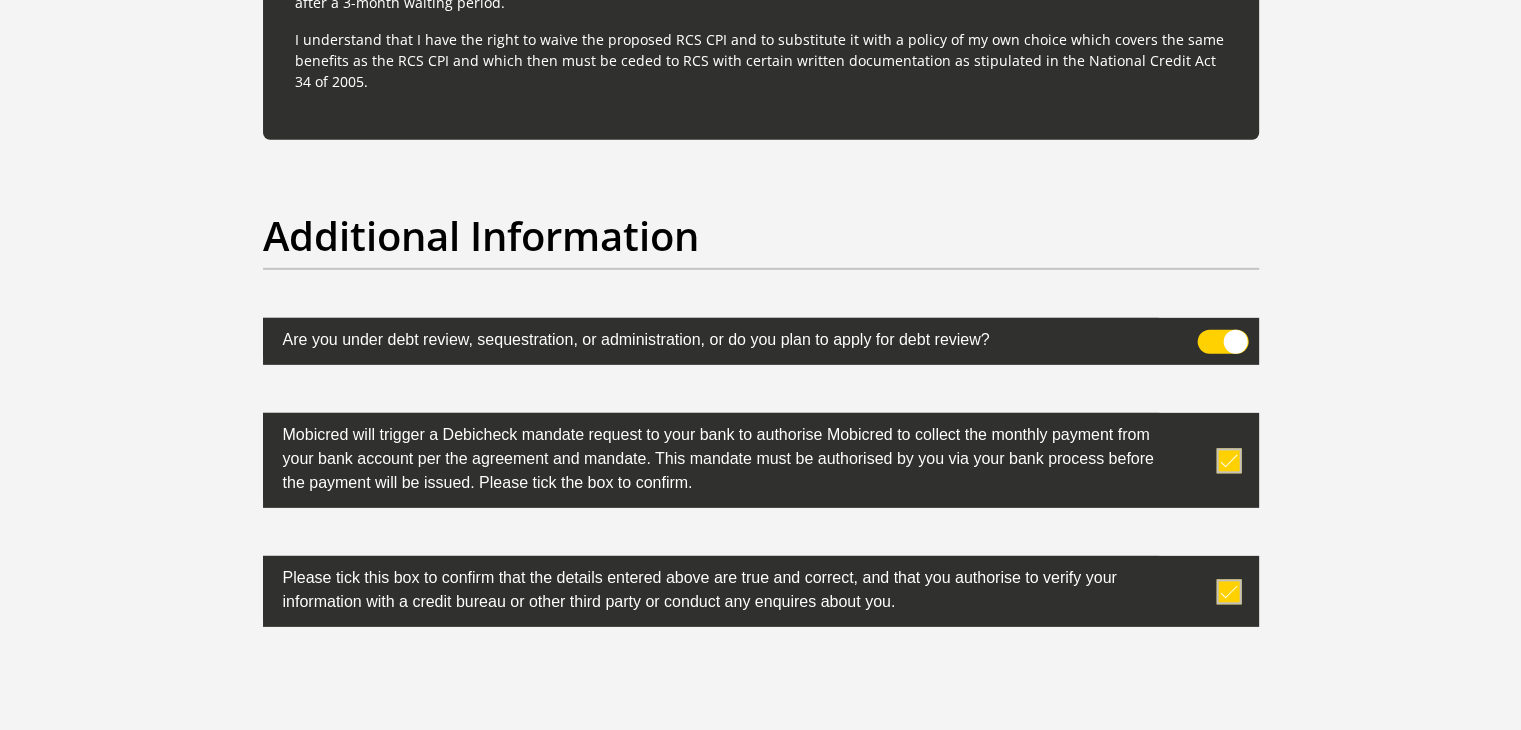 scroll, scrollTop: 6200, scrollLeft: 0, axis: vertical 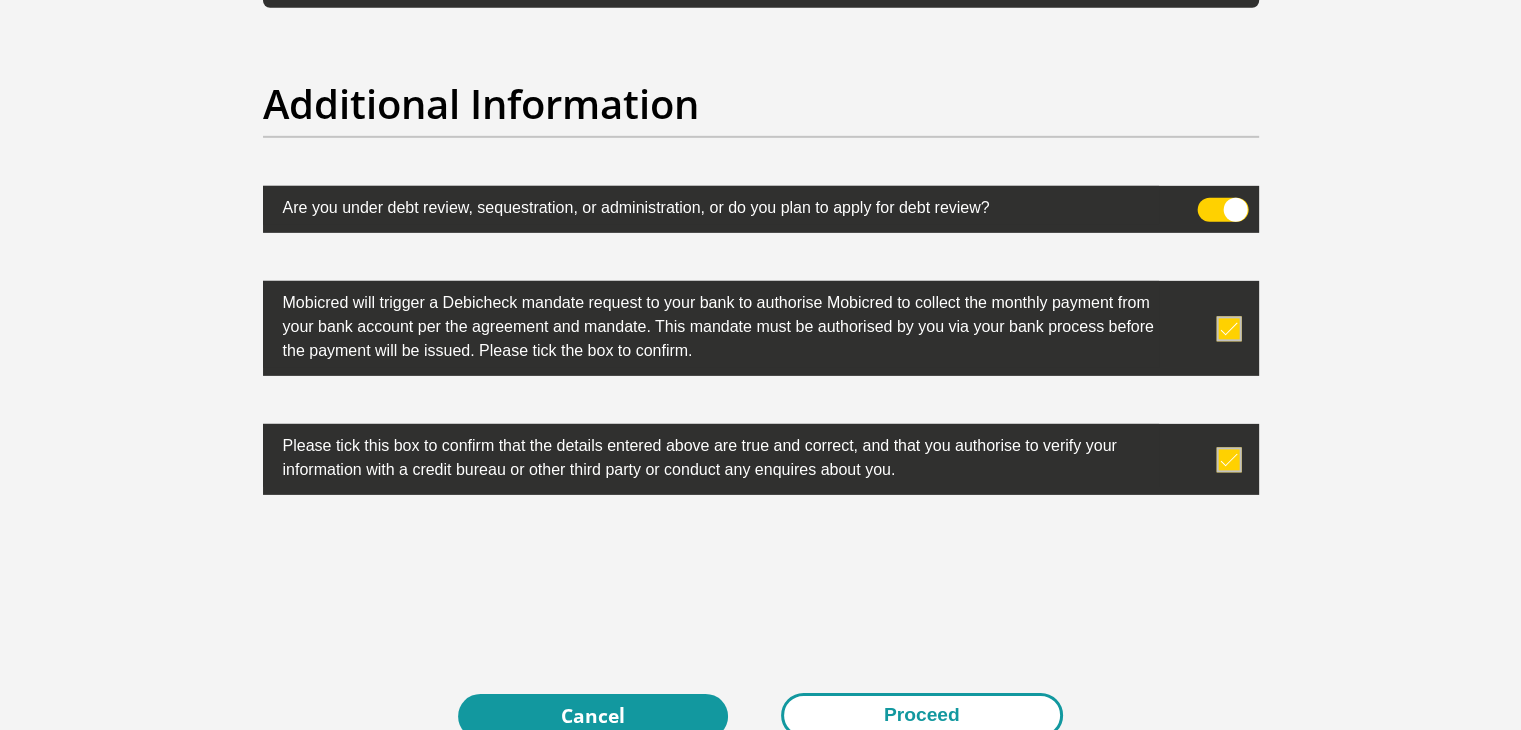 click on "Proceed" at bounding box center [922, 715] 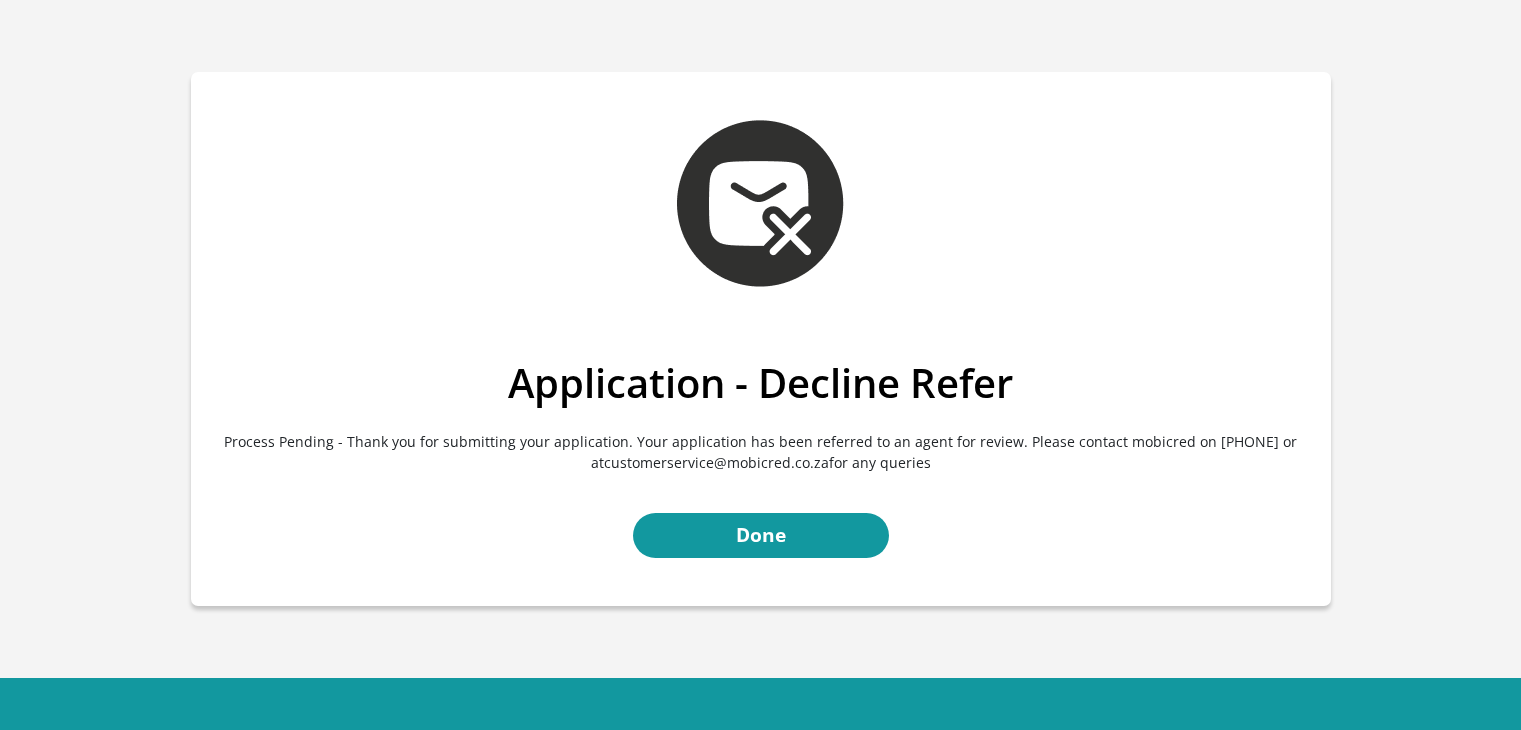 scroll, scrollTop: 0, scrollLeft: 0, axis: both 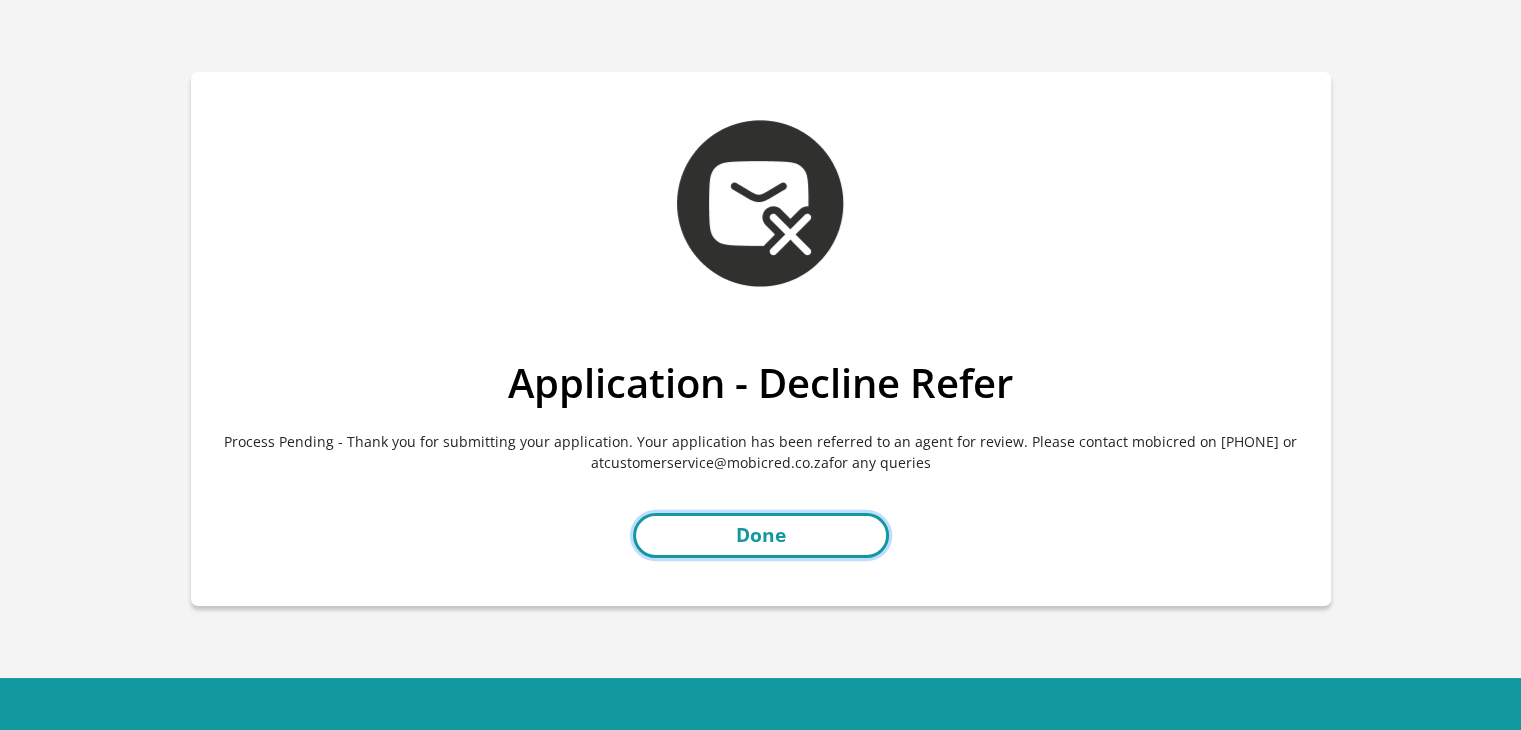 click on "Done" at bounding box center (761, 535) 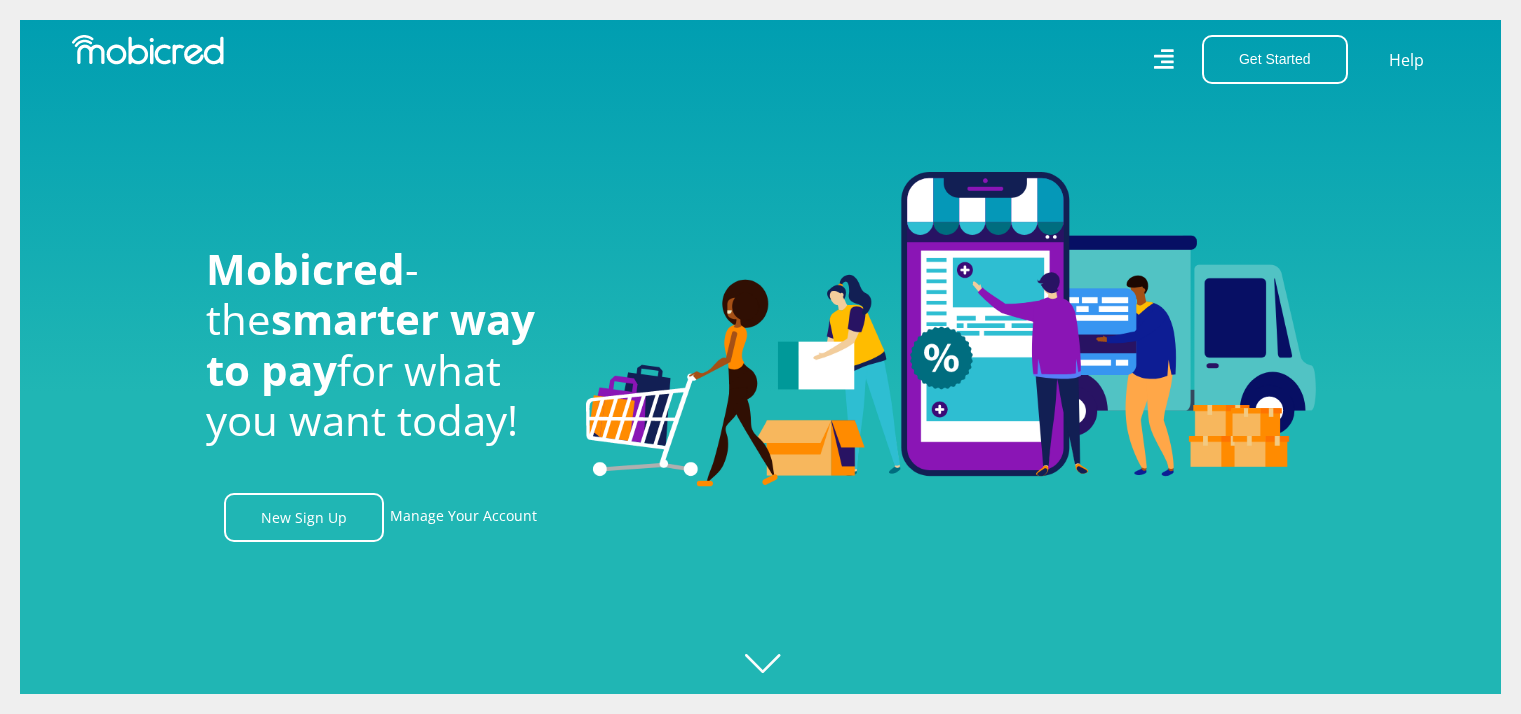 scroll, scrollTop: 0, scrollLeft: 0, axis: both 